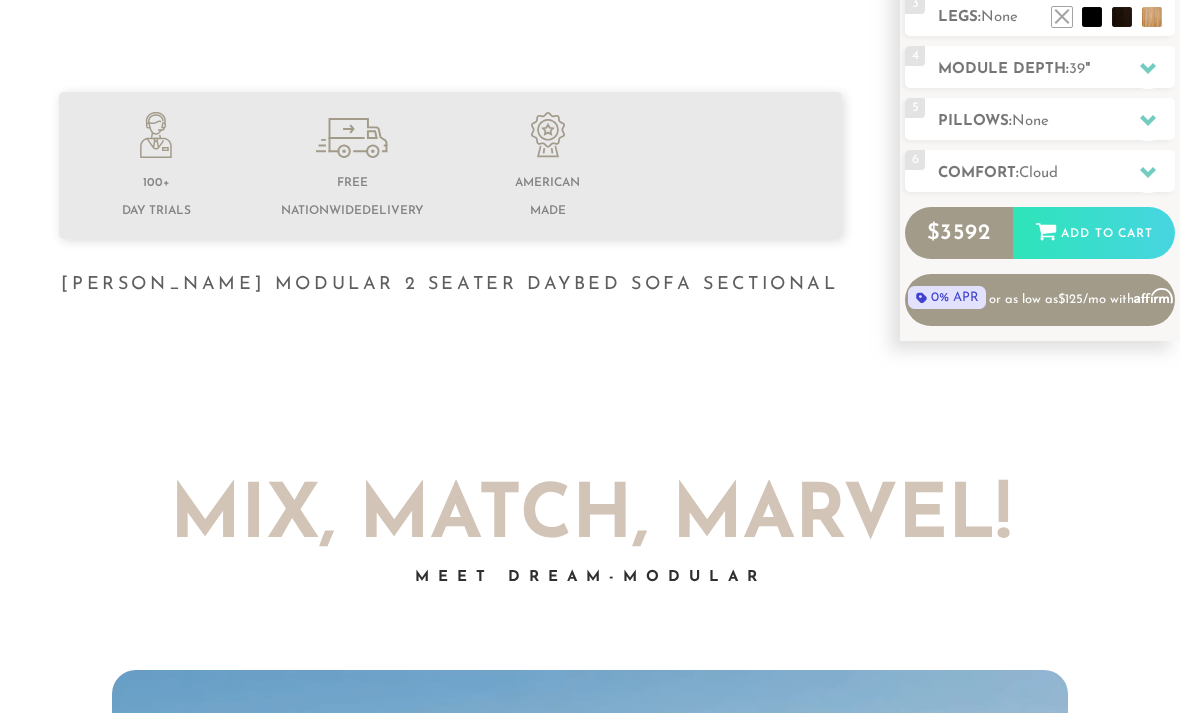 scroll, scrollTop: 568, scrollLeft: 0, axis: vertical 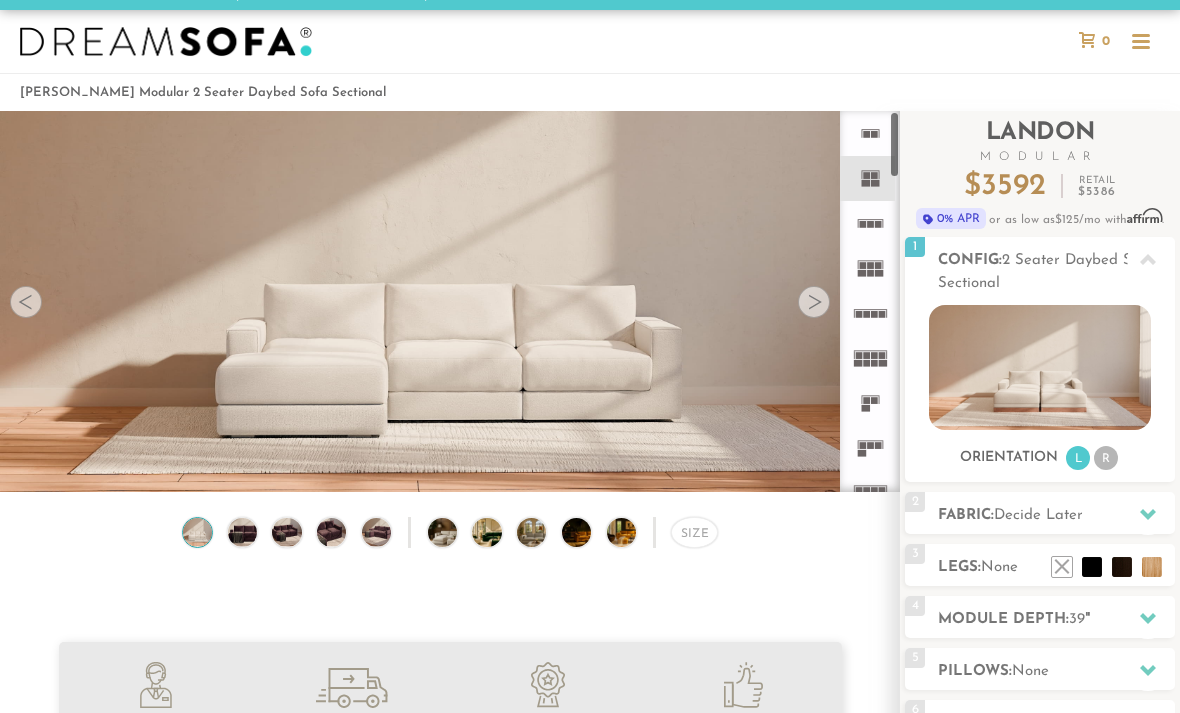 click 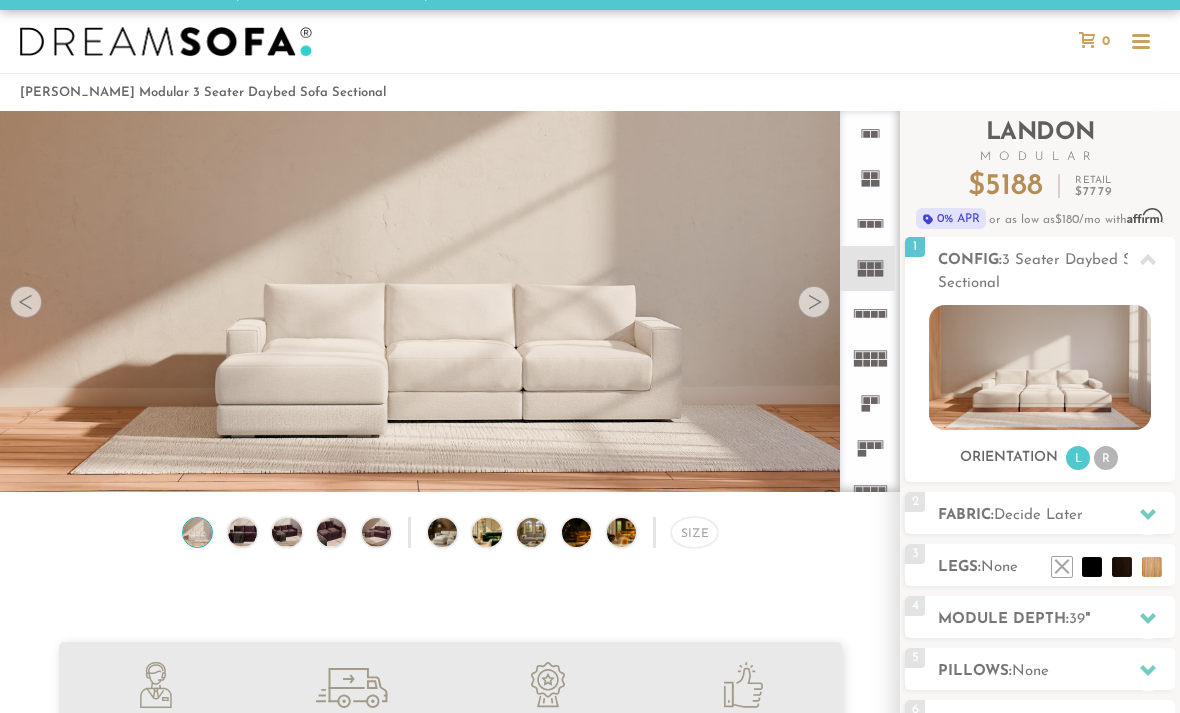click 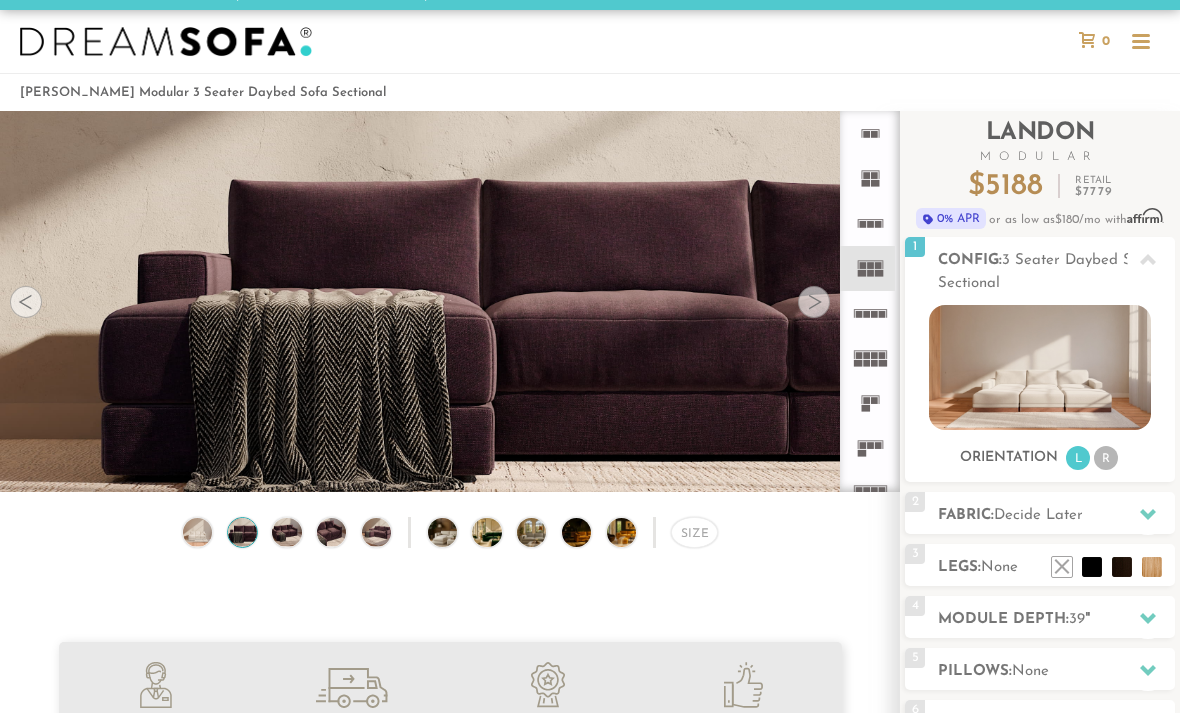 click 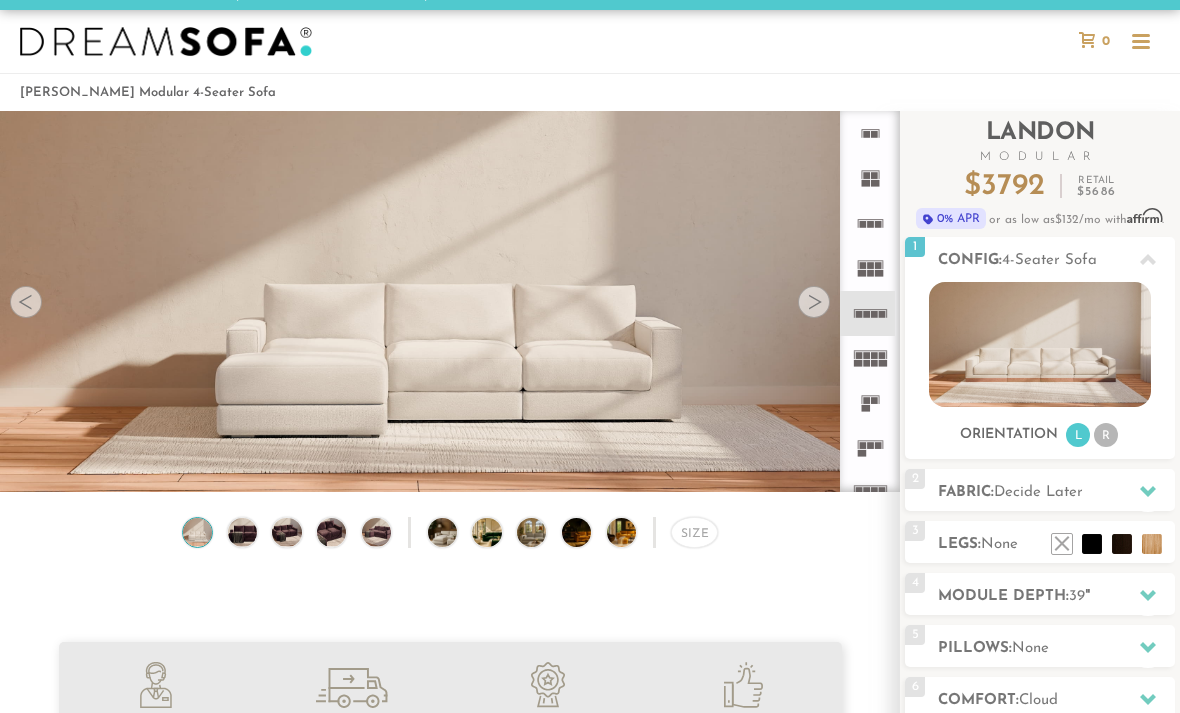 click 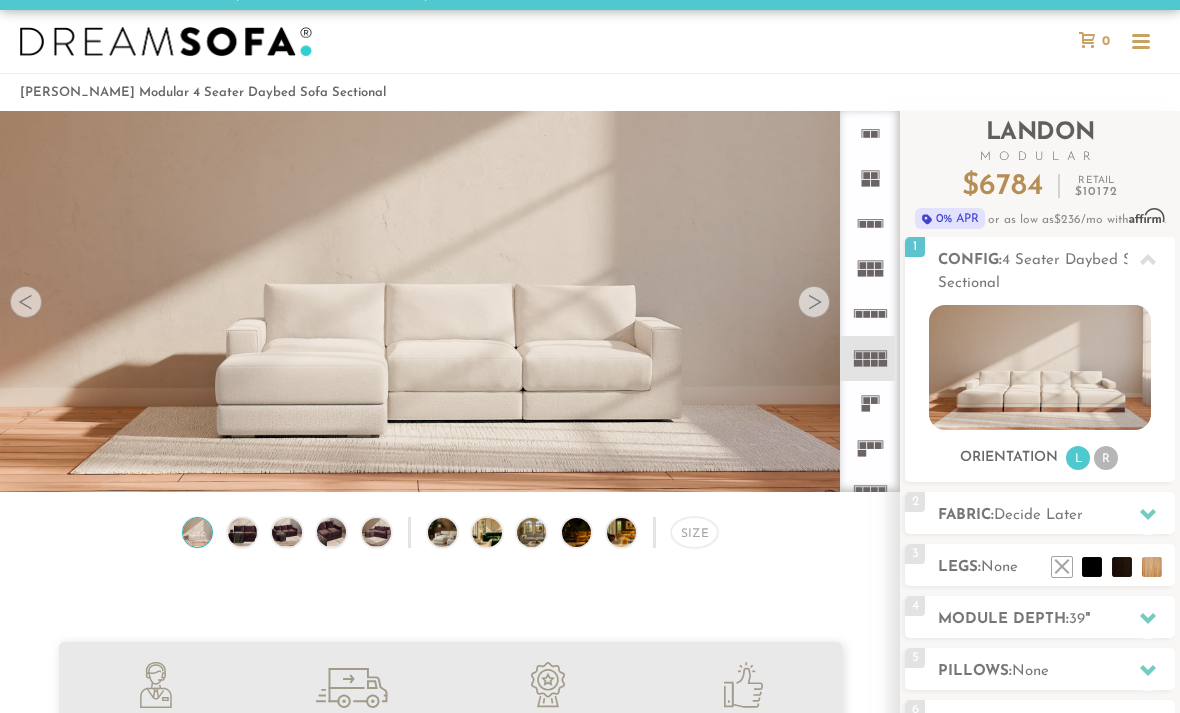 click 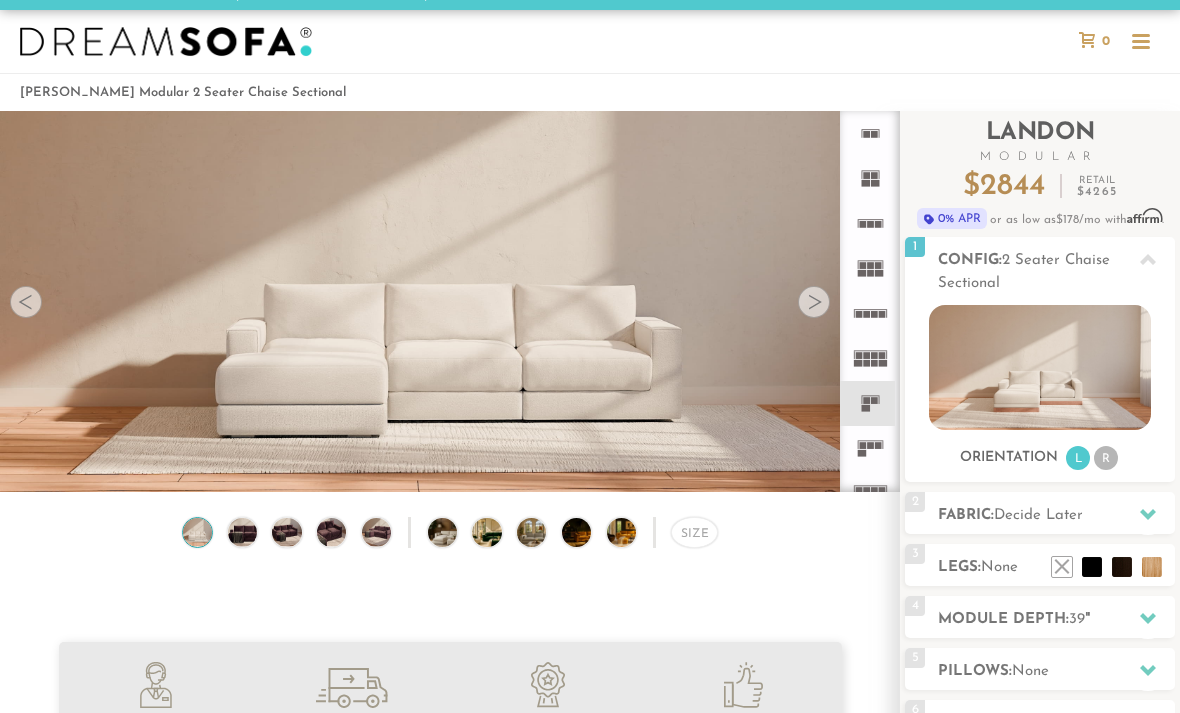 click 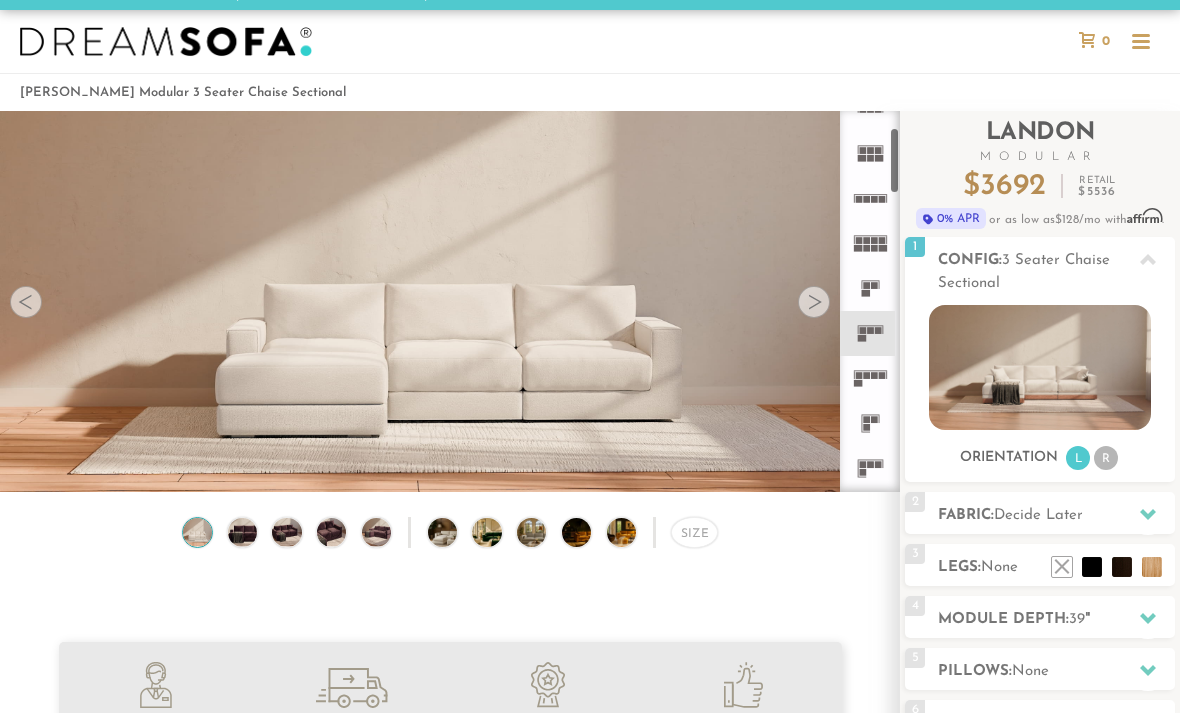 scroll, scrollTop: 155, scrollLeft: 0, axis: vertical 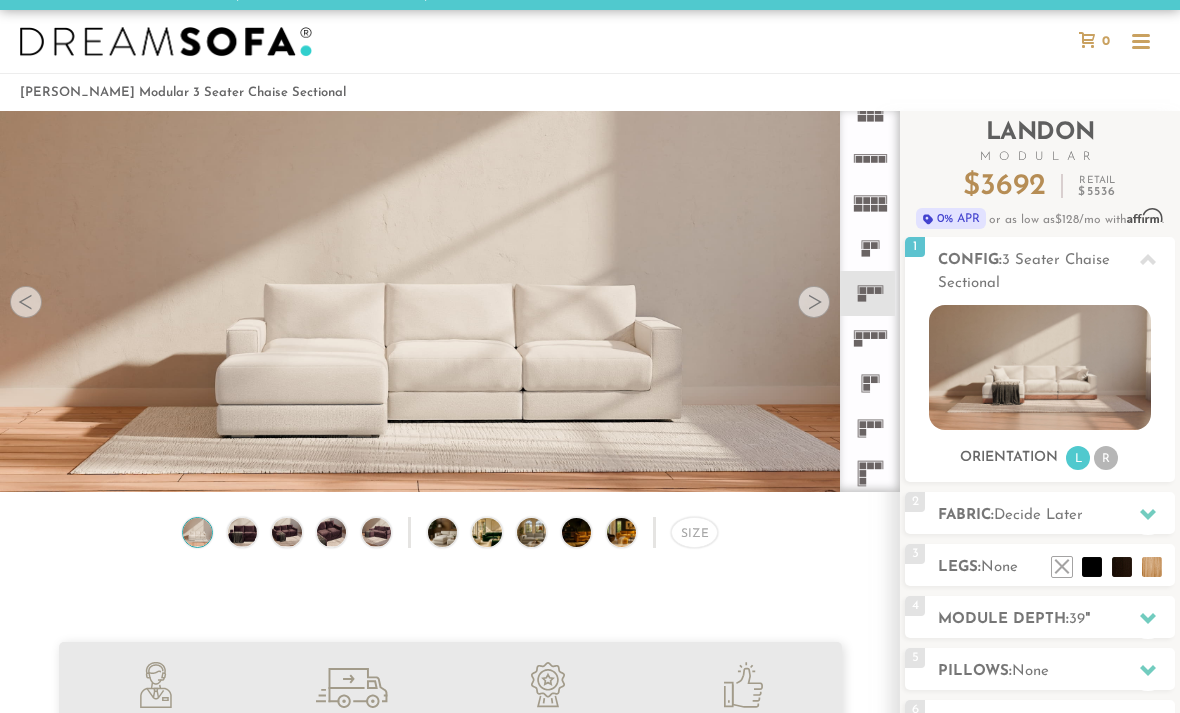click 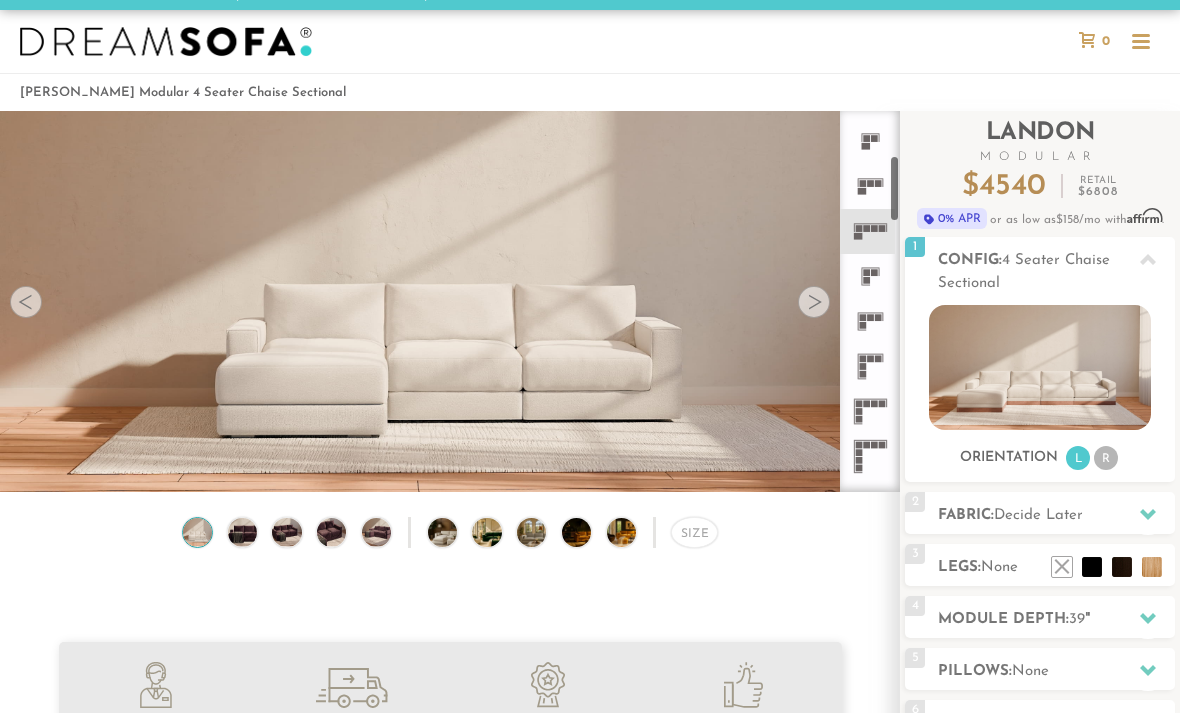 scroll, scrollTop: 317, scrollLeft: 0, axis: vertical 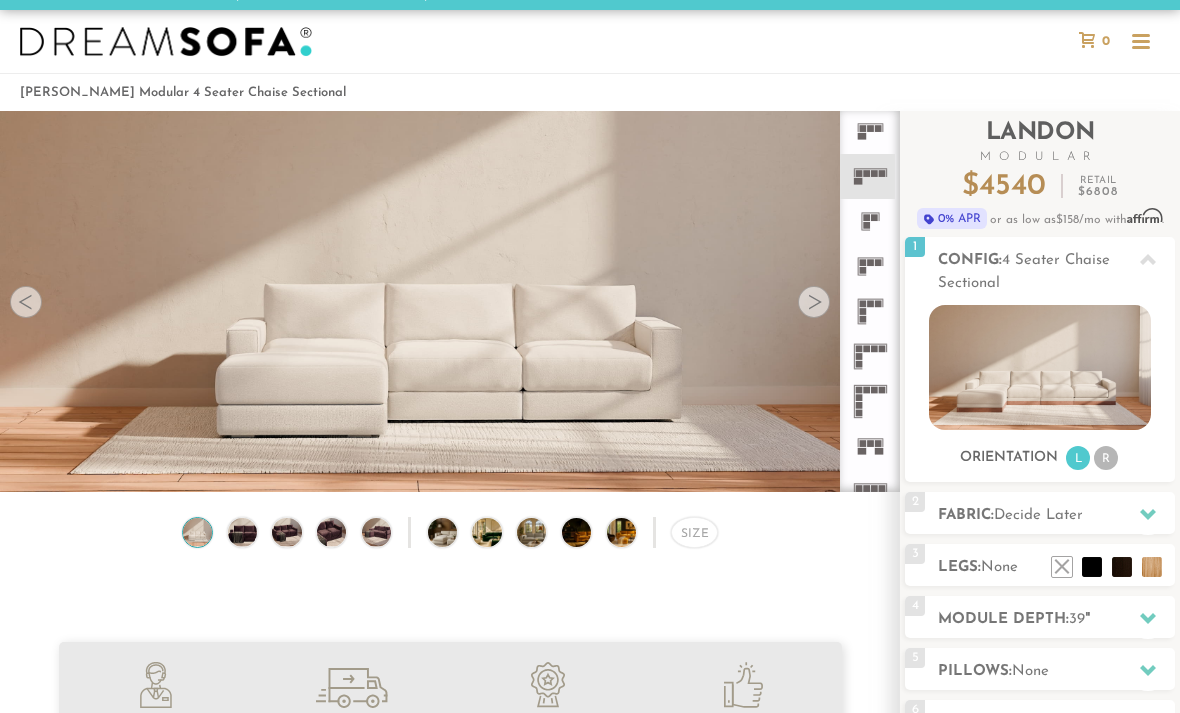 click 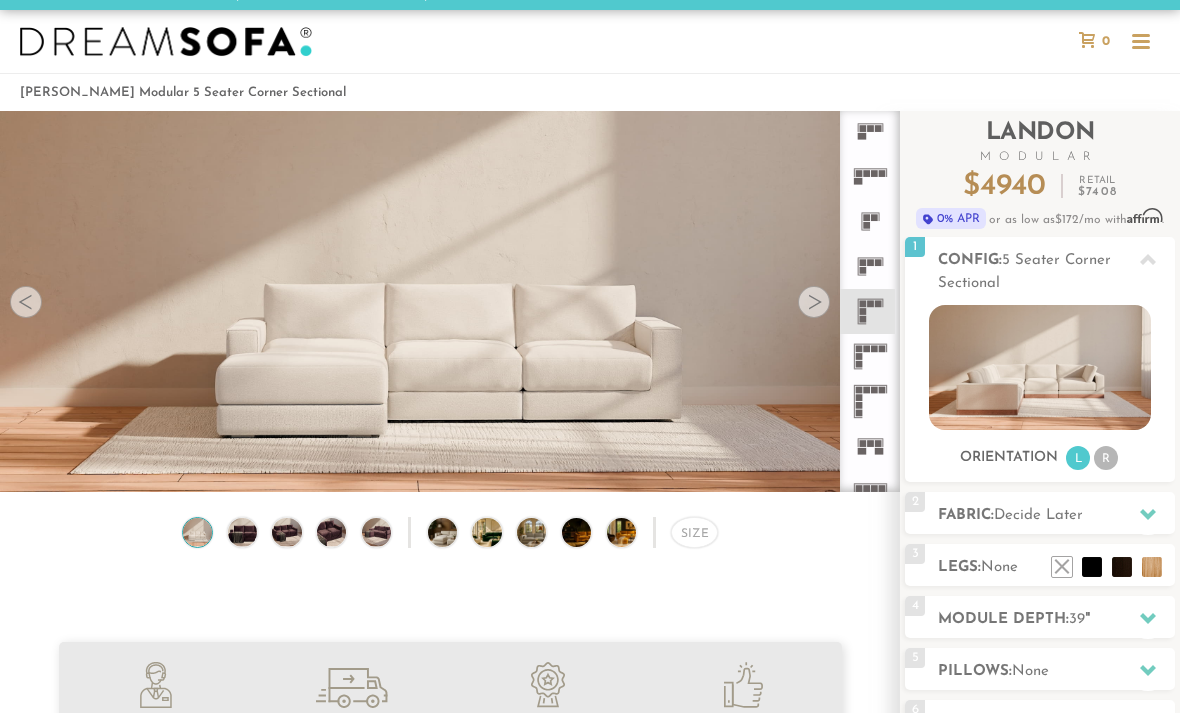 click at bounding box center [1148, 618] 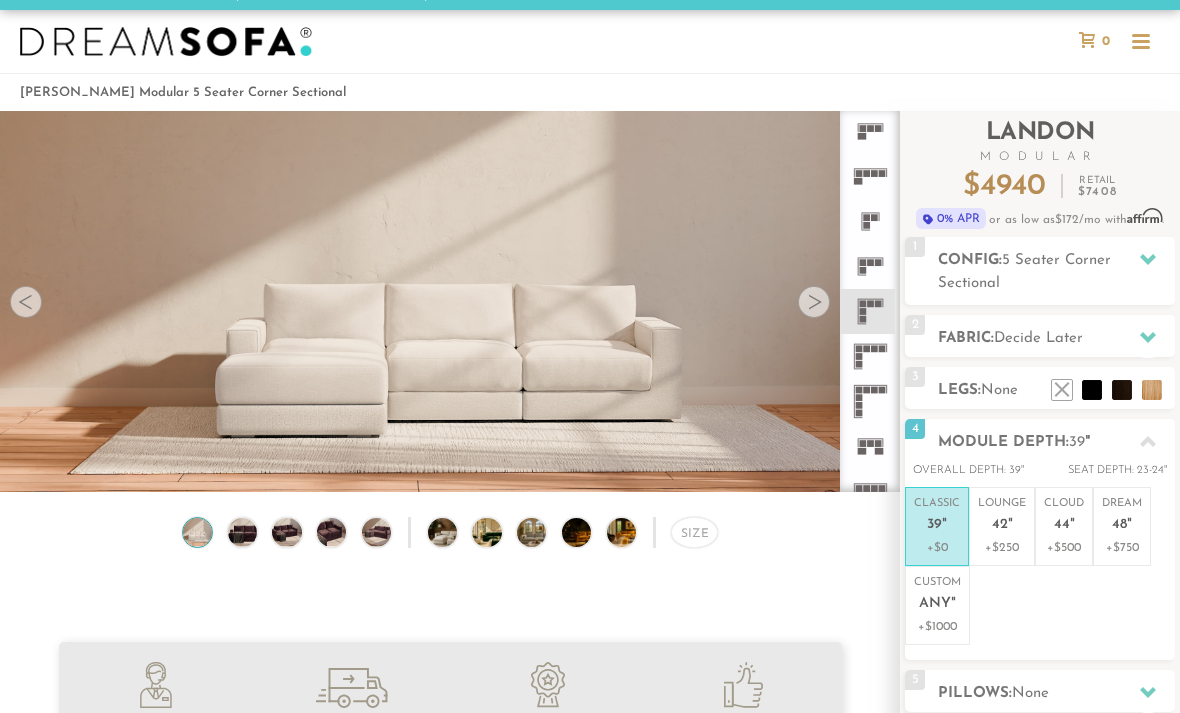 click on "+$250" at bounding box center (1002, 548) 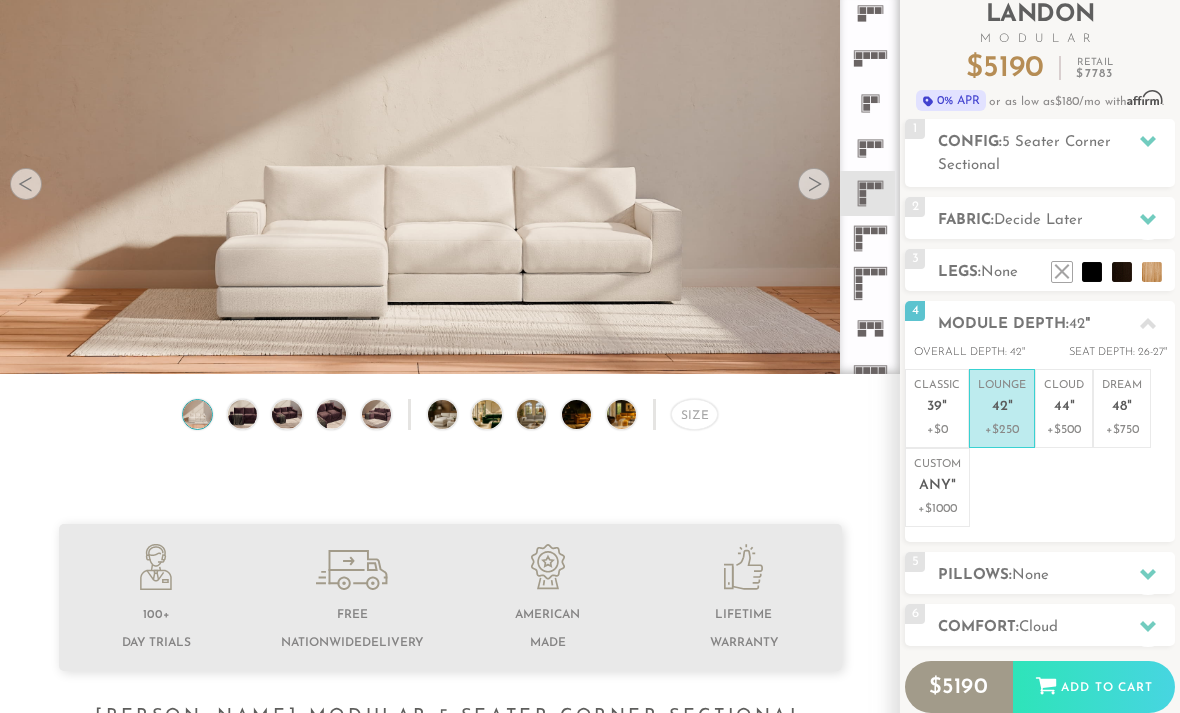 scroll, scrollTop: 163, scrollLeft: 0, axis: vertical 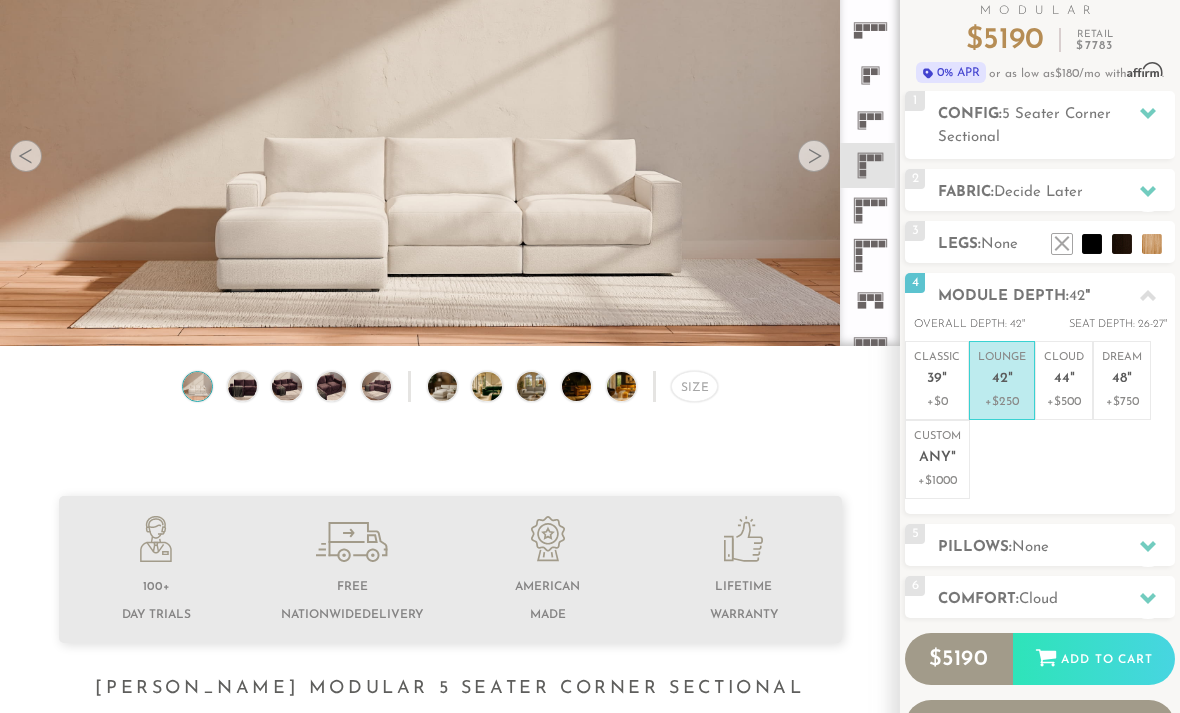 click 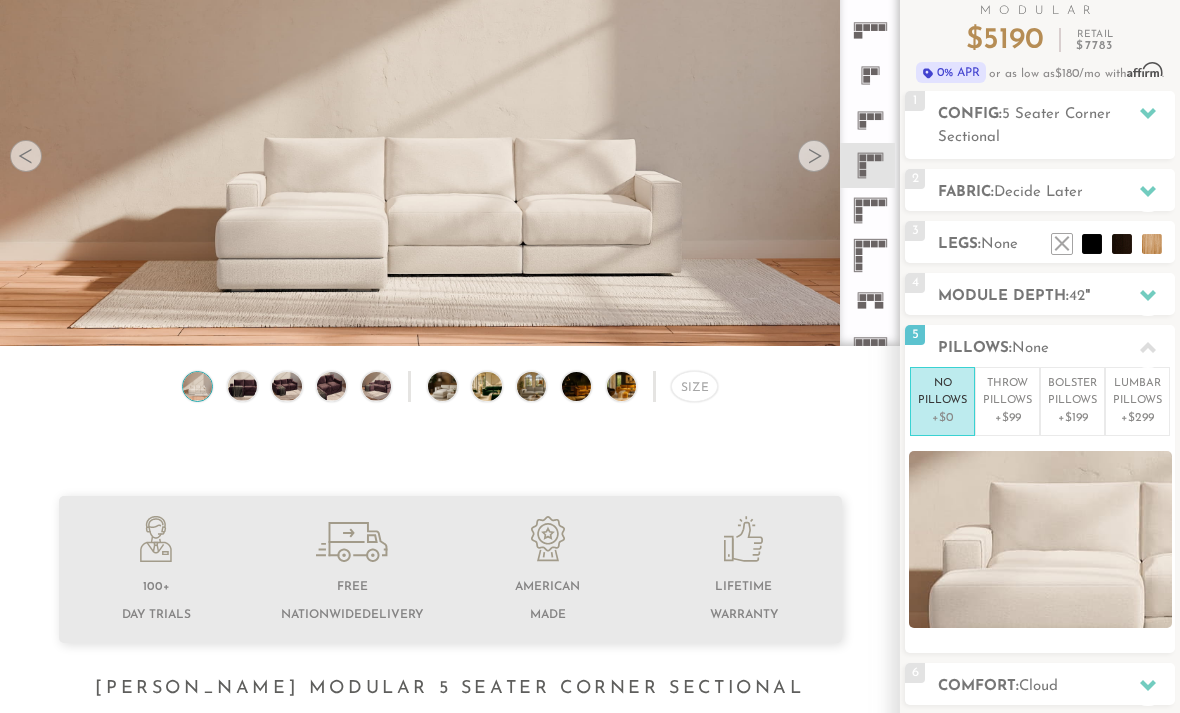 click on "+$199" at bounding box center (1072, 418) 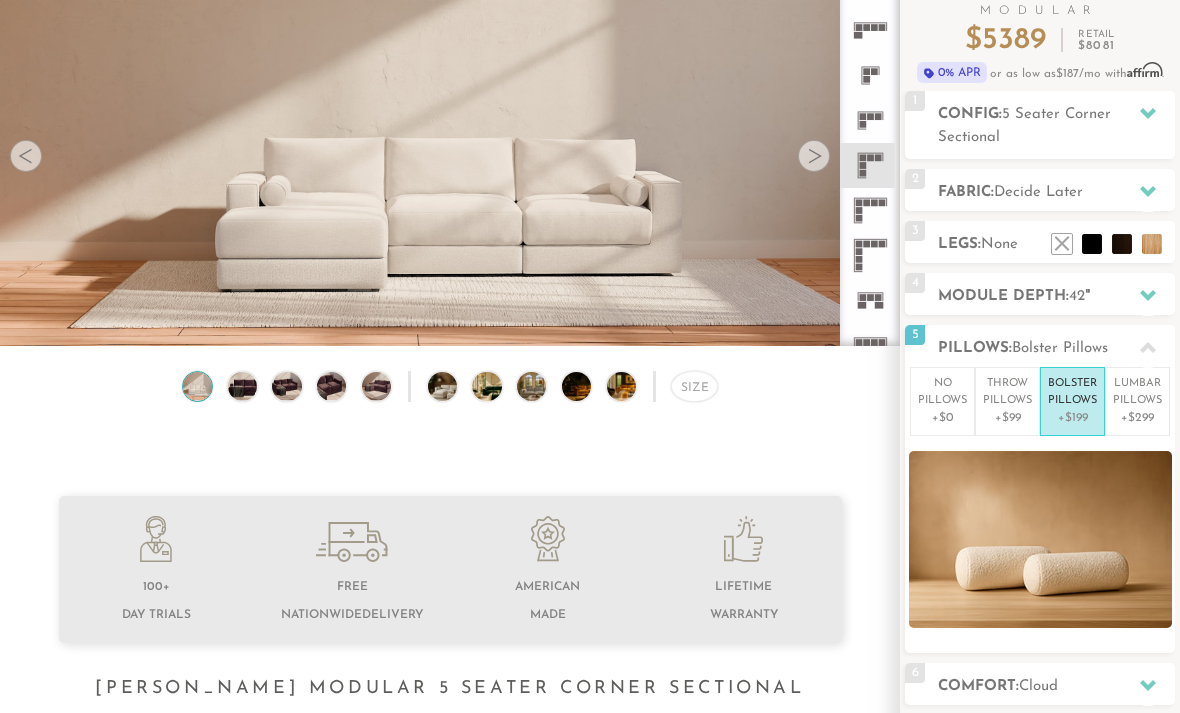 click on "+$299" at bounding box center [1137, 418] 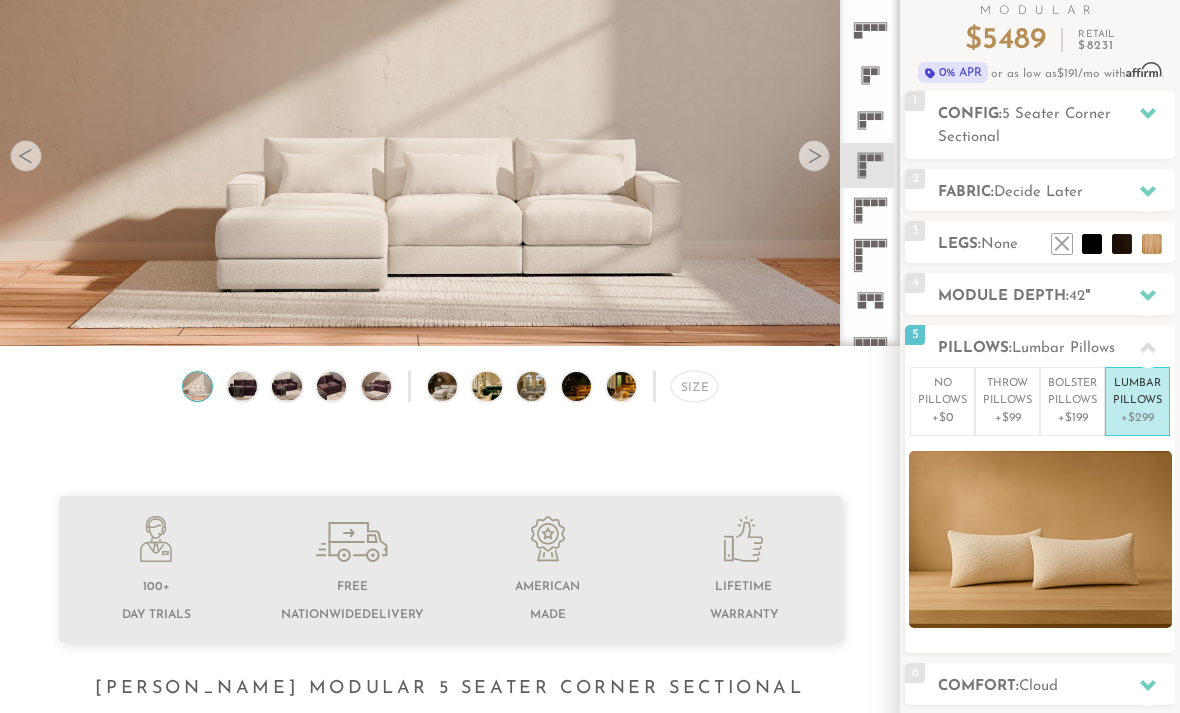 click on "Throw Pillows" at bounding box center (1007, 392) 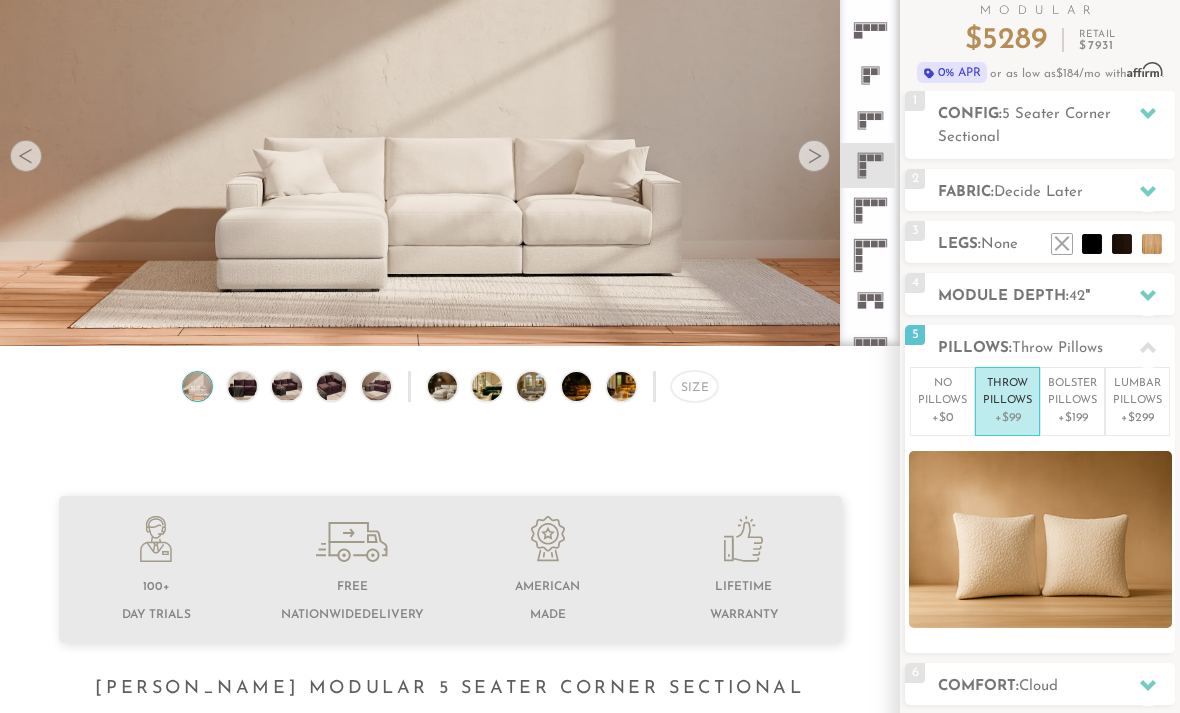 click on "Bolster Pillows" at bounding box center (1072, 392) 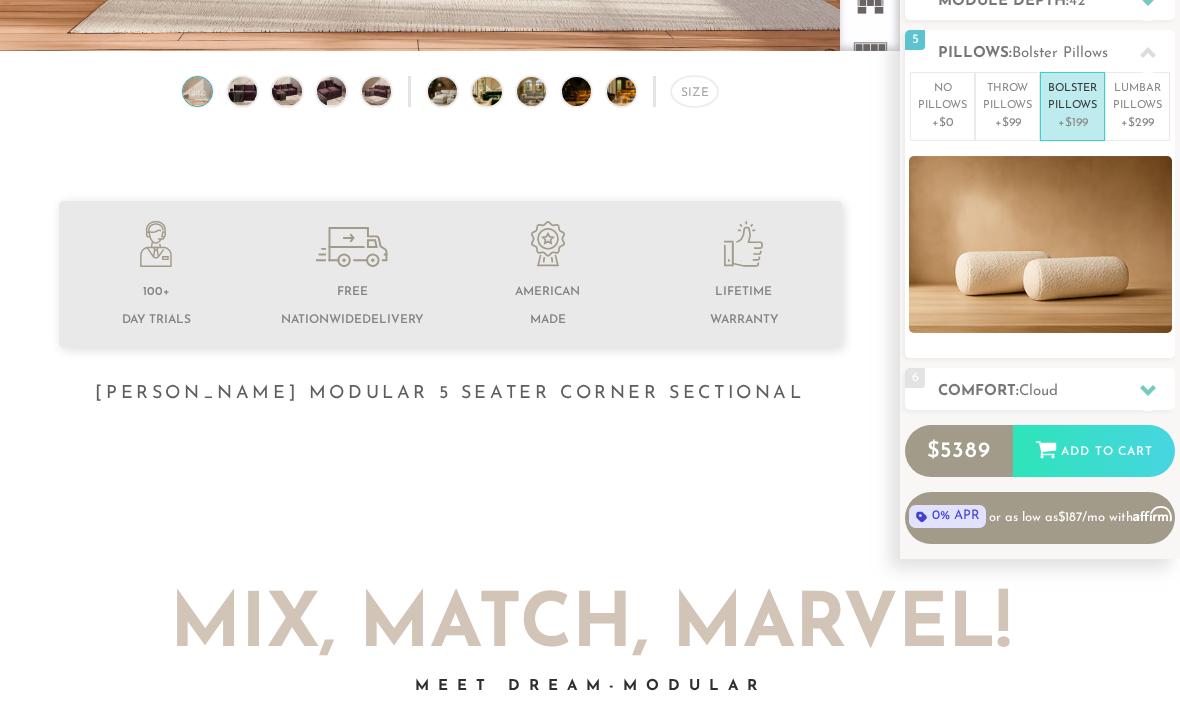 scroll, scrollTop: 485, scrollLeft: 0, axis: vertical 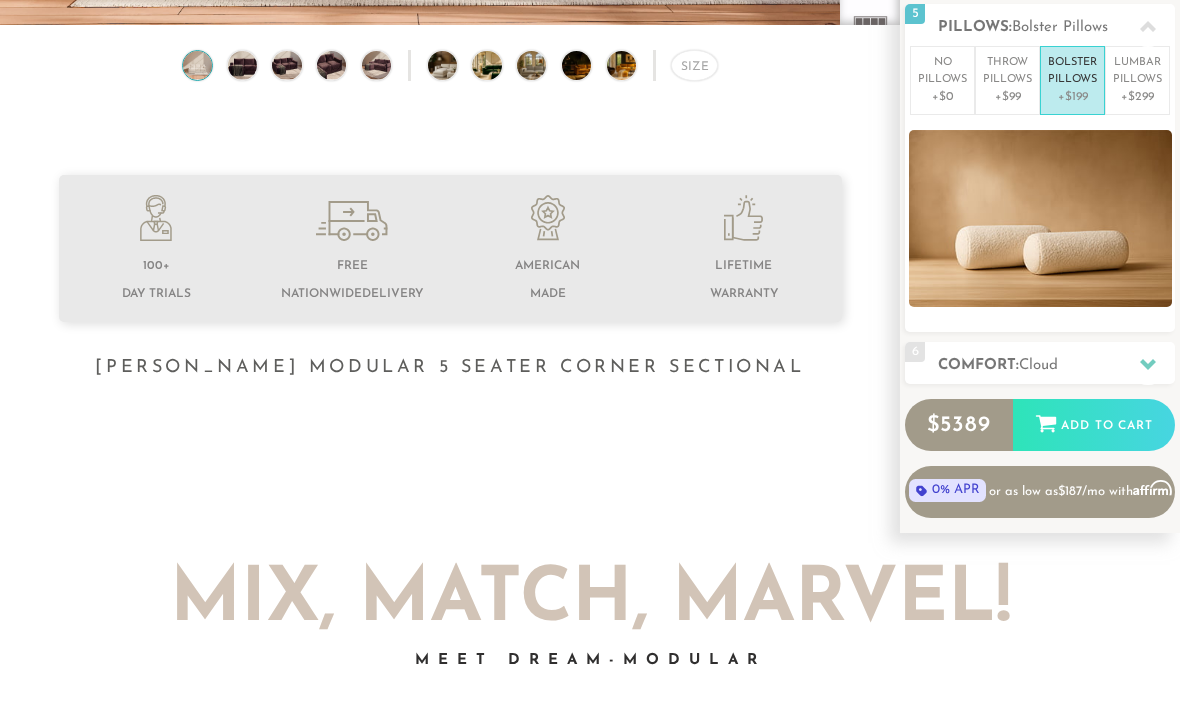 click on "Comfort:  the  Cloud" at bounding box center [1056, 365] 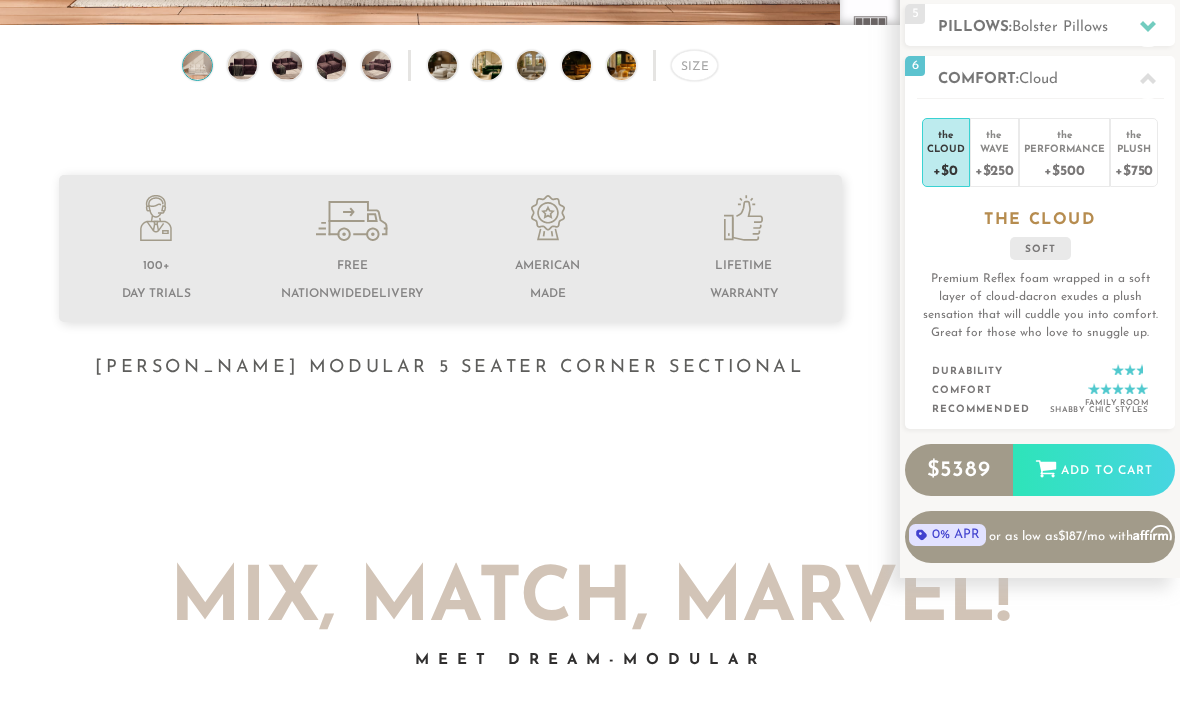 click on "+$750" at bounding box center (1134, 169) 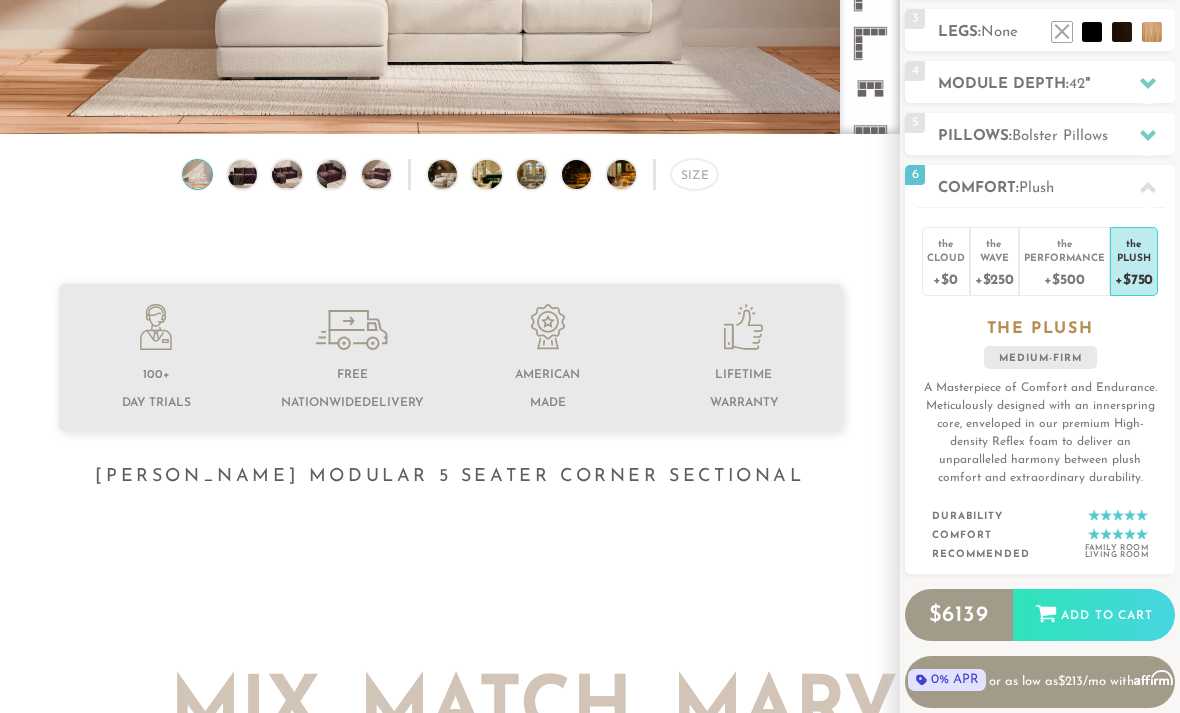 scroll, scrollTop: 0, scrollLeft: 0, axis: both 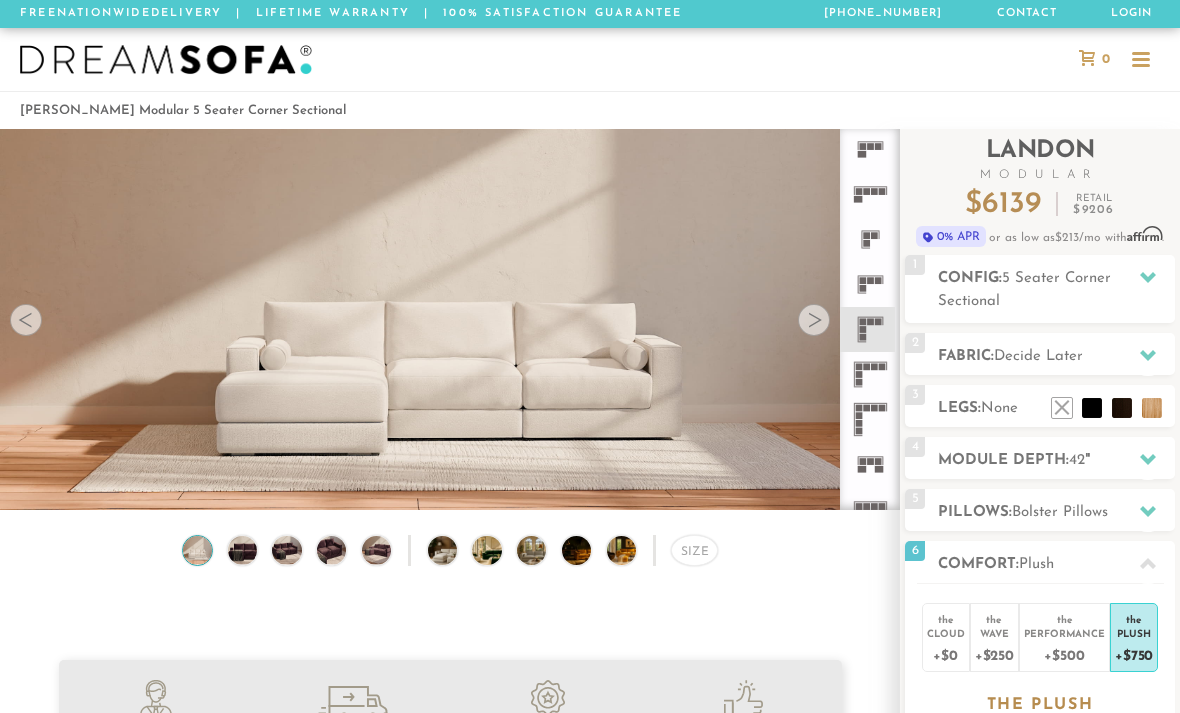 click on "Module Depth:  42 "" at bounding box center (1056, 460) 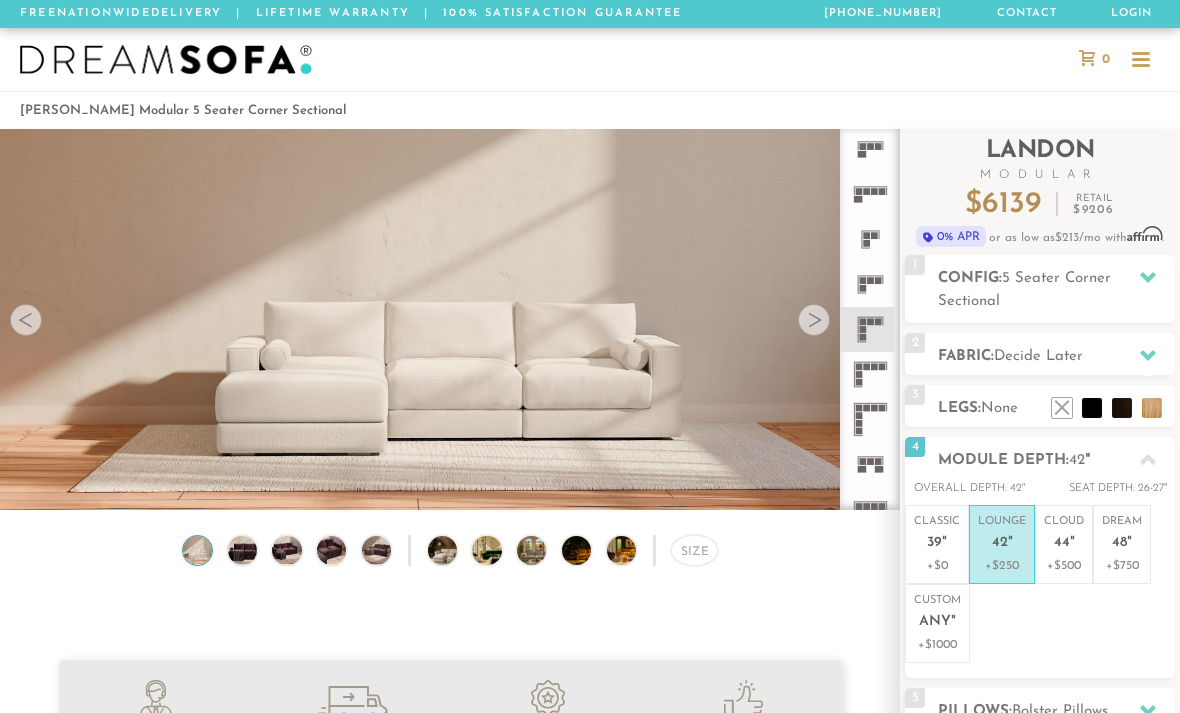 click on "+$0" at bounding box center (937, 566) 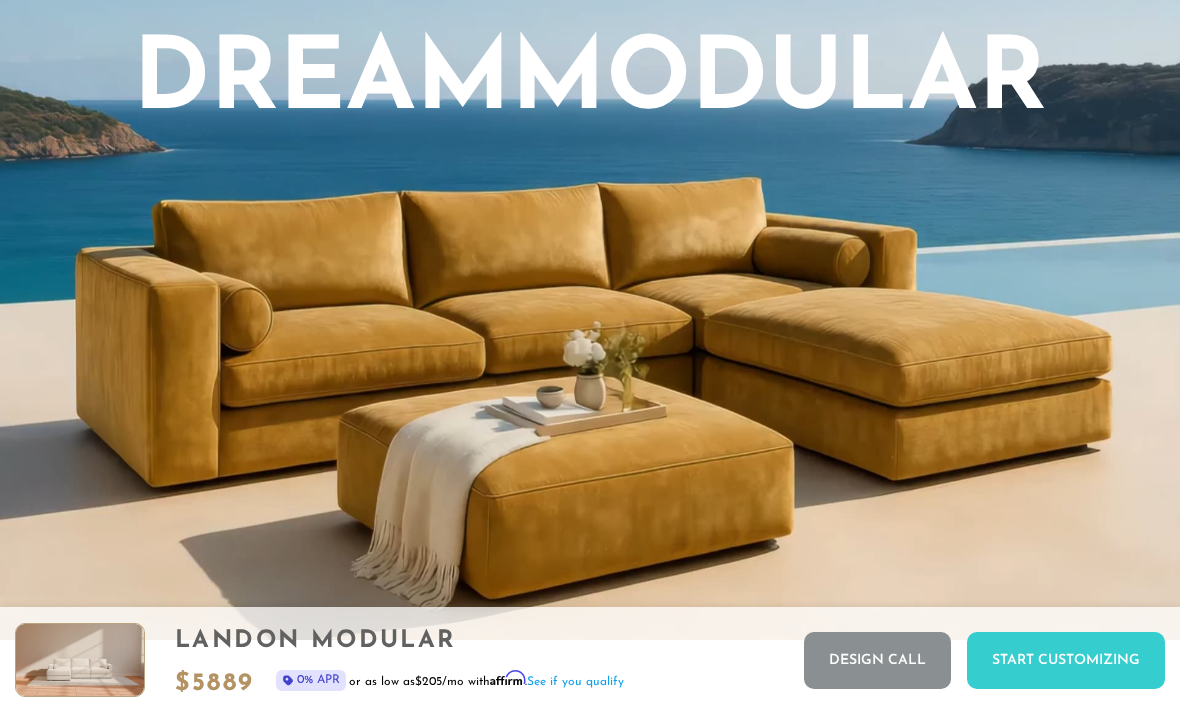 scroll, scrollTop: 1475, scrollLeft: 0, axis: vertical 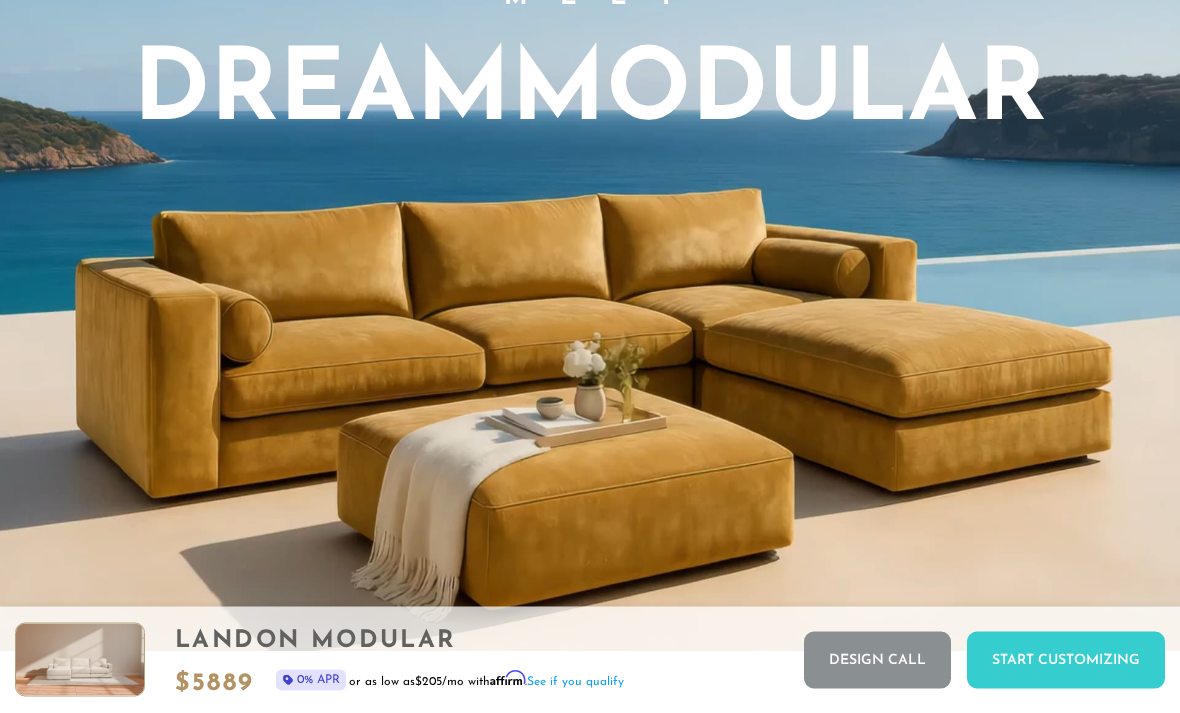 click on "Your browser does not support HTML5 video." at bounding box center (590, 207) 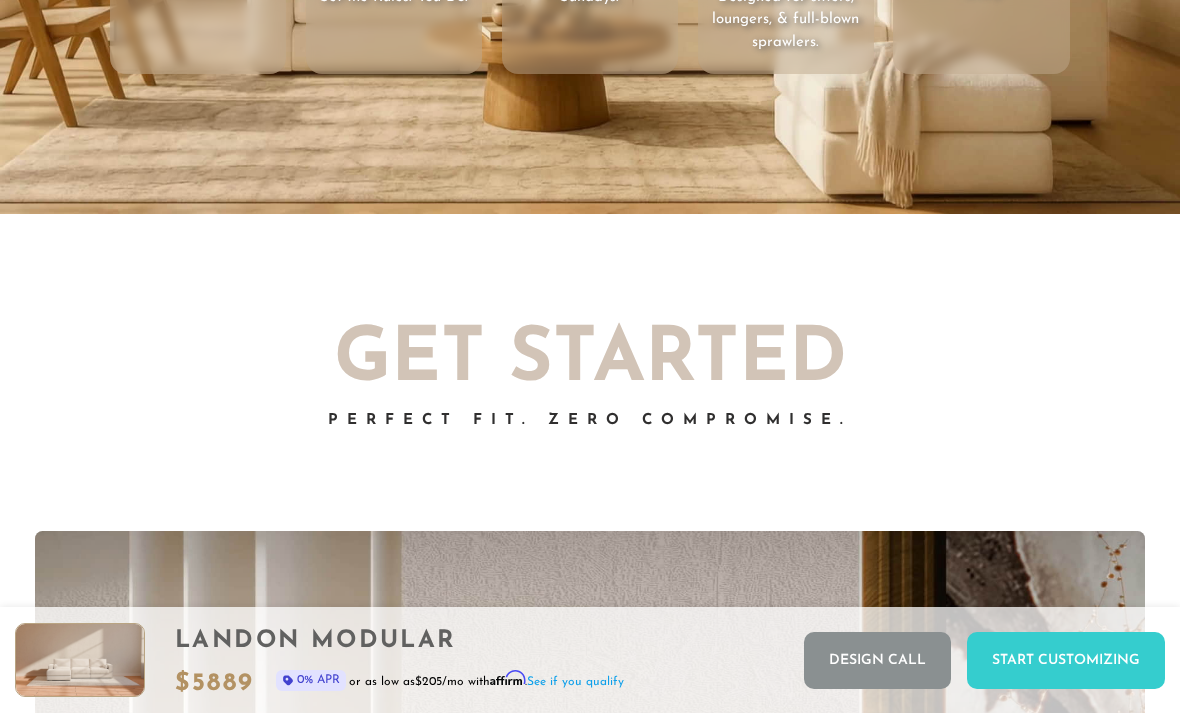 scroll, scrollTop: 3085, scrollLeft: 0, axis: vertical 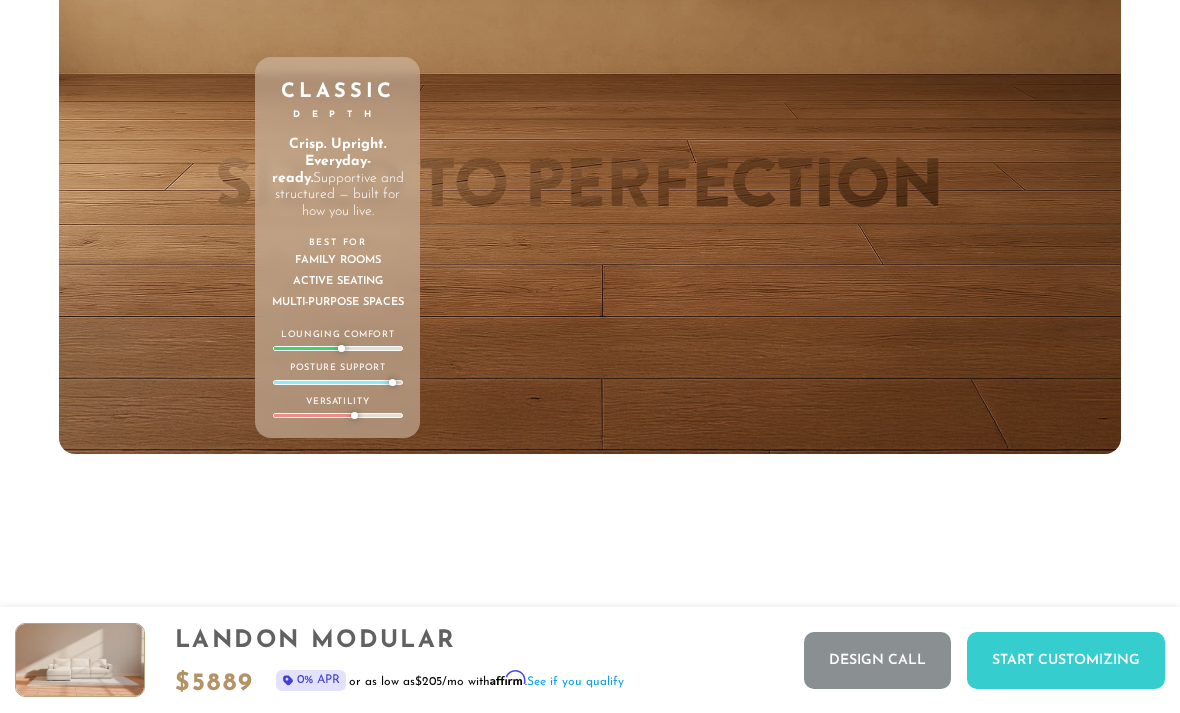 click on "Active Seating" at bounding box center [337, 281] 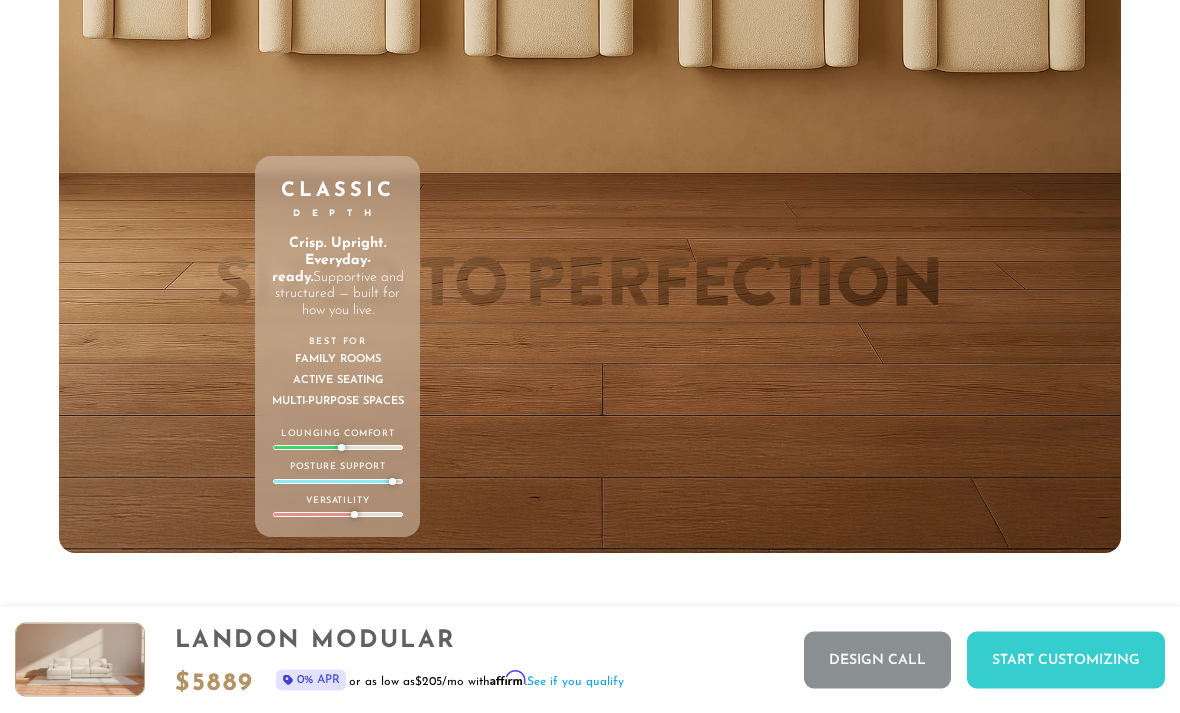 scroll, scrollTop: 6280, scrollLeft: 0, axis: vertical 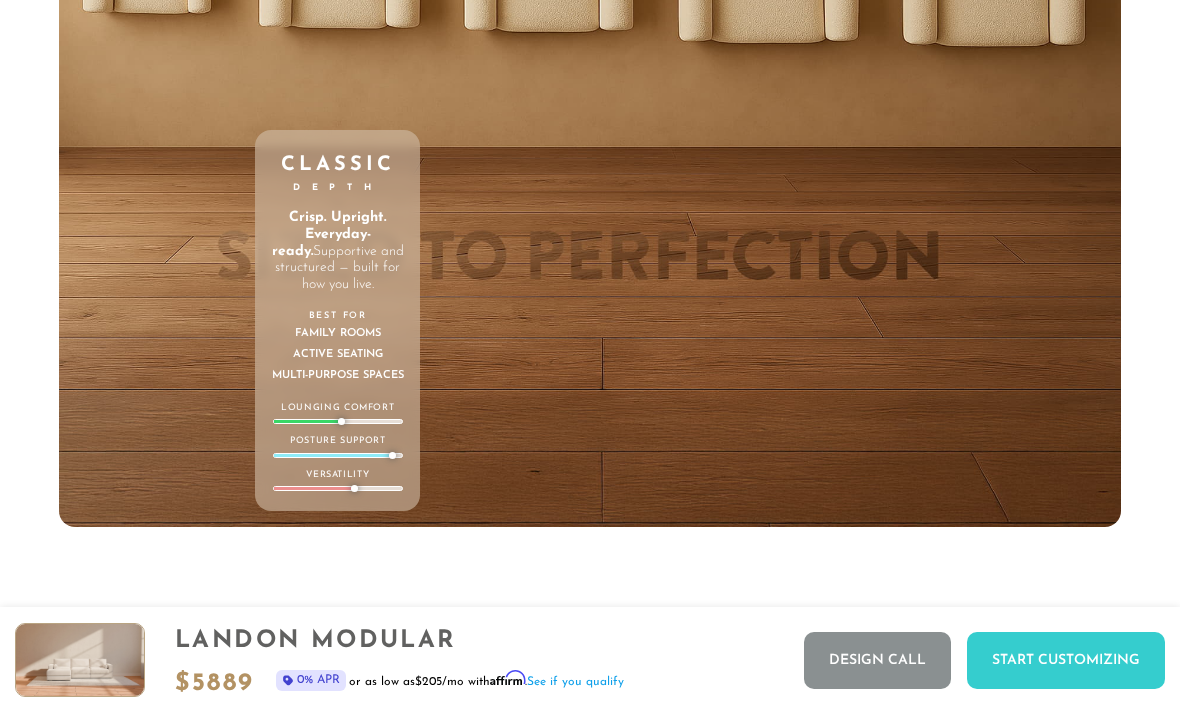 click on "Posture Support" at bounding box center (338, 441) 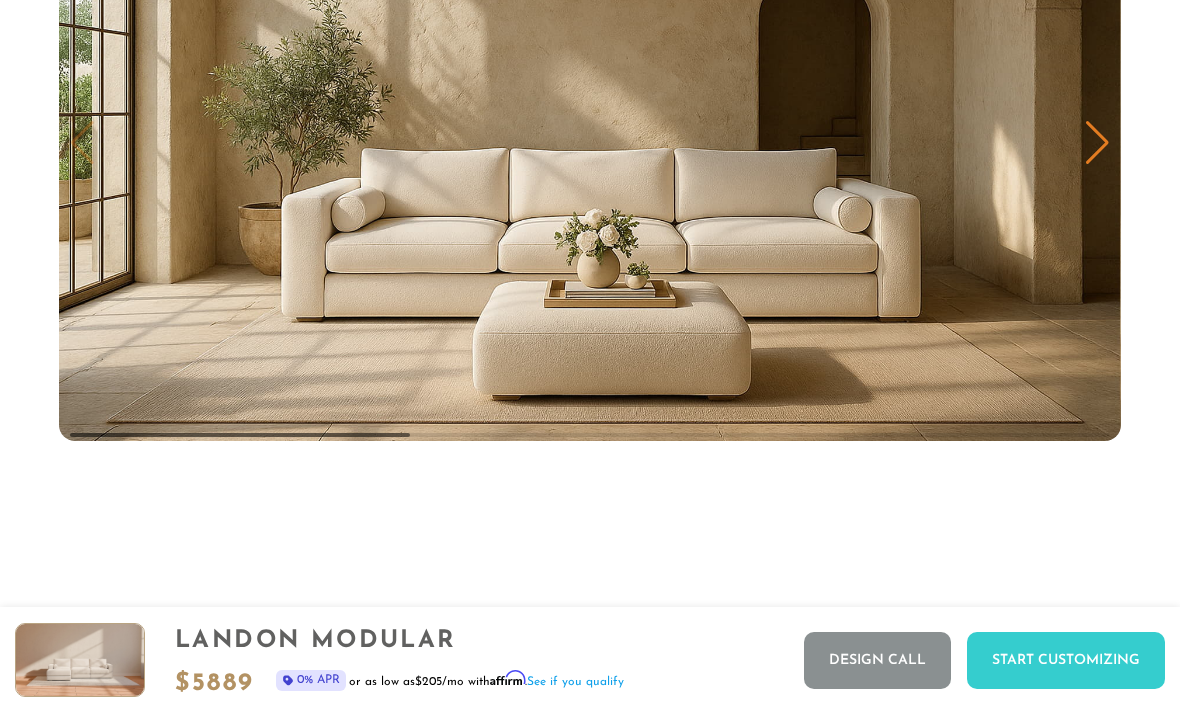 scroll, scrollTop: 9255, scrollLeft: 0, axis: vertical 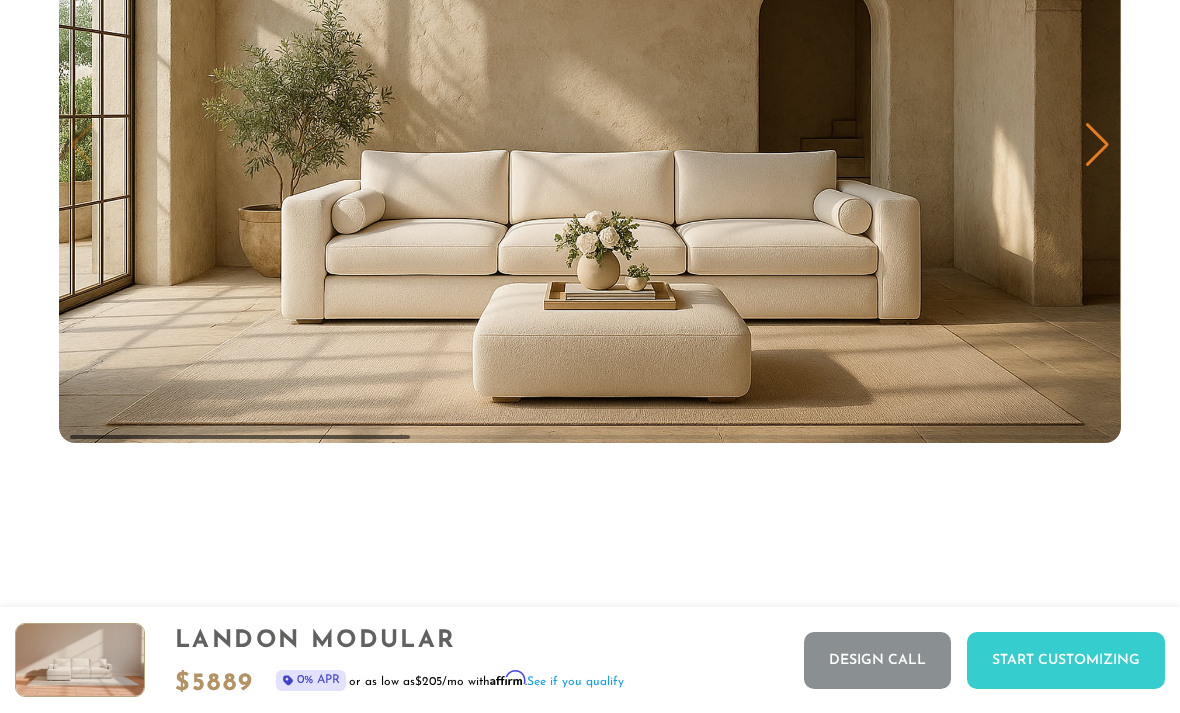 click at bounding box center (1097, 145) 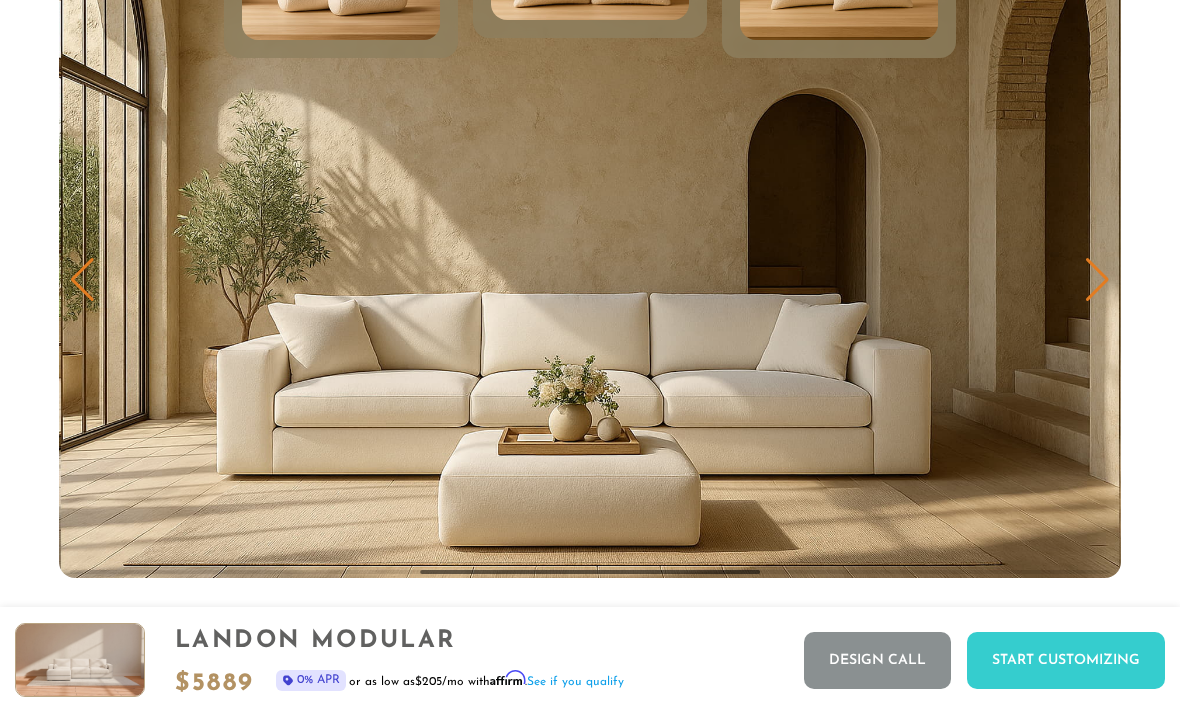 scroll, scrollTop: 9119, scrollLeft: 0, axis: vertical 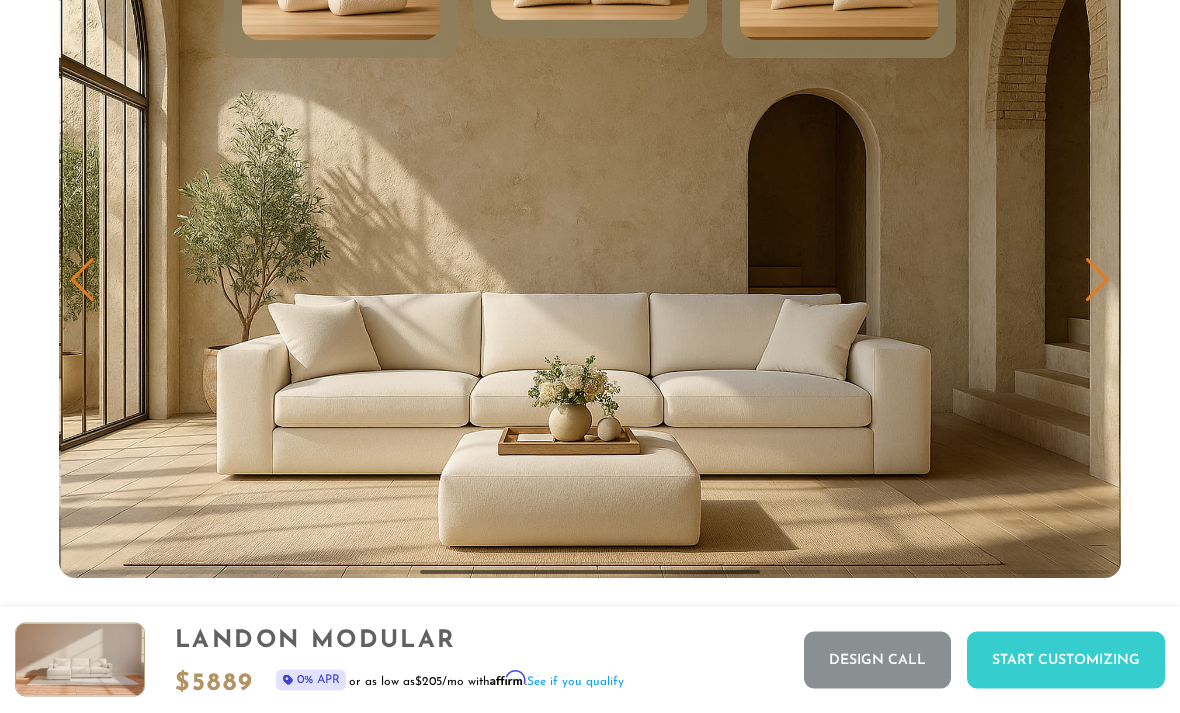 click at bounding box center [1097, 281] 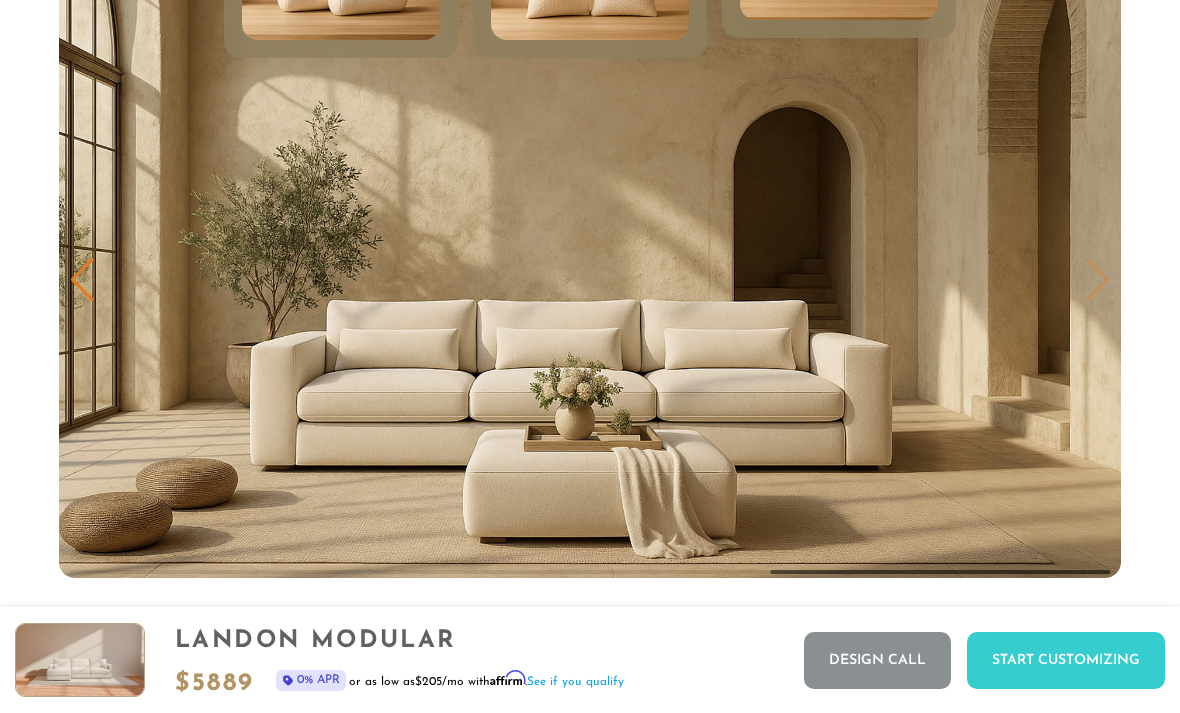 click at bounding box center [590, 279] 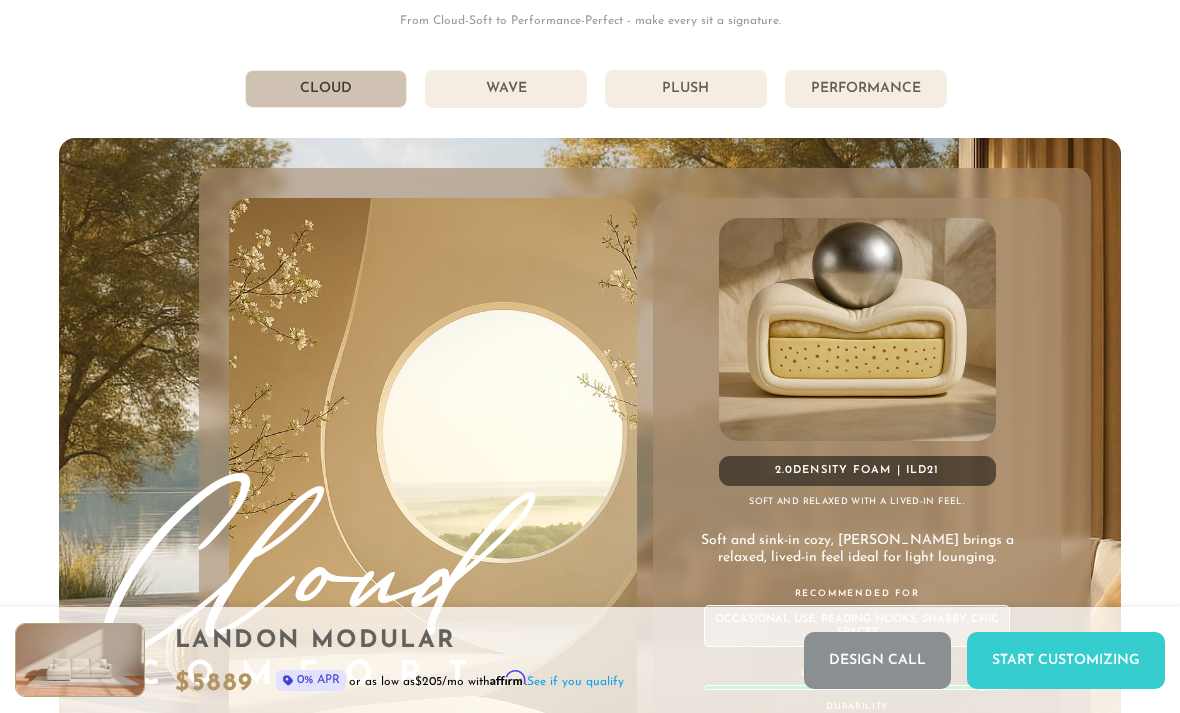 scroll, scrollTop: 9968, scrollLeft: 0, axis: vertical 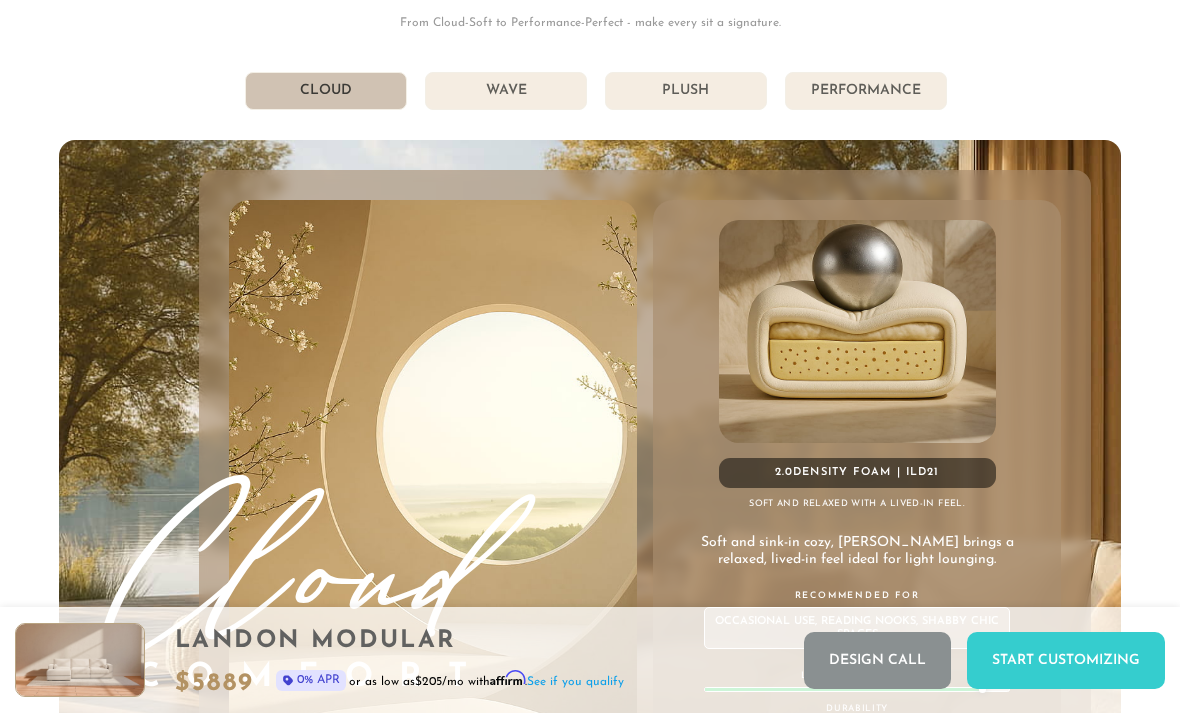 click on "Plush" at bounding box center [686, 91] 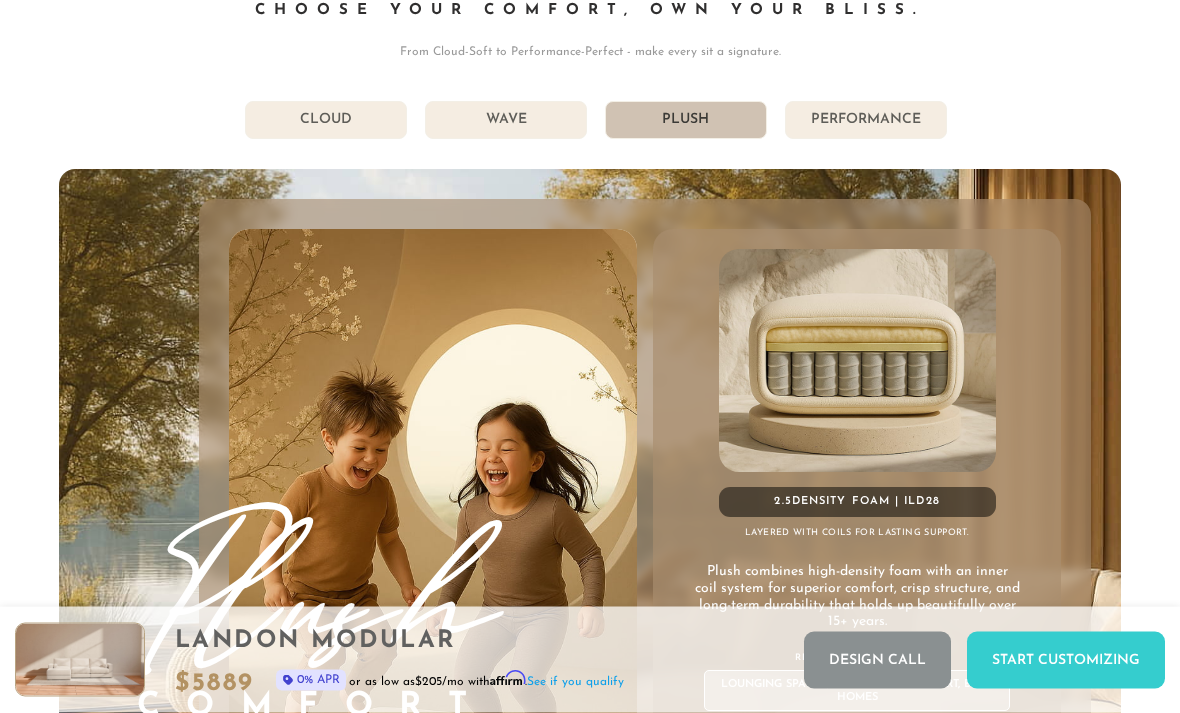 scroll, scrollTop: 9937, scrollLeft: 0, axis: vertical 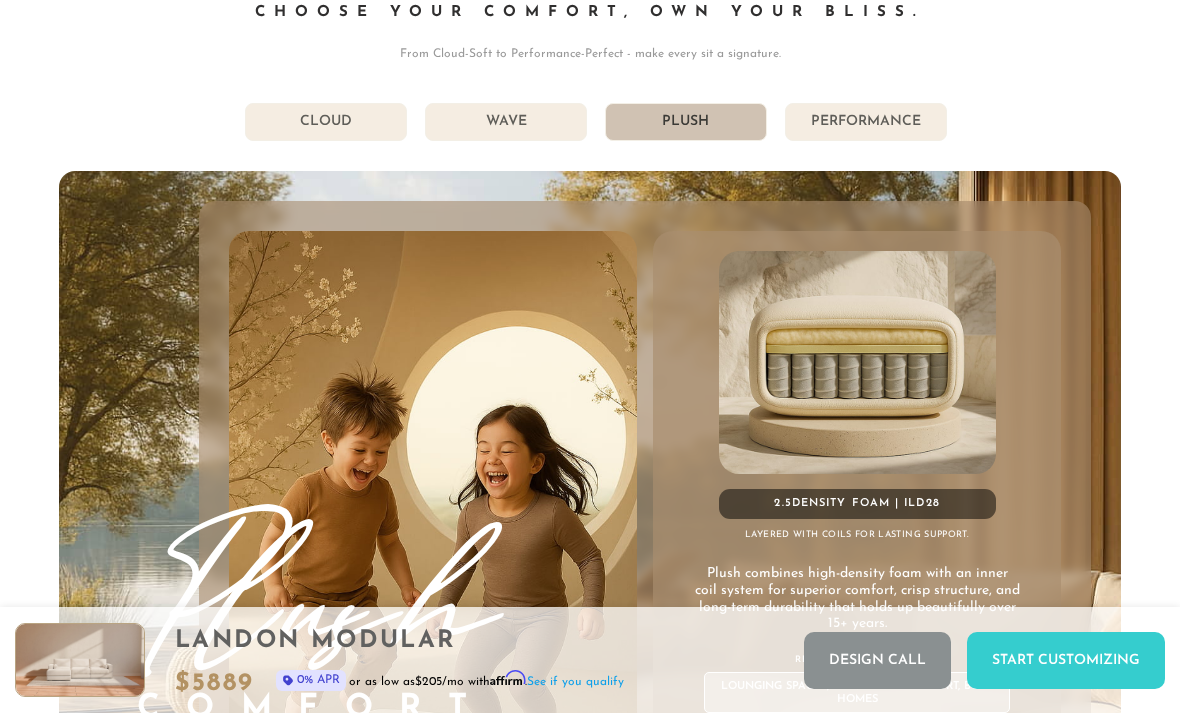 click on "Wave" at bounding box center (506, 122) 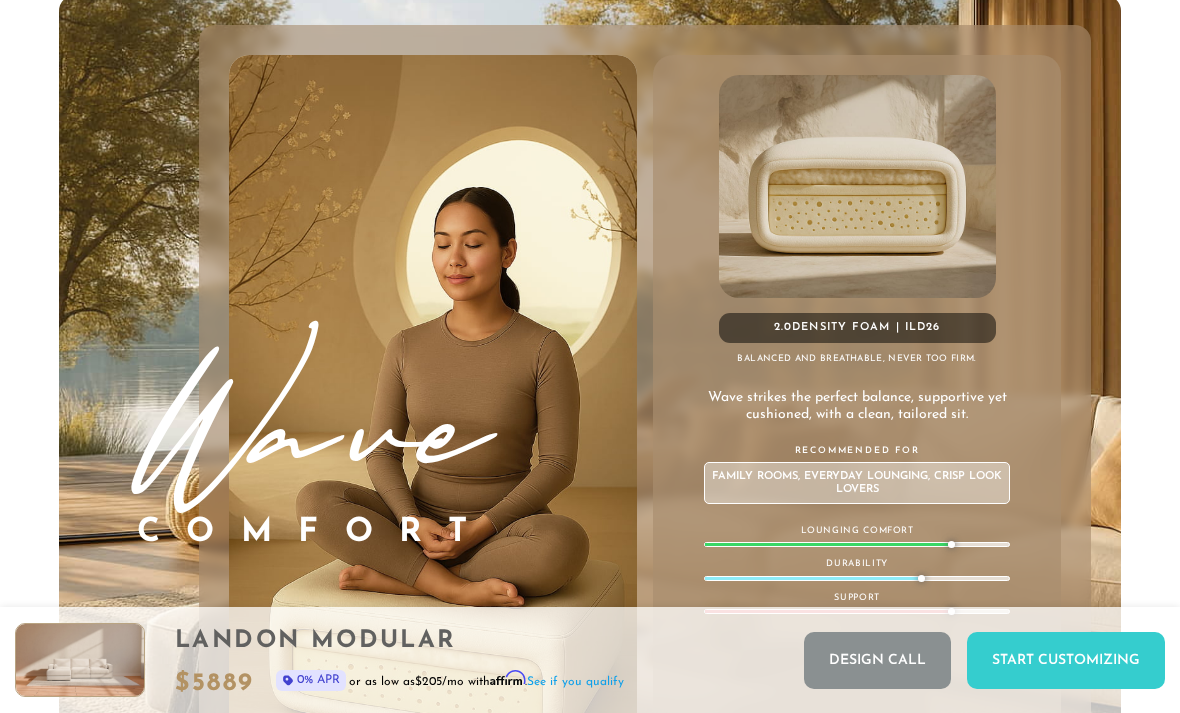 scroll, scrollTop: 10113, scrollLeft: 0, axis: vertical 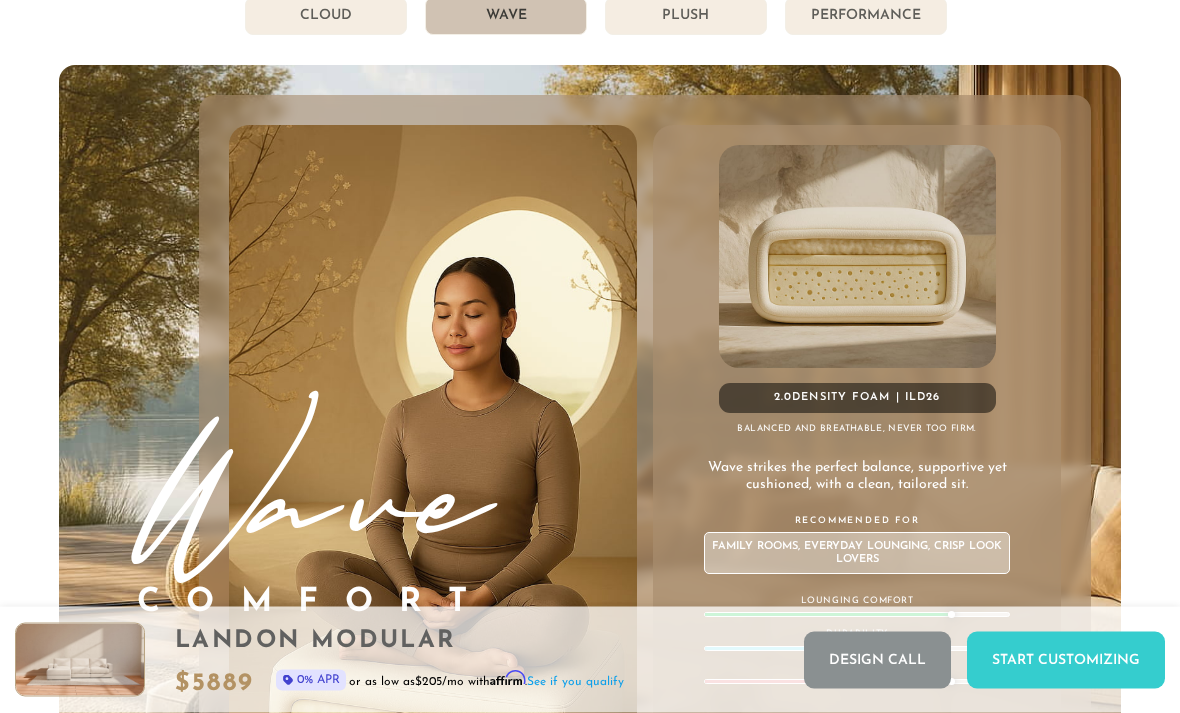 click on "Plush" at bounding box center [686, 17] 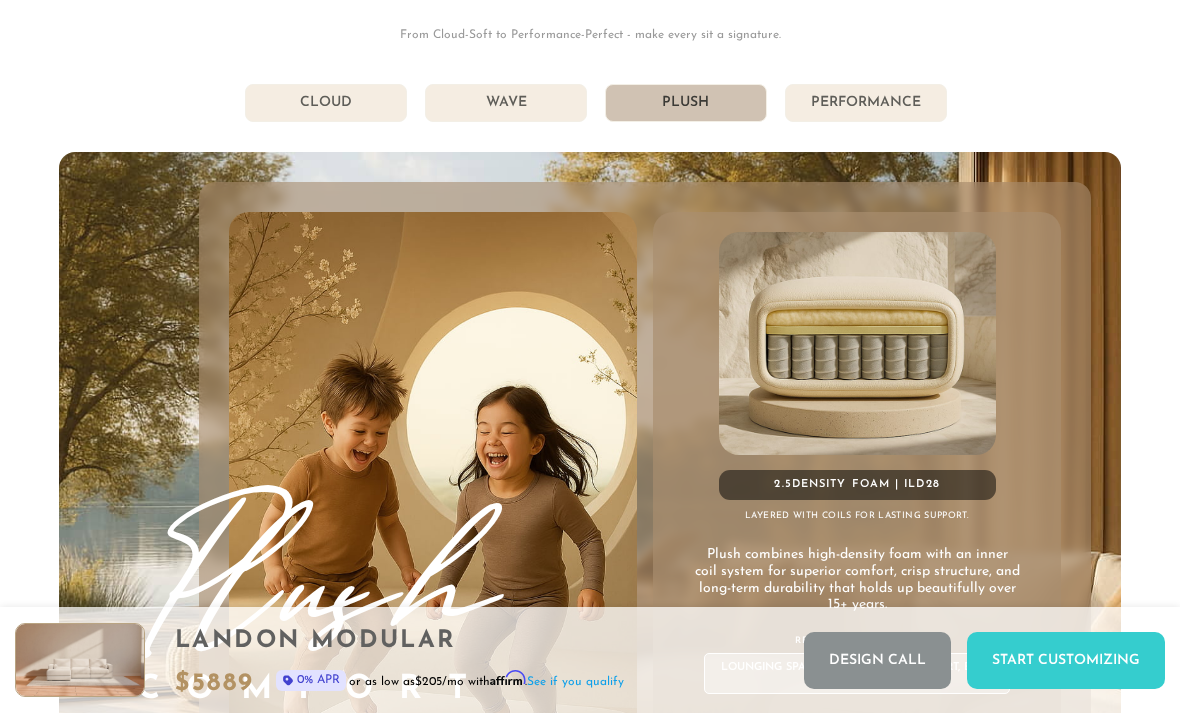 scroll, scrollTop: 9954, scrollLeft: 0, axis: vertical 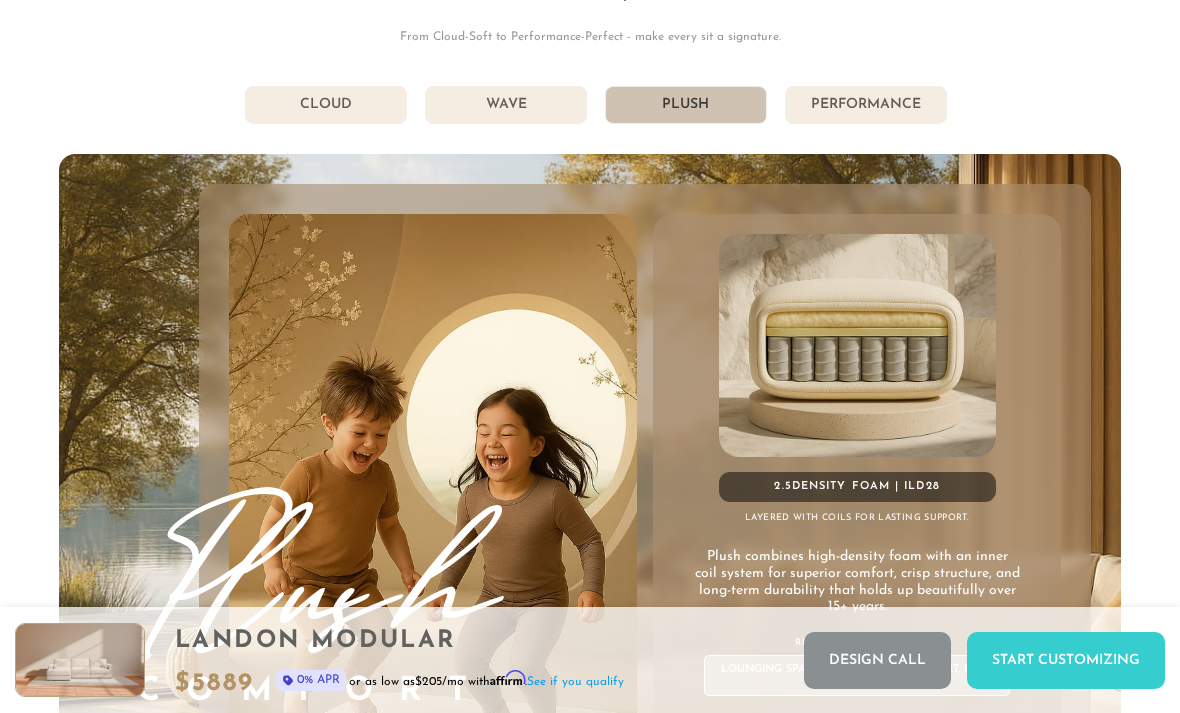 click on "Performance" at bounding box center (866, 105) 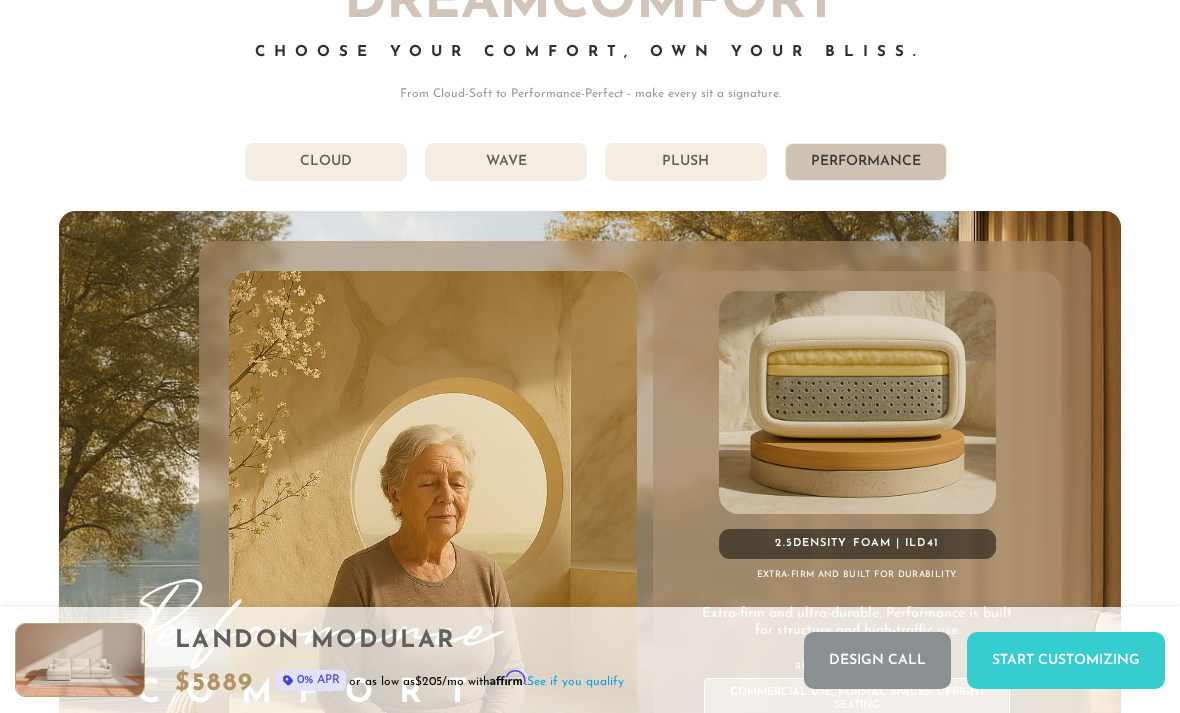 scroll, scrollTop: 9893, scrollLeft: 0, axis: vertical 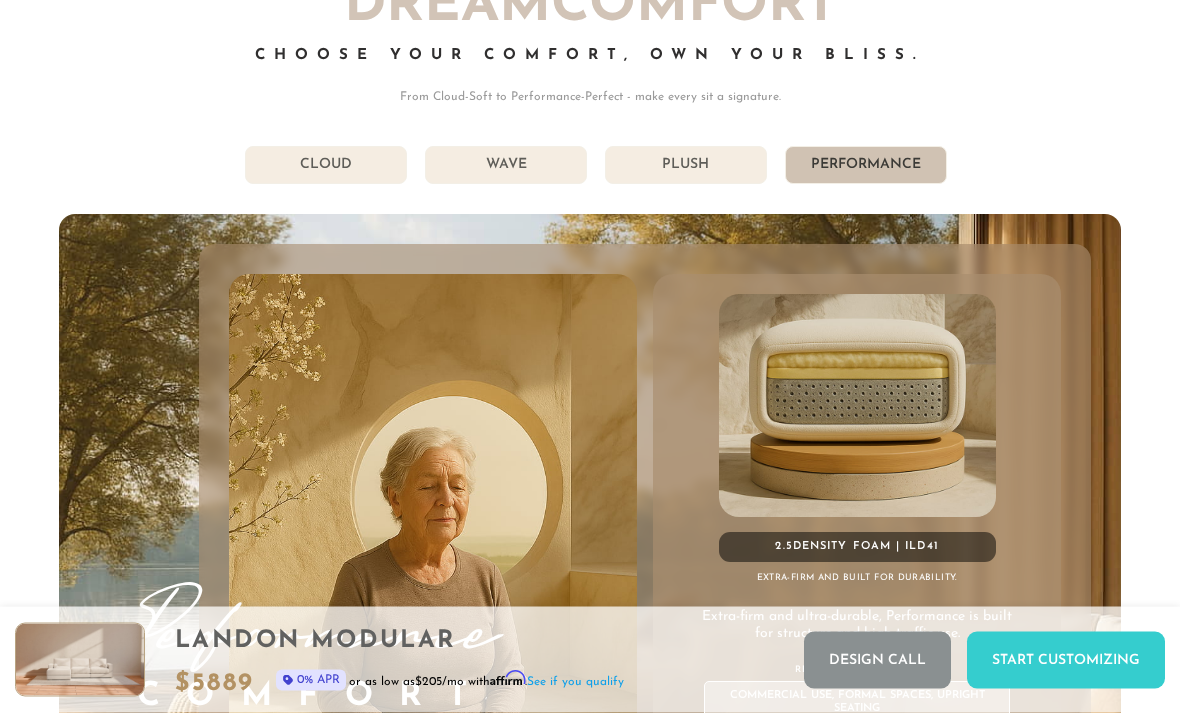 click on "Plush" at bounding box center [686, 166] 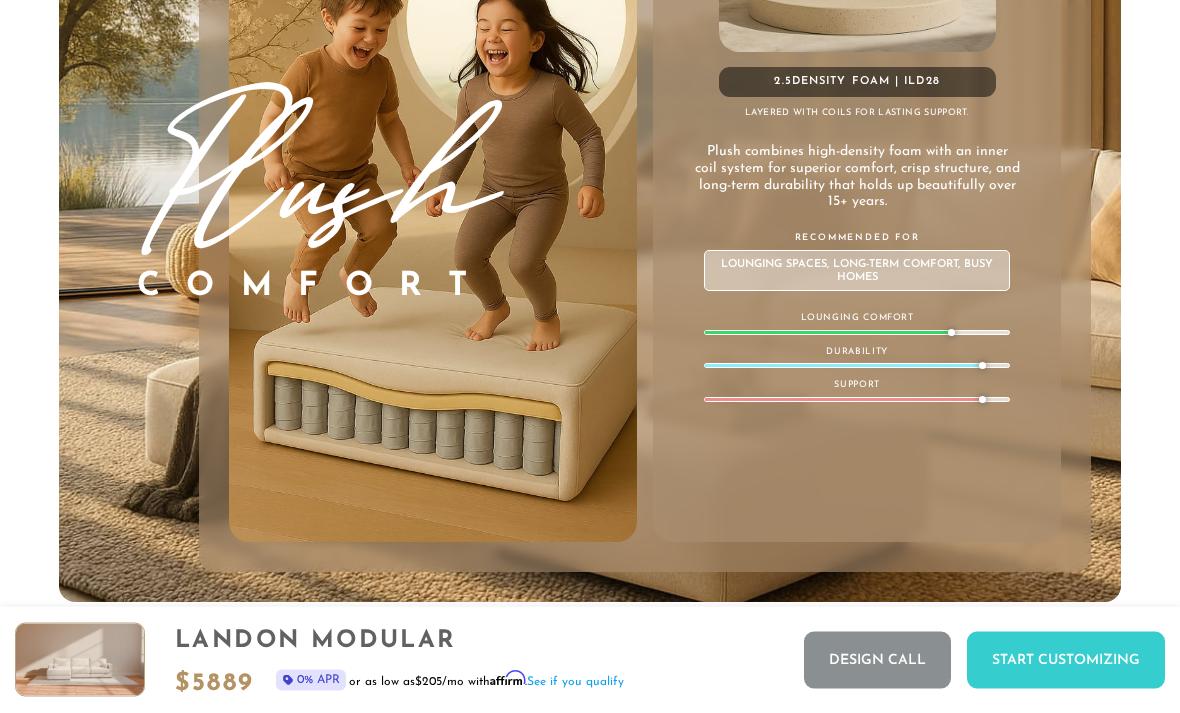 scroll, scrollTop: 10478, scrollLeft: 0, axis: vertical 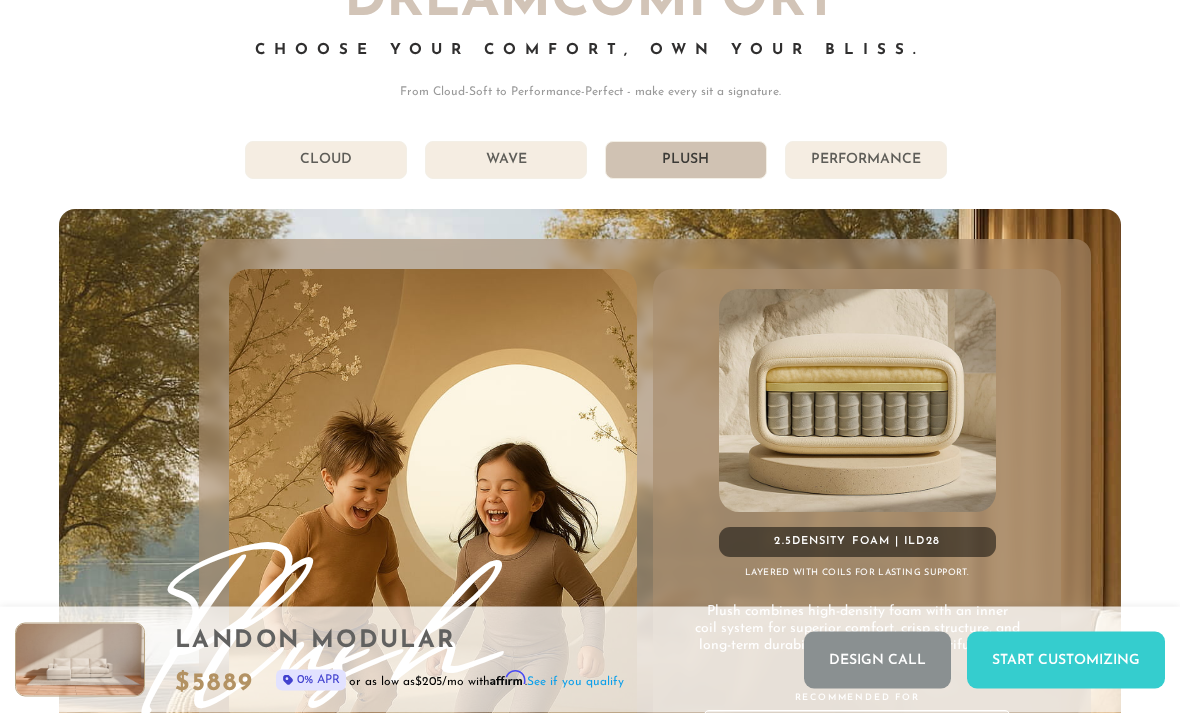 click on "Wave" at bounding box center (506, 161) 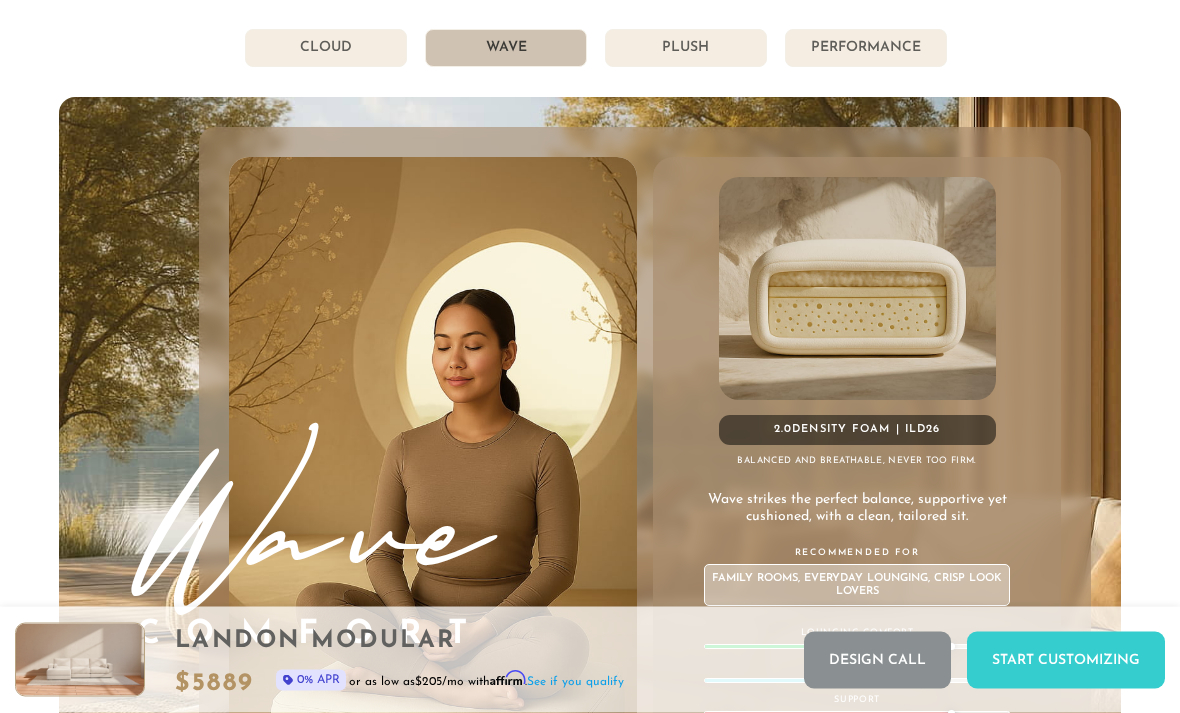 scroll, scrollTop: 10011, scrollLeft: 0, axis: vertical 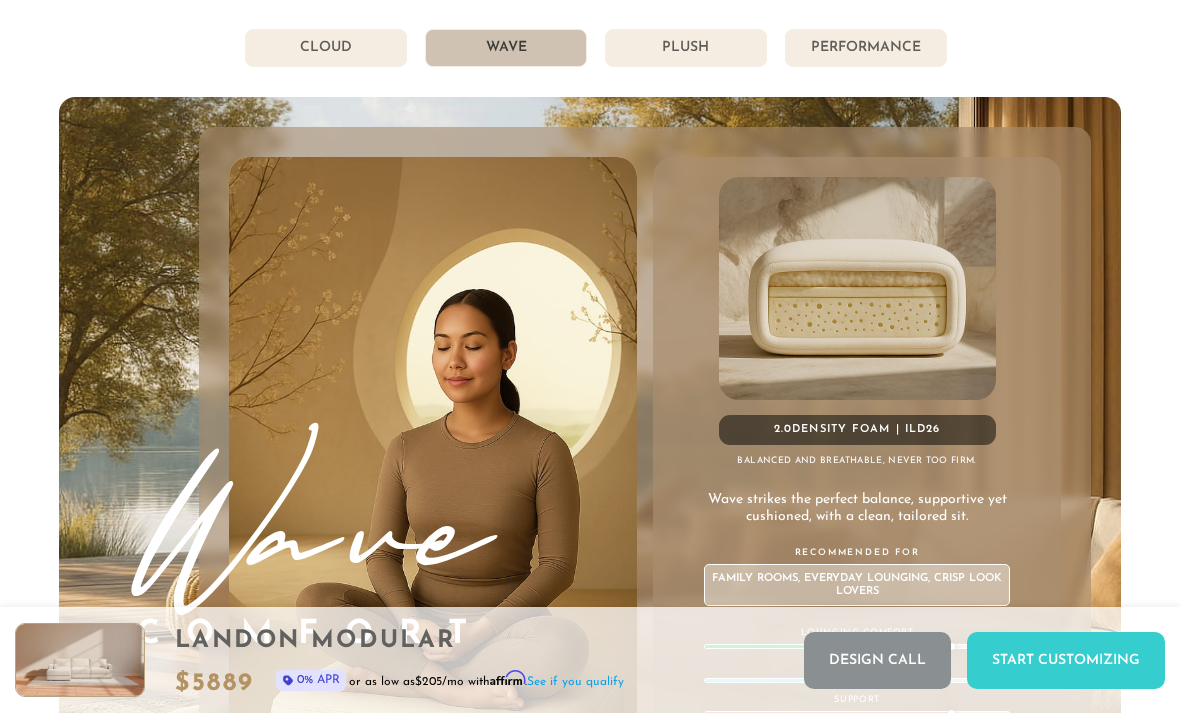 click on "Cloud" at bounding box center (326, 48) 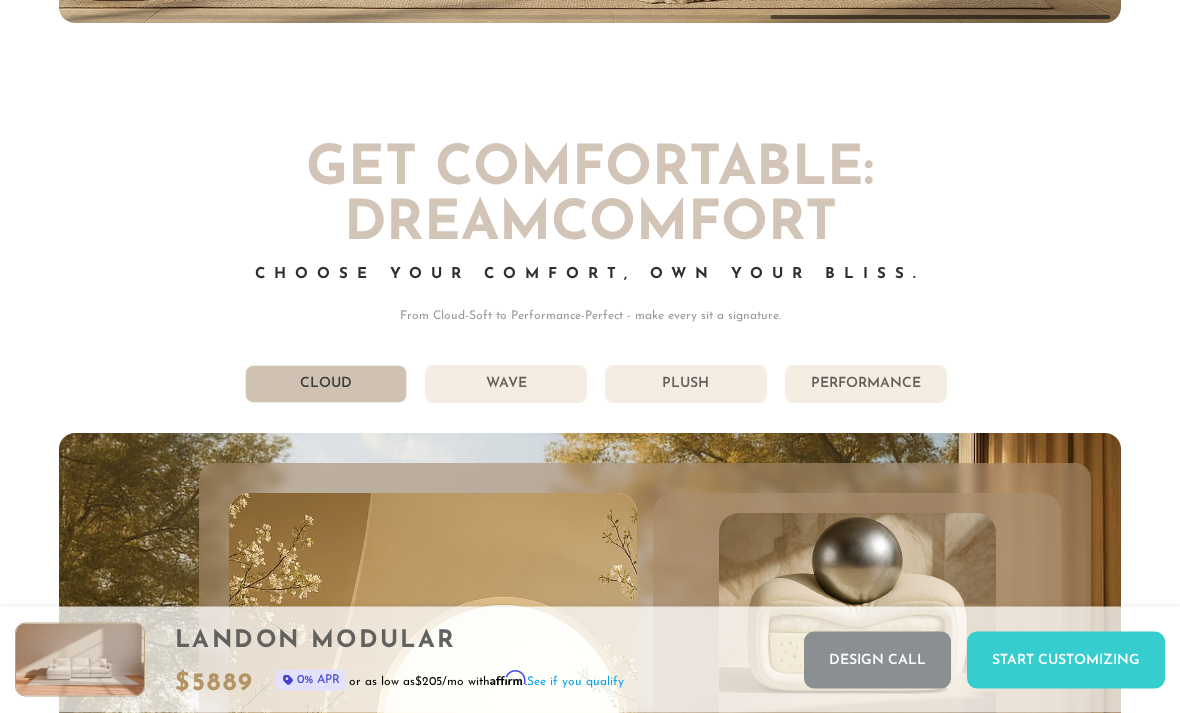 scroll, scrollTop: 9675, scrollLeft: 0, axis: vertical 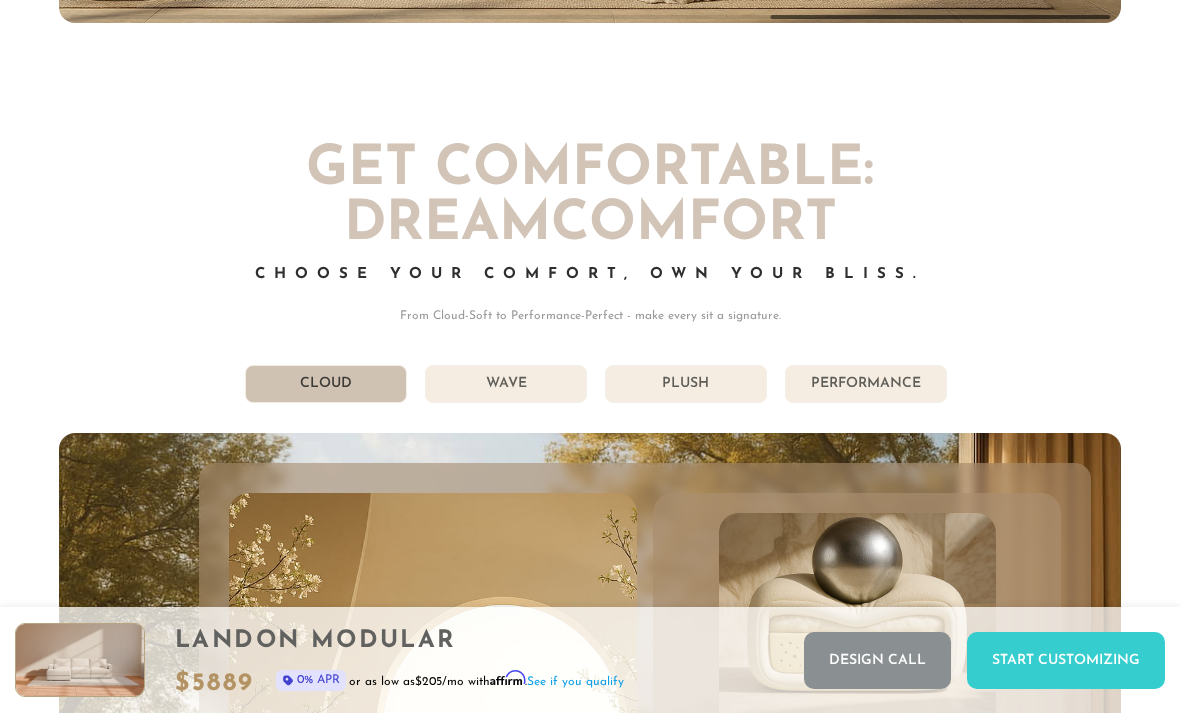 click on "Plush" at bounding box center (686, 384) 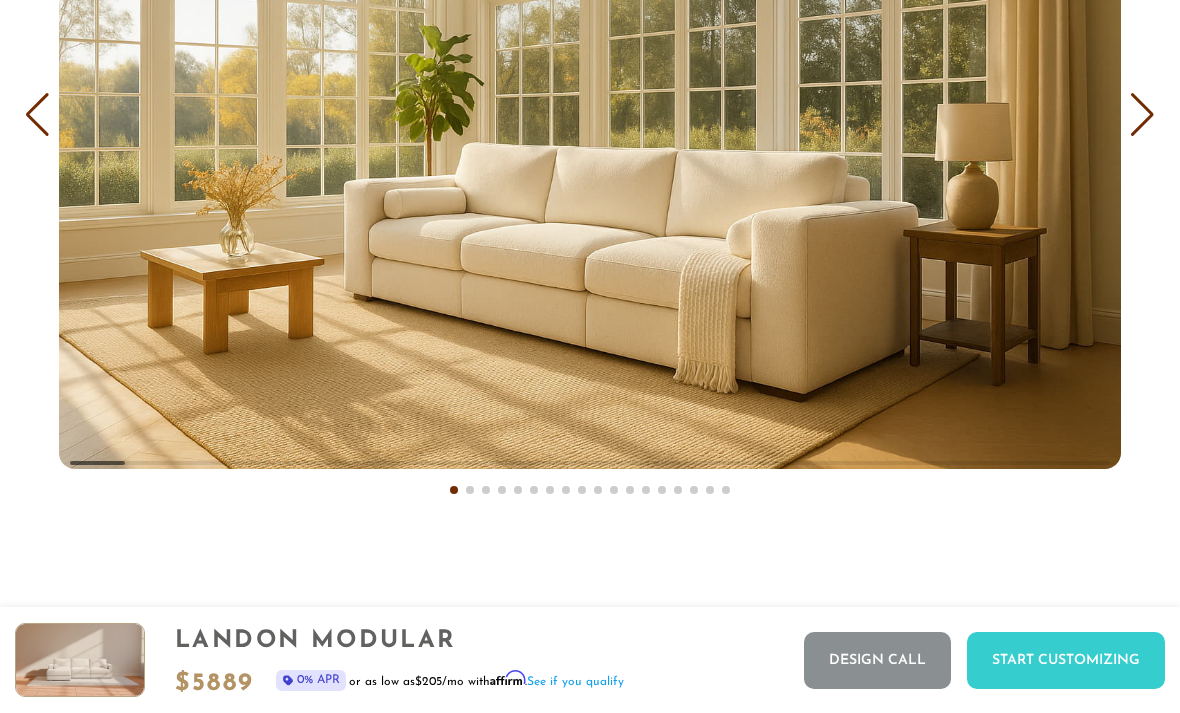 scroll, scrollTop: 11917, scrollLeft: 0, axis: vertical 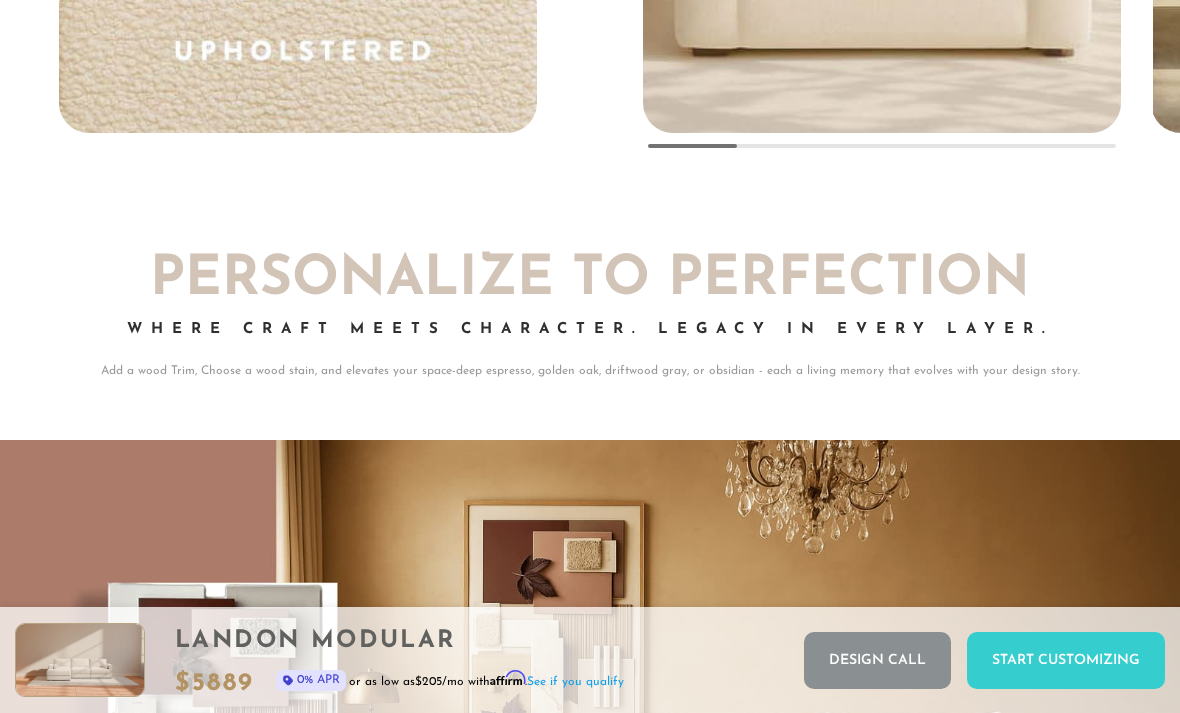 click at bounding box center (298, 54) 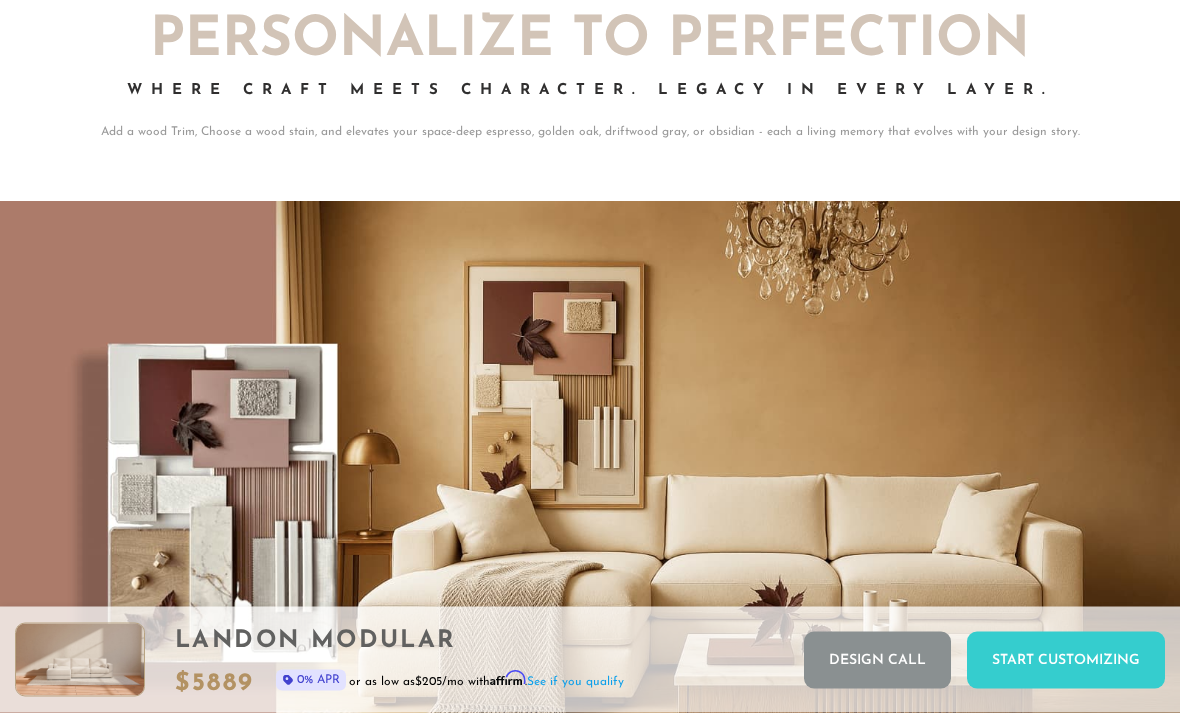 scroll, scrollTop: 15174, scrollLeft: 0, axis: vertical 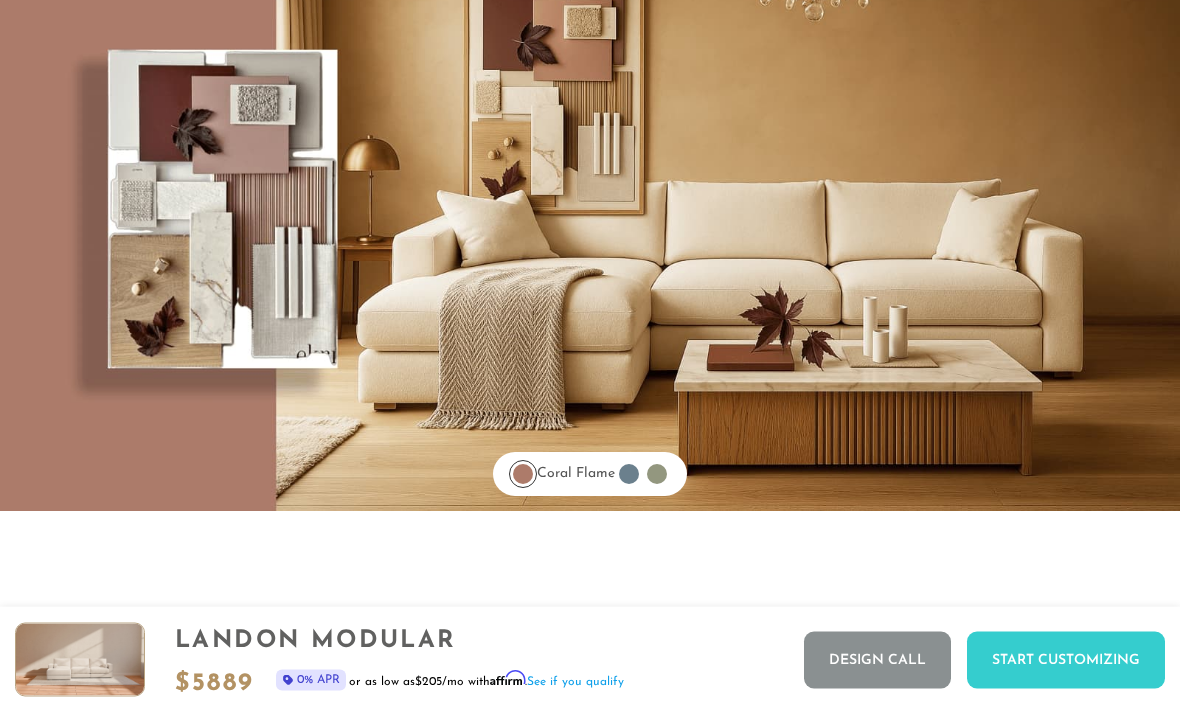 click at bounding box center [590, 210] 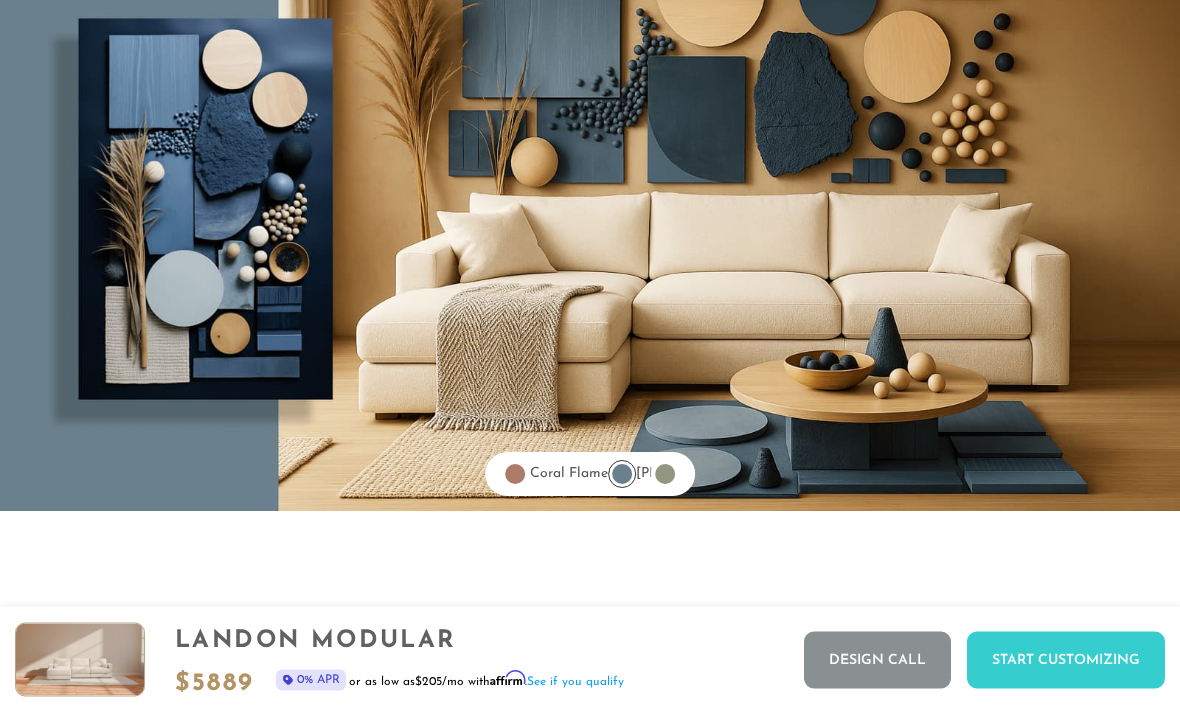 scroll, scrollTop: 15175, scrollLeft: 0, axis: vertical 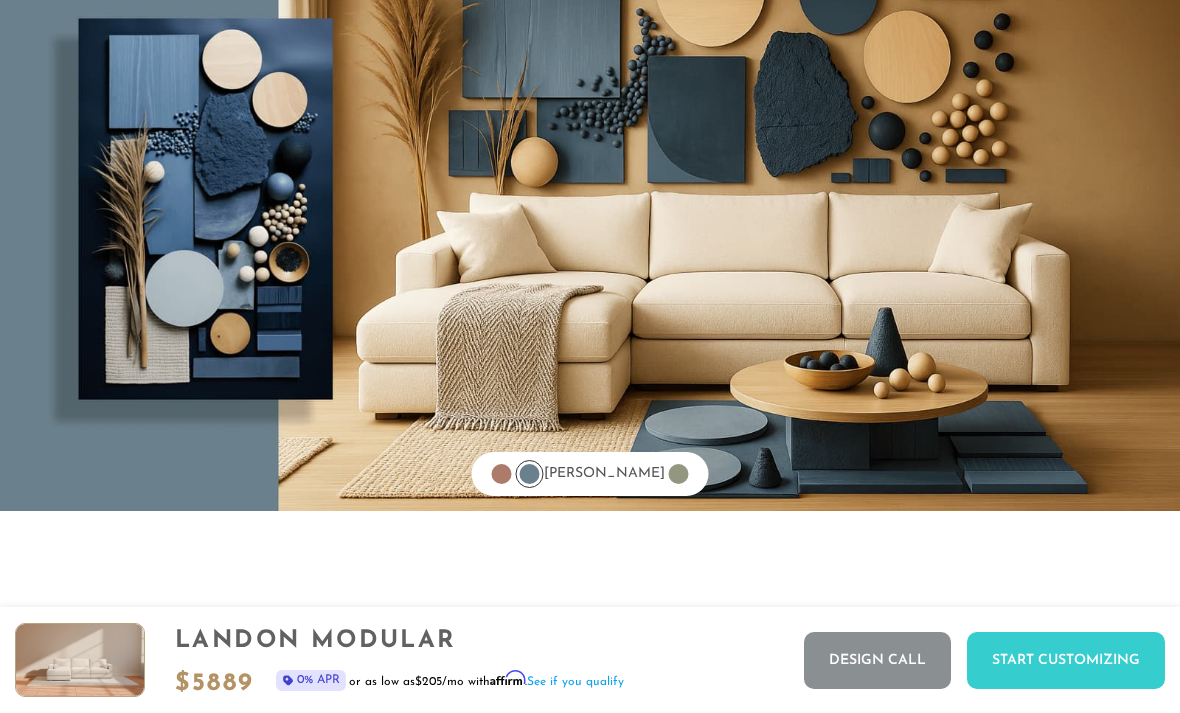click at bounding box center [502, 474] 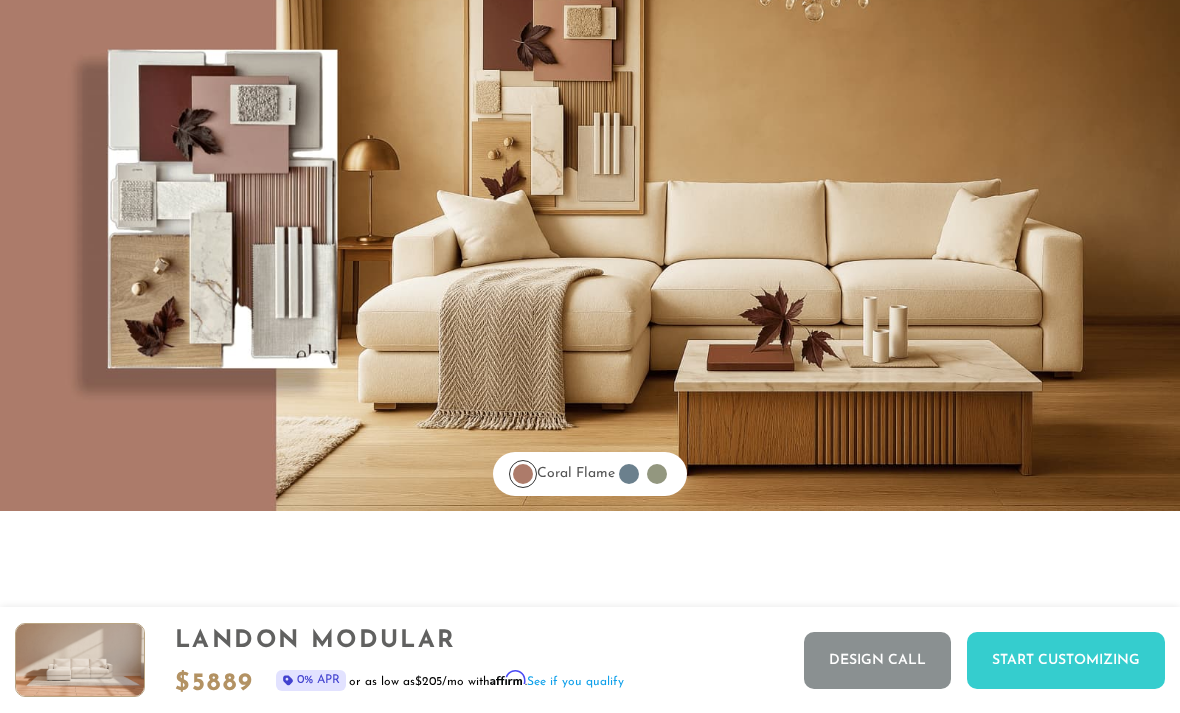 click at bounding box center [657, 474] 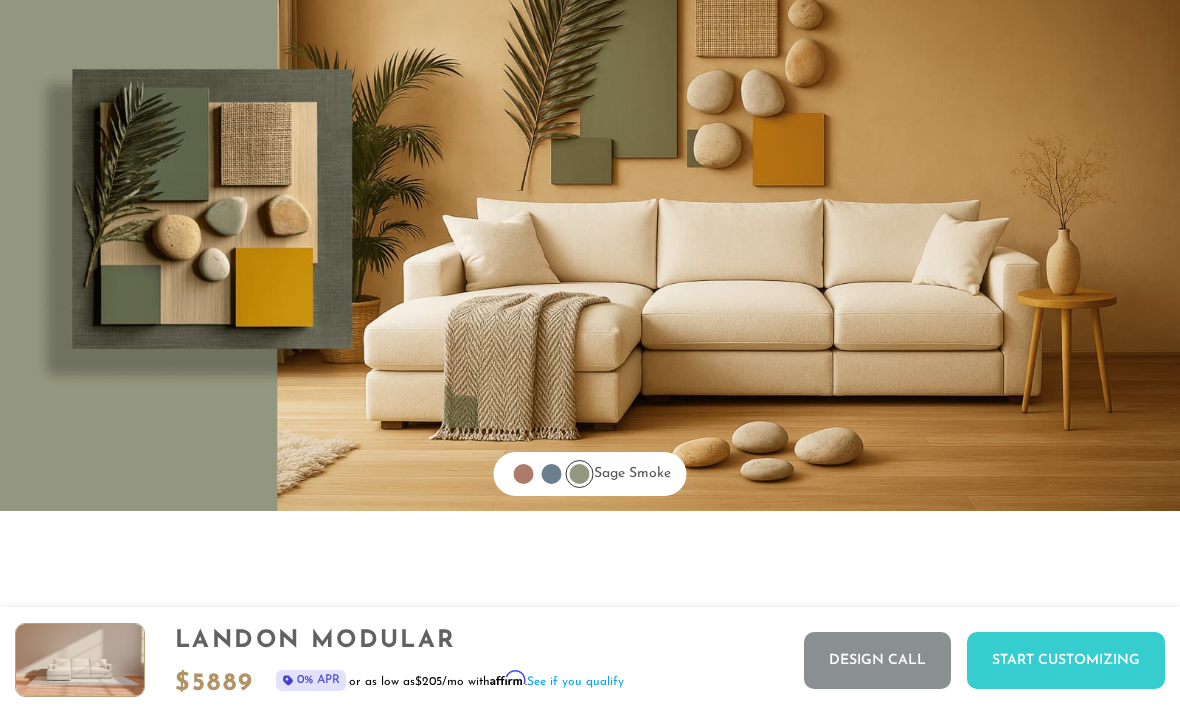 click at bounding box center [524, 474] 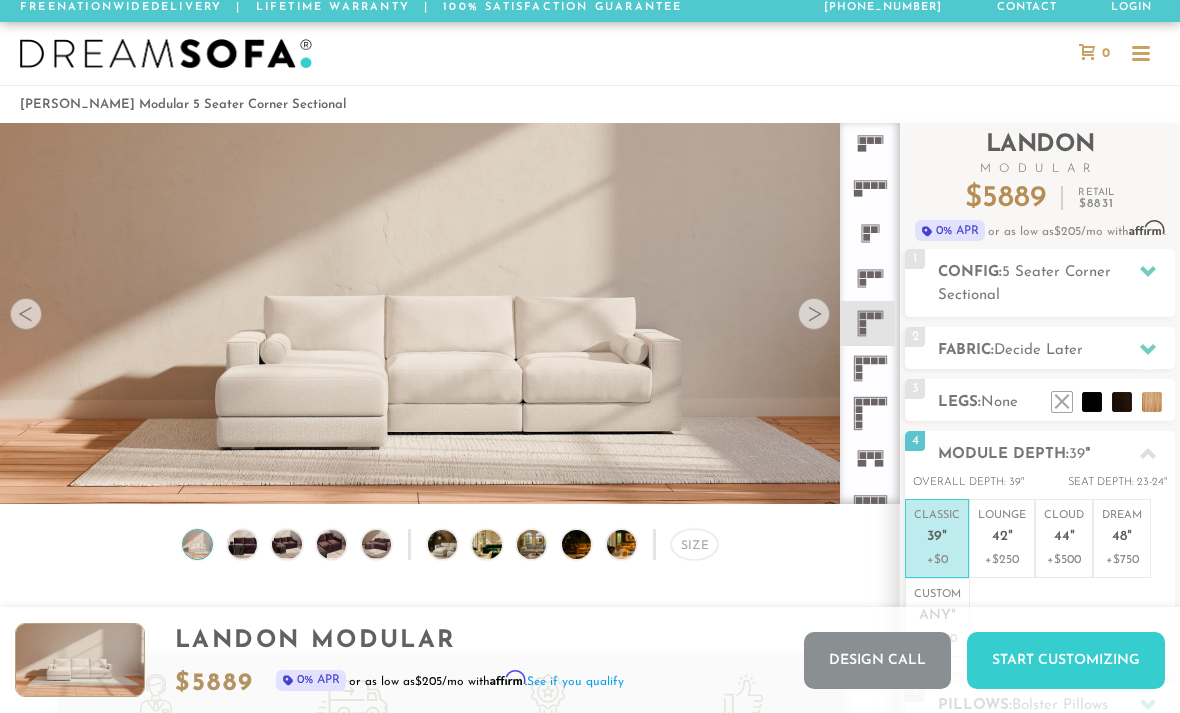 scroll, scrollTop: 0, scrollLeft: 0, axis: both 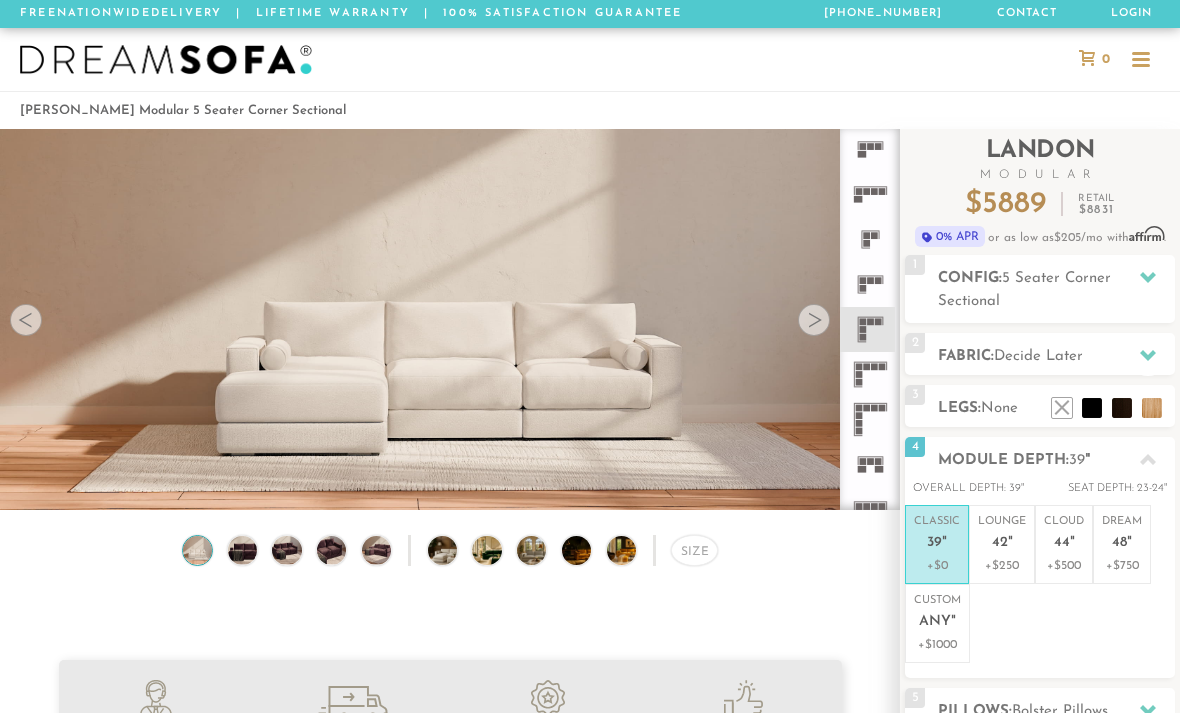 click on "Config:   5 Seater Corner Sectional" at bounding box center (1056, 290) 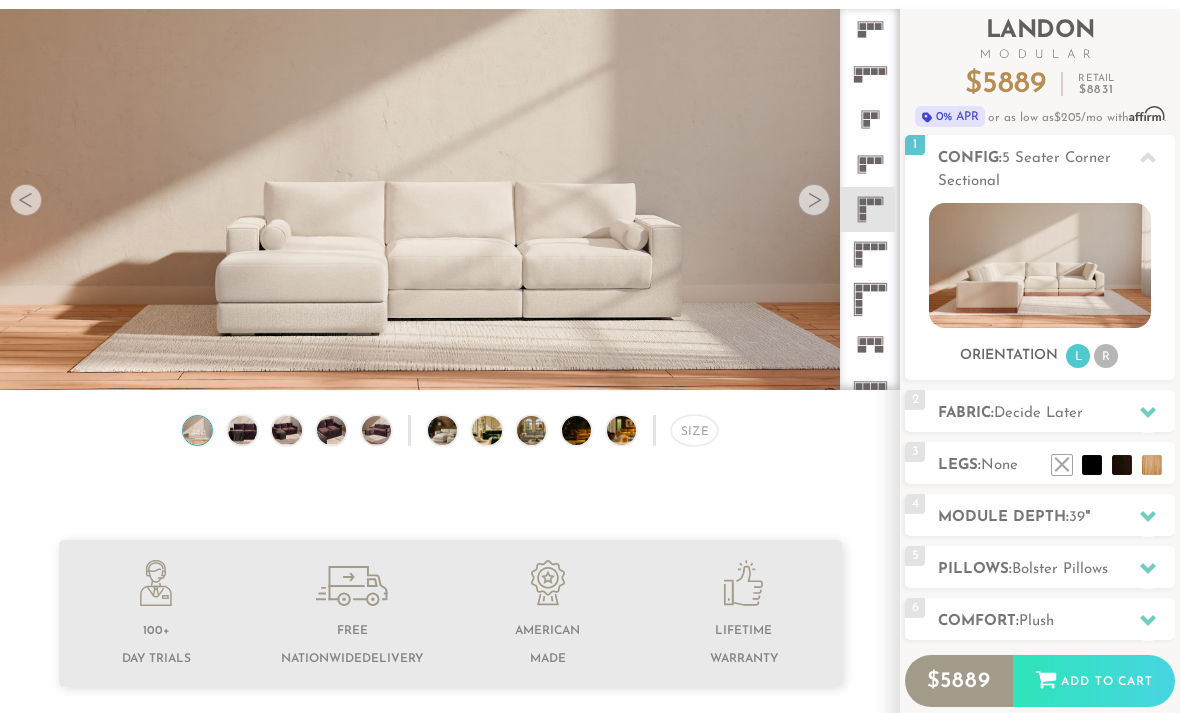 scroll, scrollTop: 136, scrollLeft: 0, axis: vertical 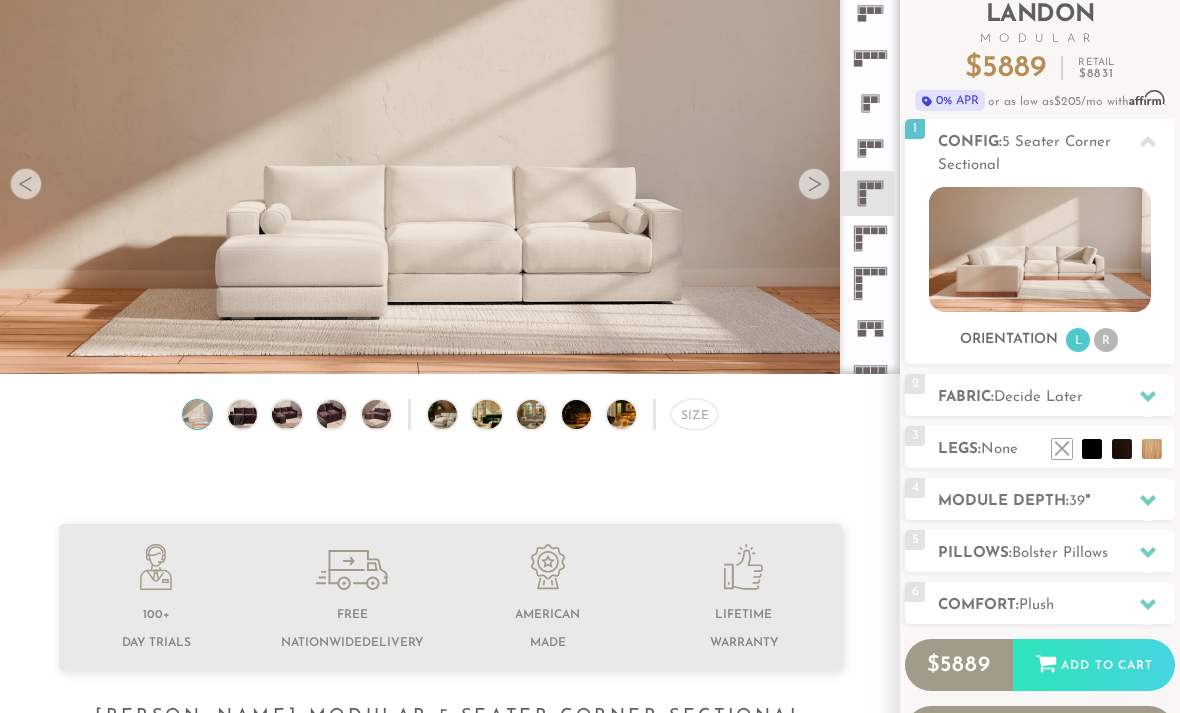 click at bounding box center (1039, 249) 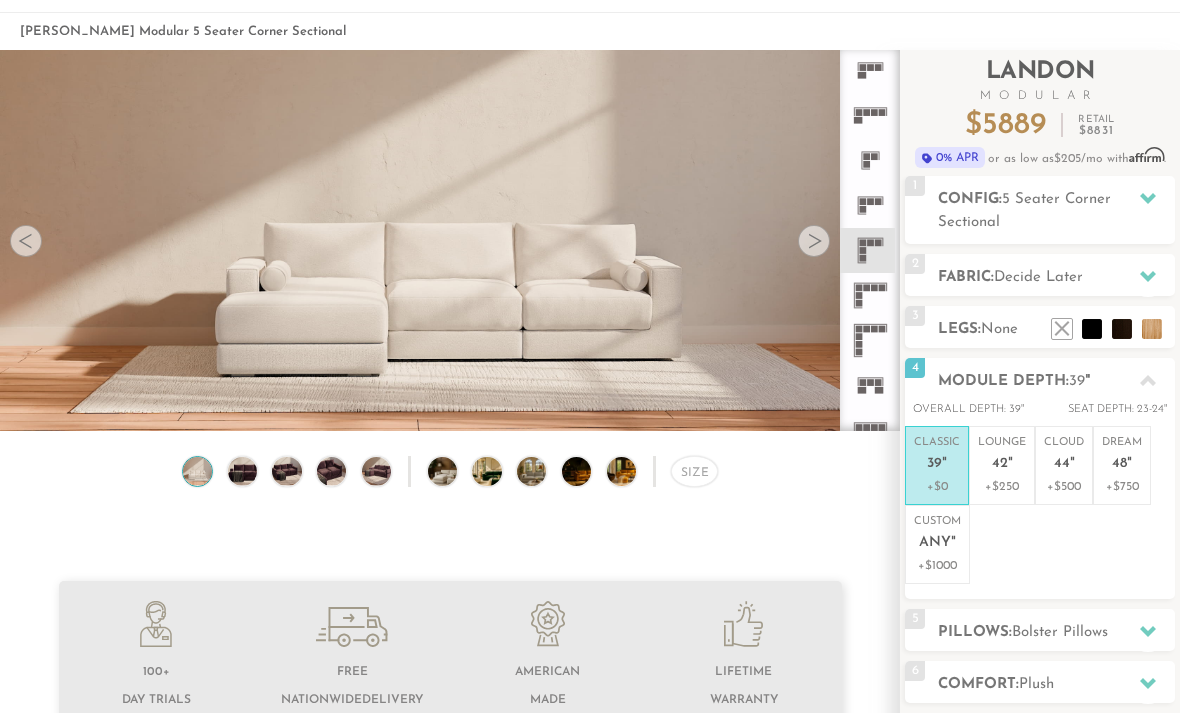 scroll, scrollTop: 78, scrollLeft: 0, axis: vertical 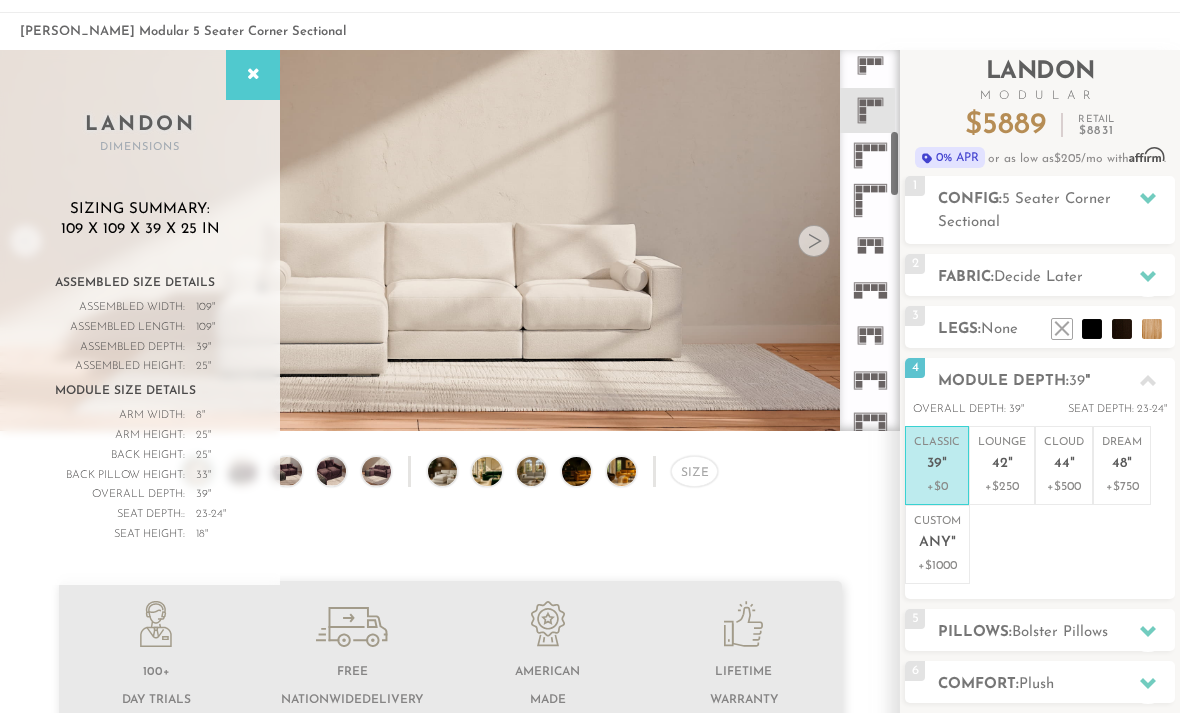 click 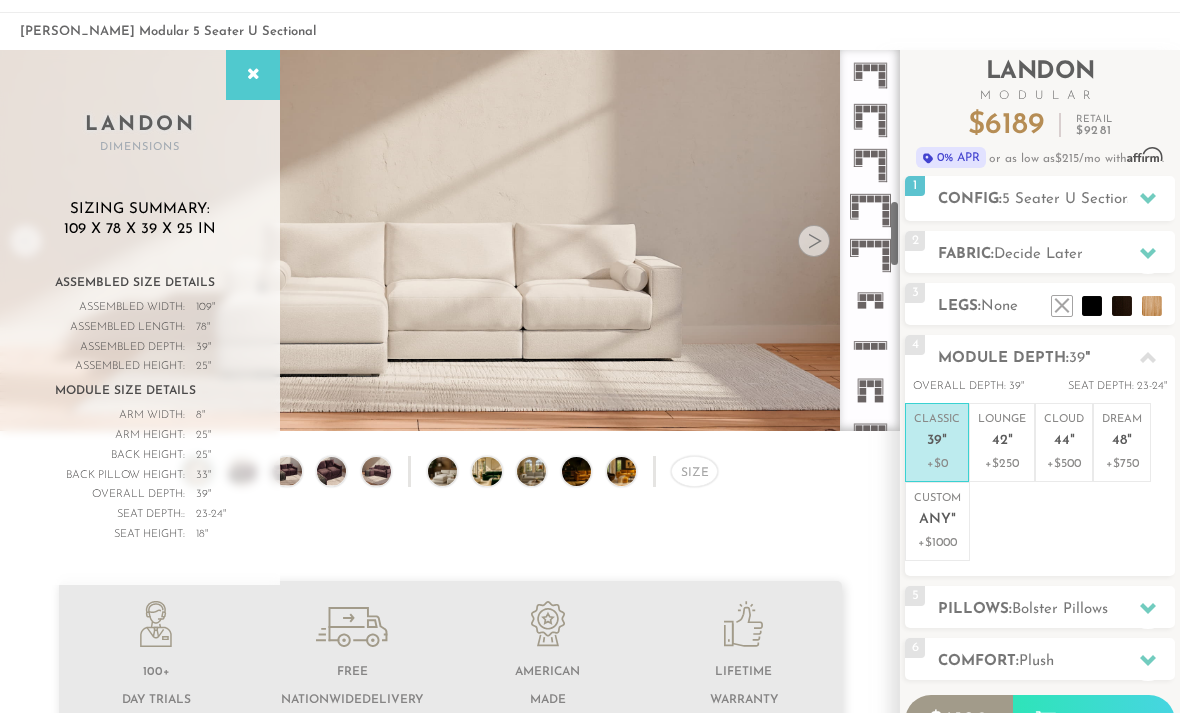 scroll, scrollTop: 853, scrollLeft: 0, axis: vertical 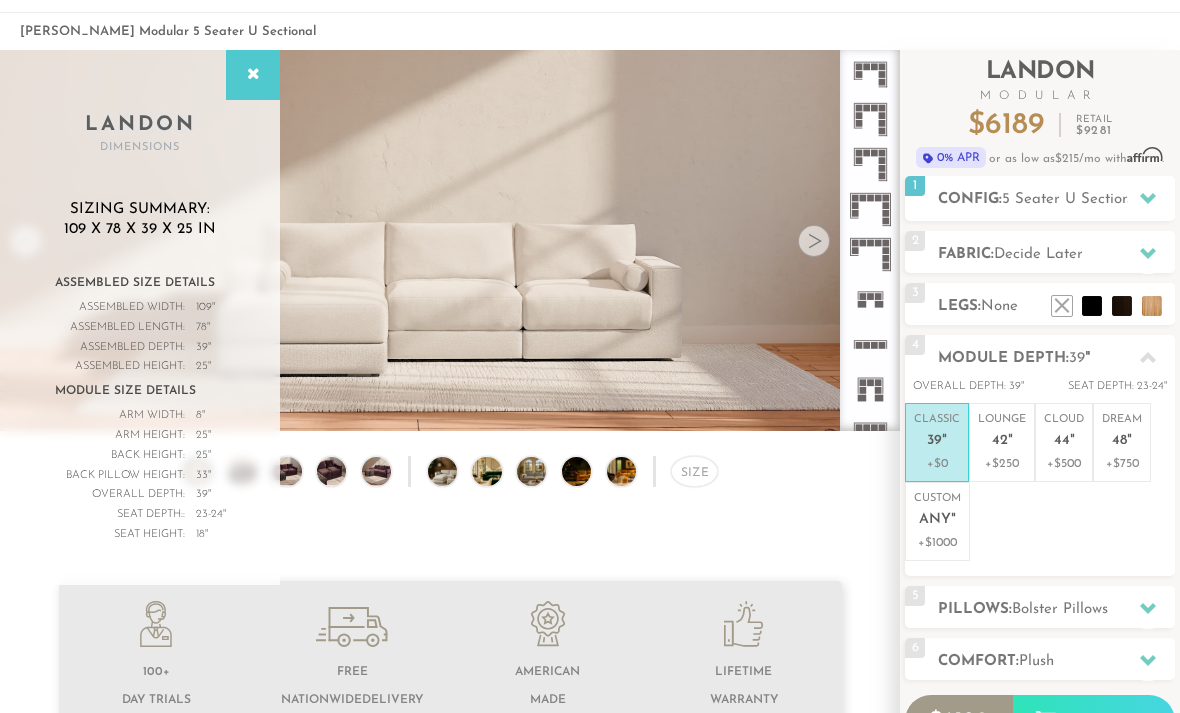 click 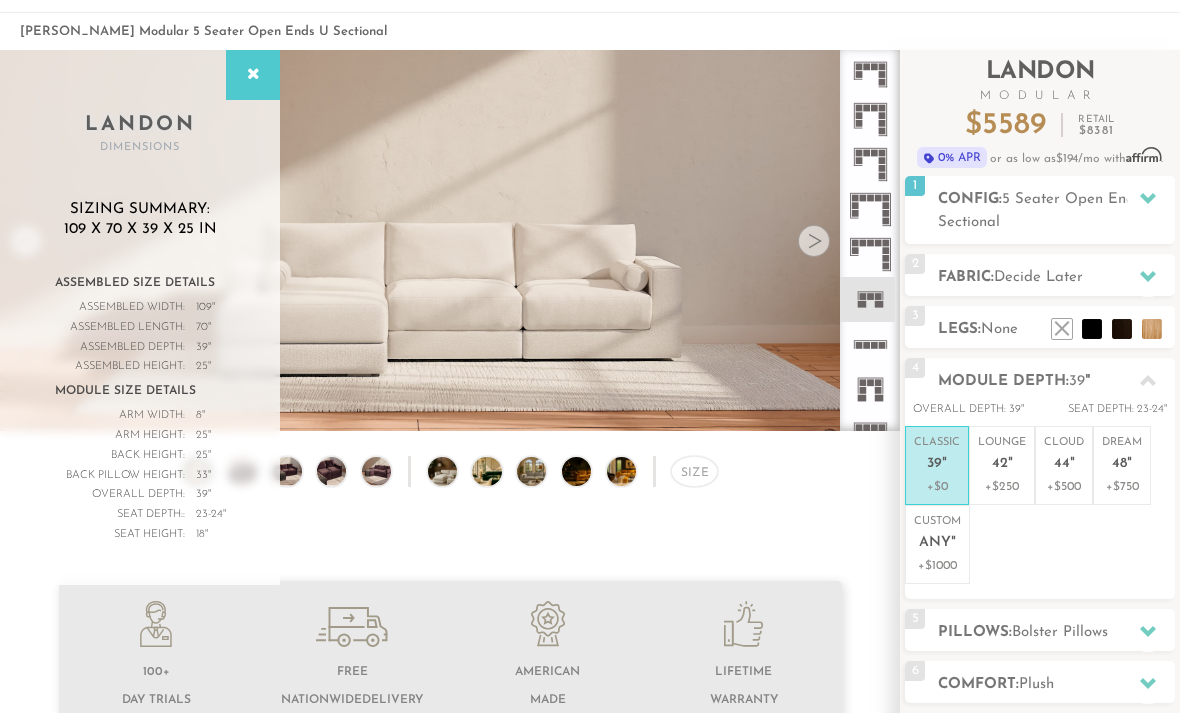 click 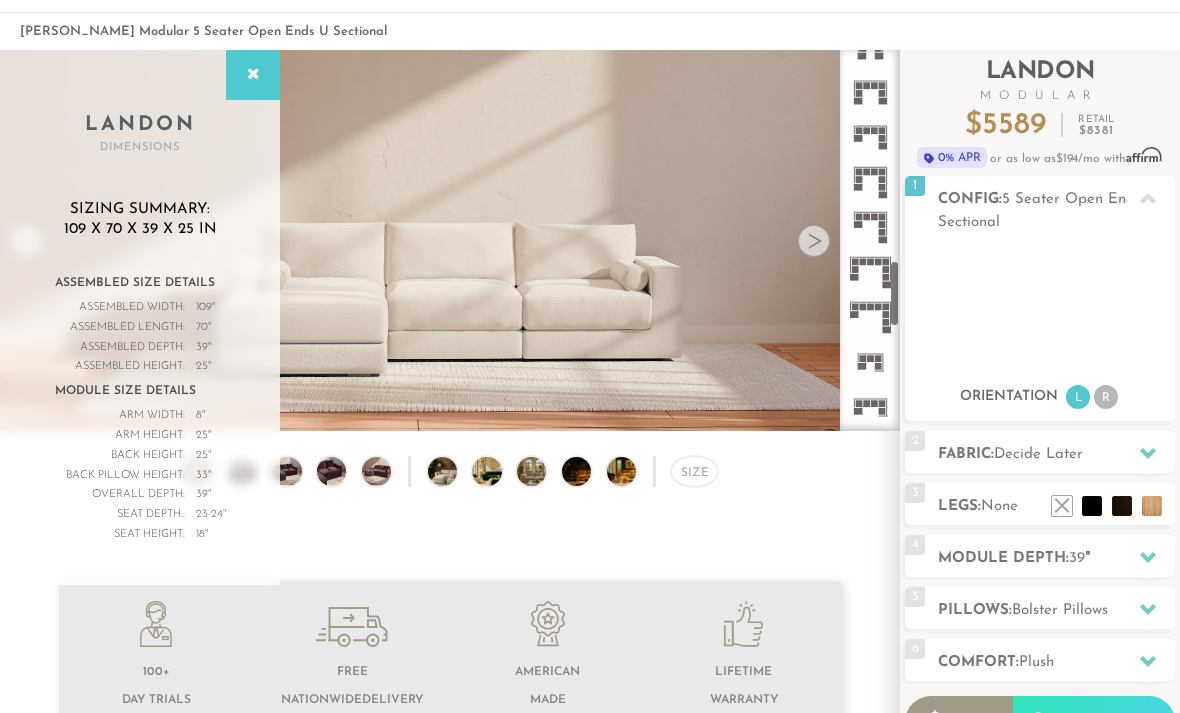 scroll, scrollTop: 1305, scrollLeft: 0, axis: vertical 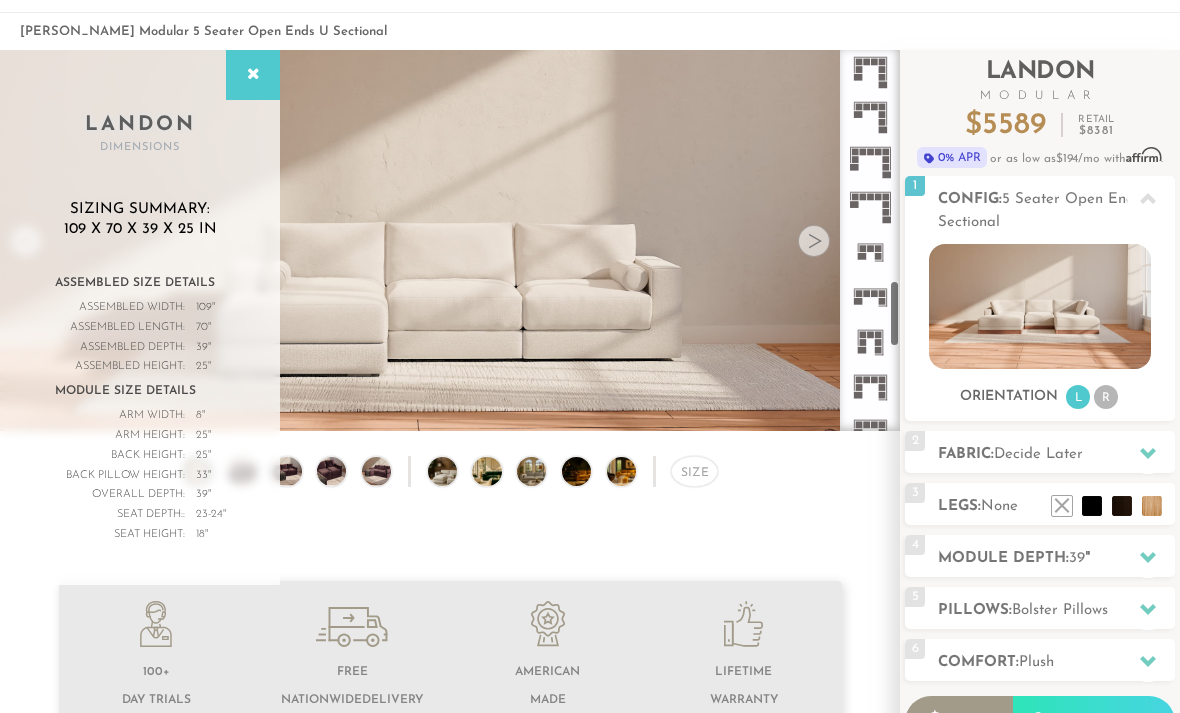 click 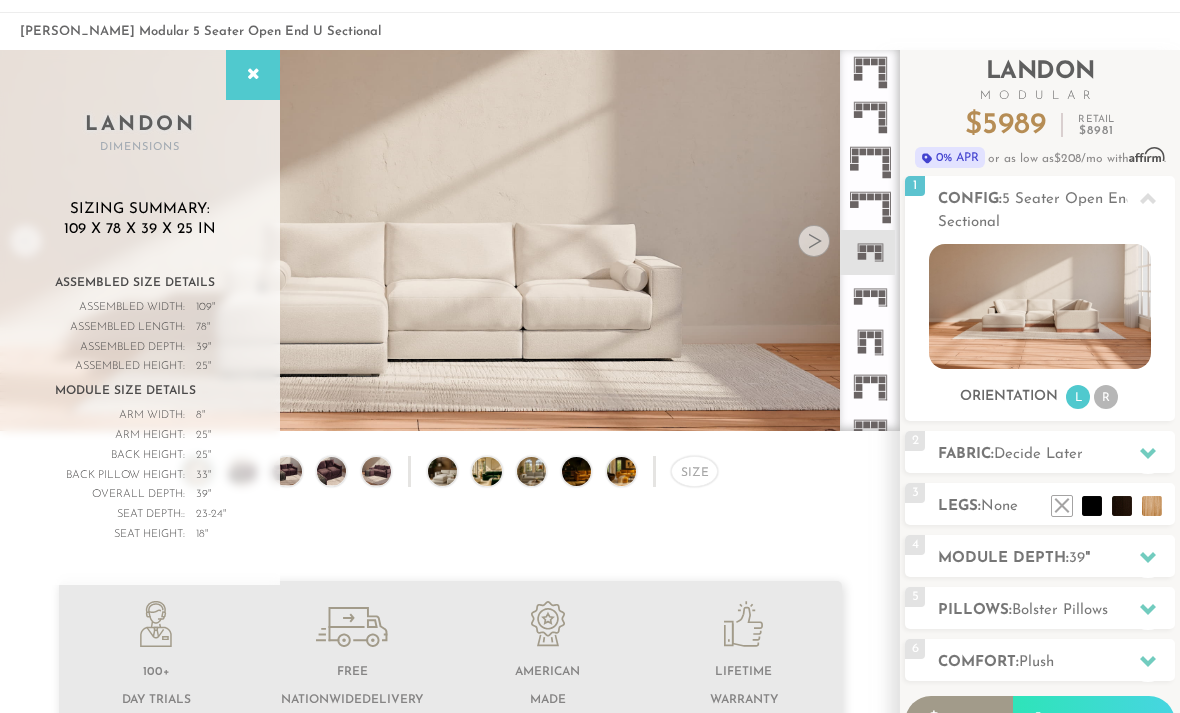 click at bounding box center (1039, 306) 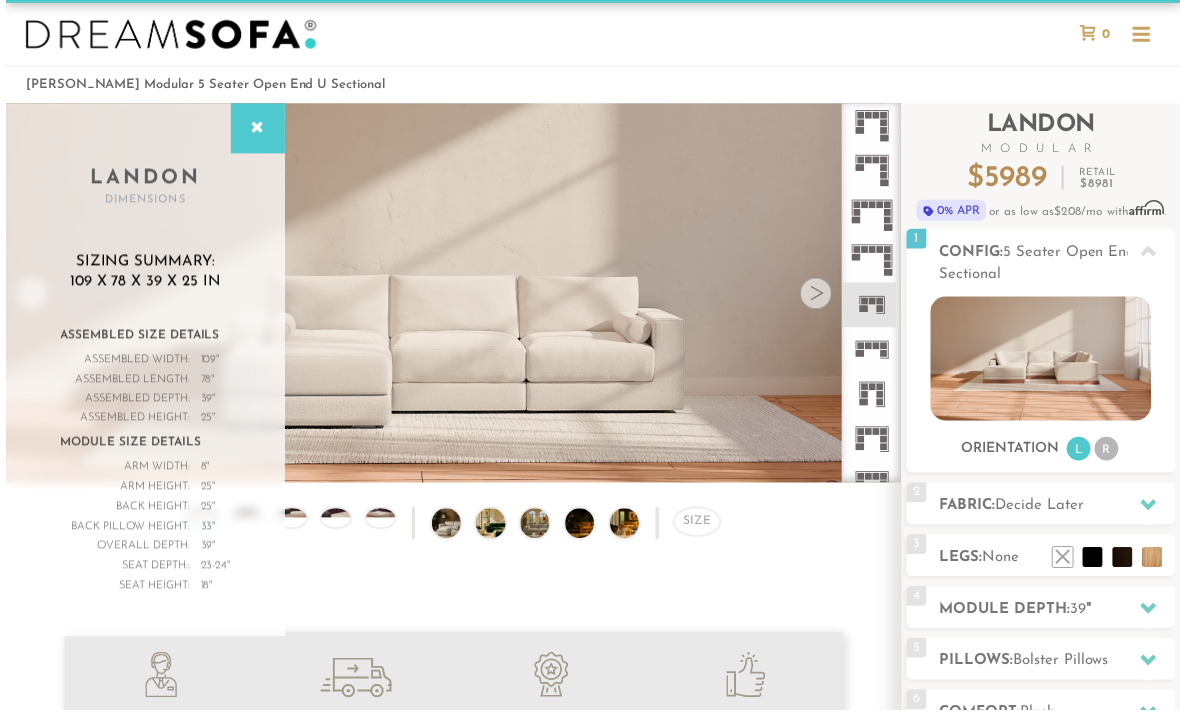 scroll, scrollTop: 33, scrollLeft: 0, axis: vertical 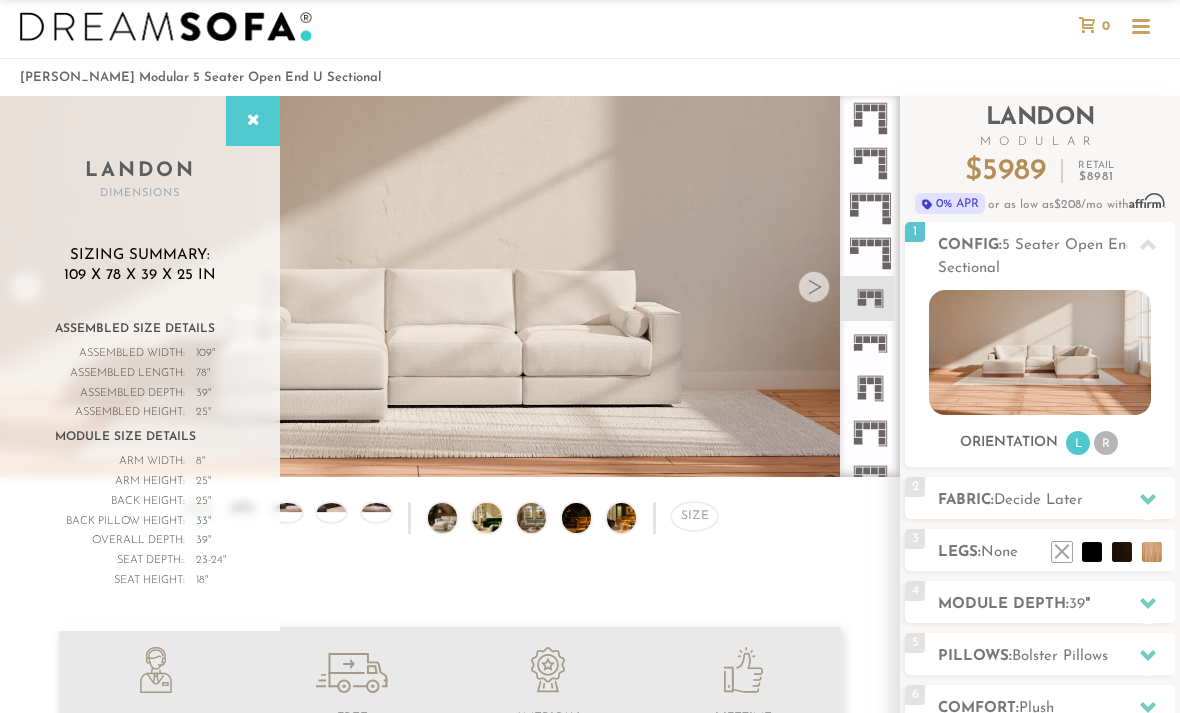 click at bounding box center (814, 287) 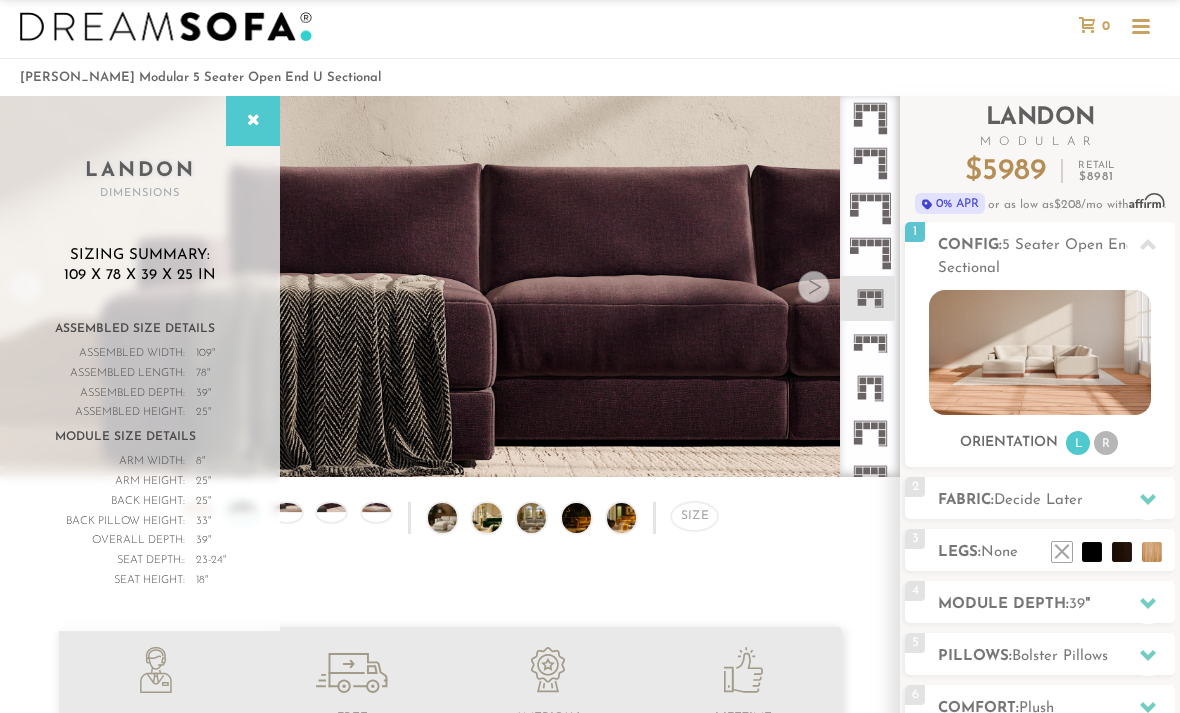 click on "Size" at bounding box center [694, 516] 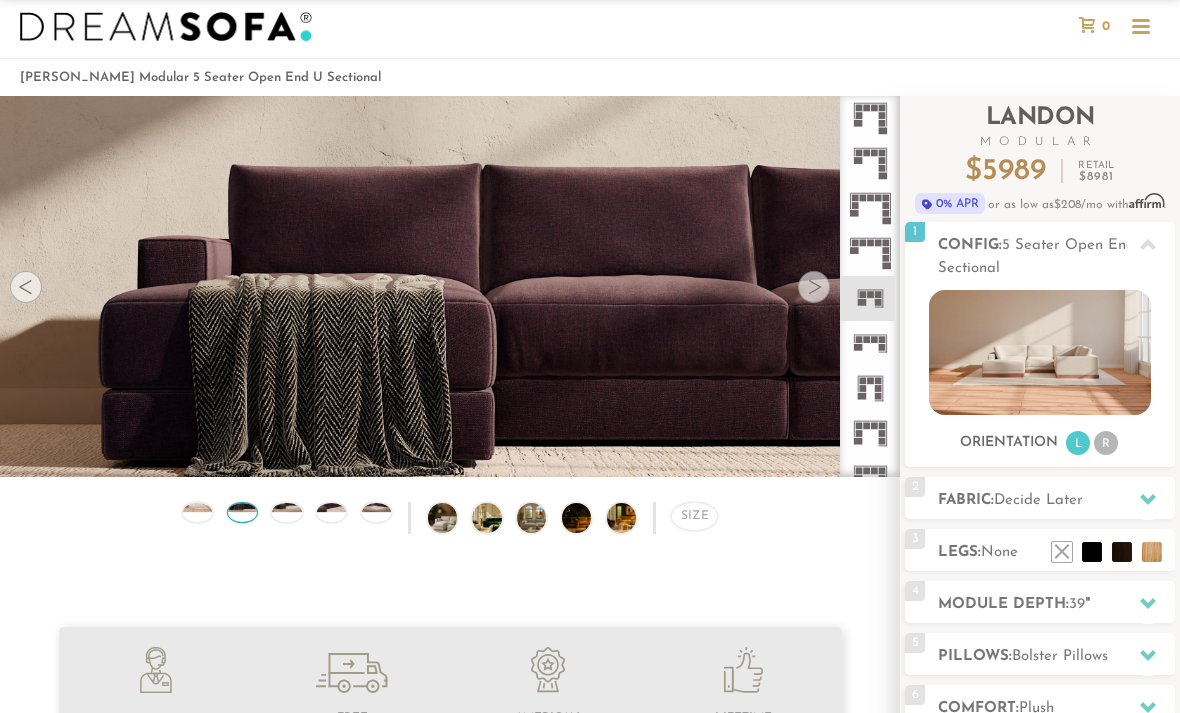 click on "Size" at bounding box center (694, 516) 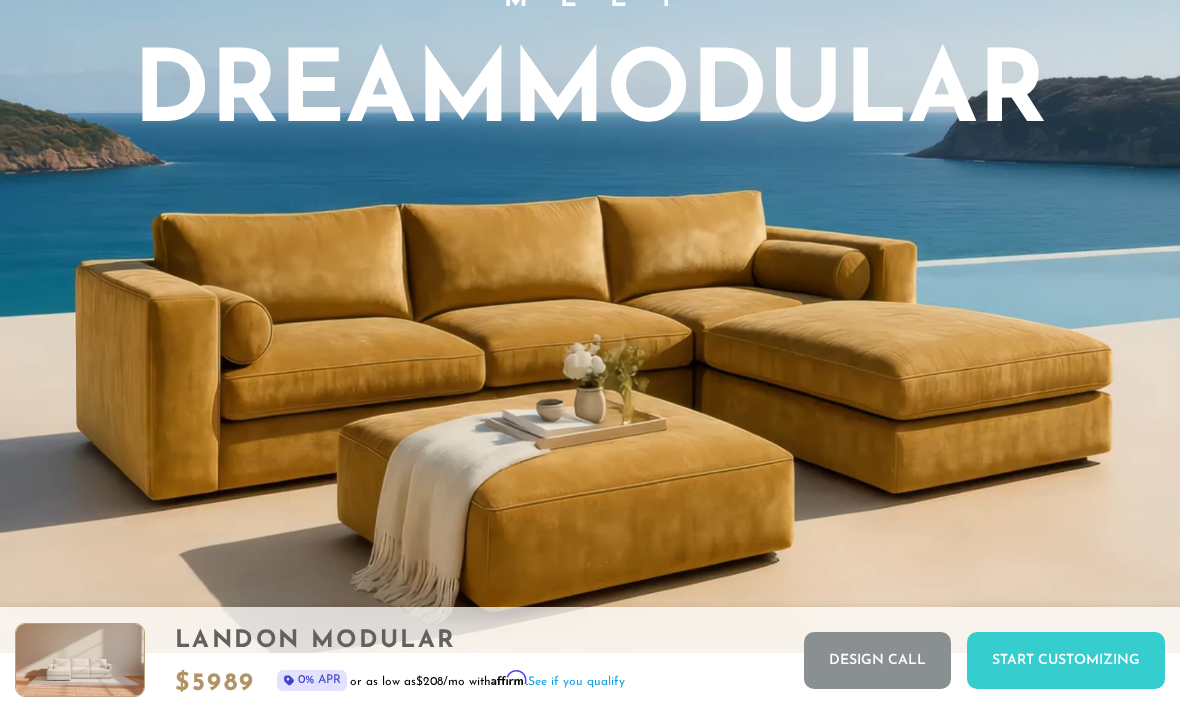 scroll, scrollTop: 1531, scrollLeft: 0, axis: vertical 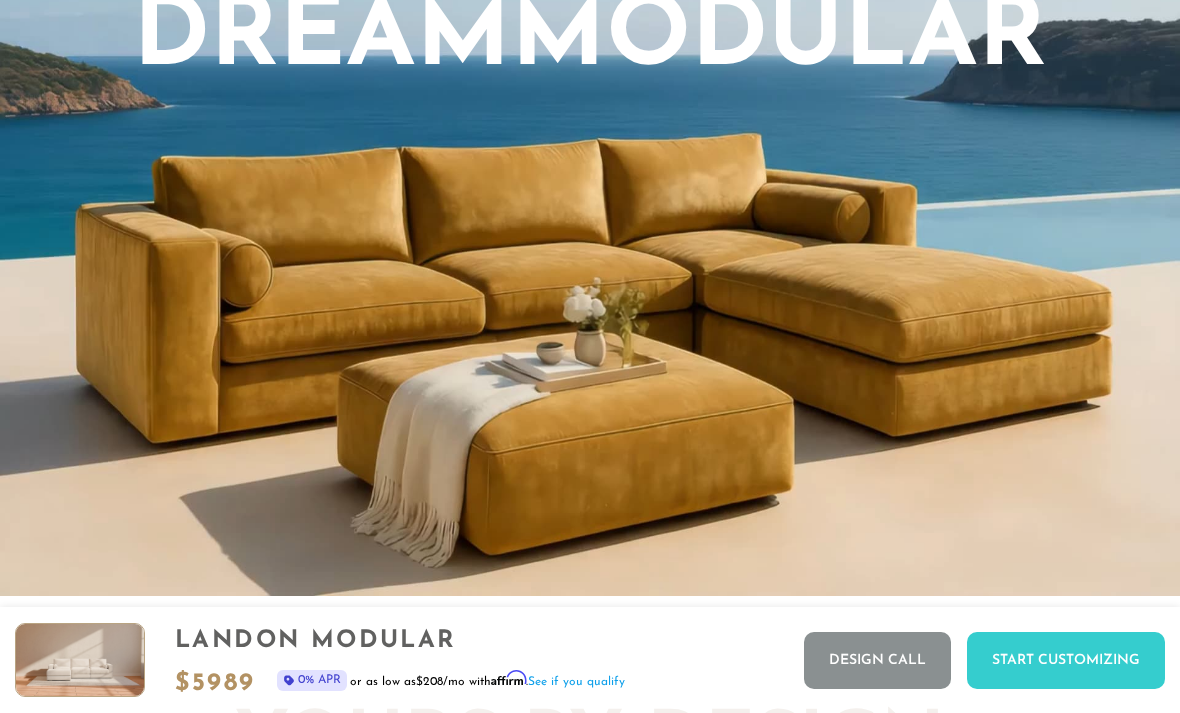 click on "Your browser does not support HTML5 video." at bounding box center (590, 151) 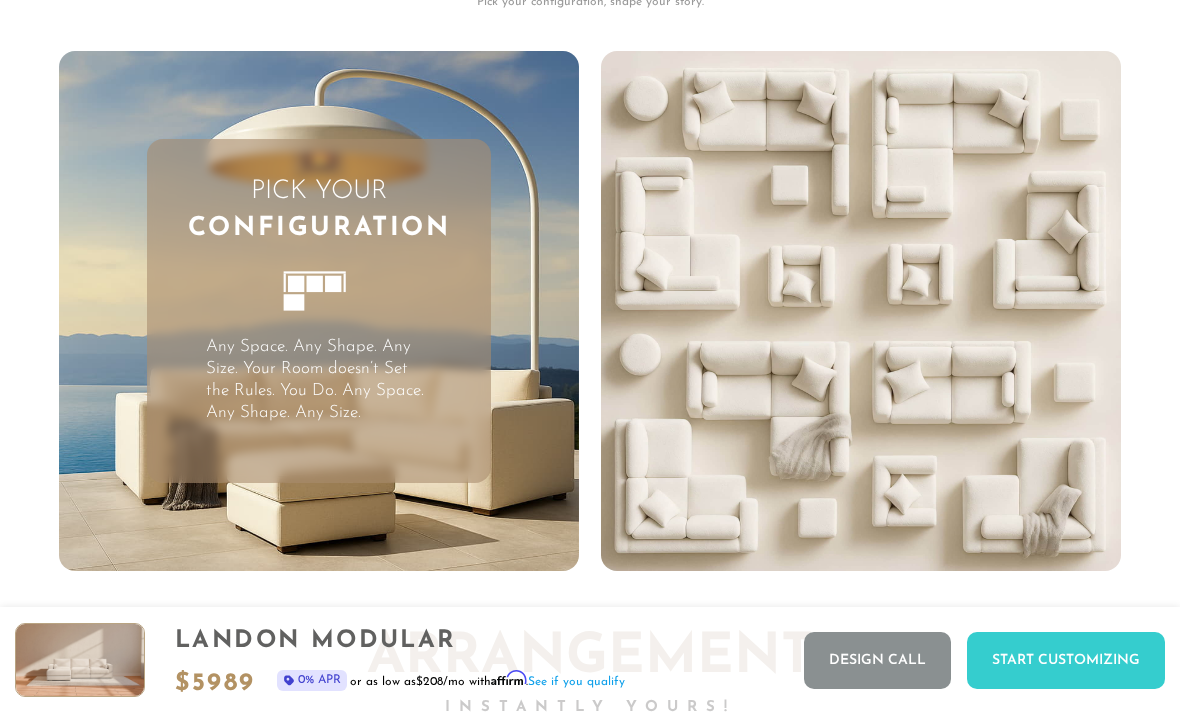 scroll, scrollTop: 4293, scrollLeft: 0, axis: vertical 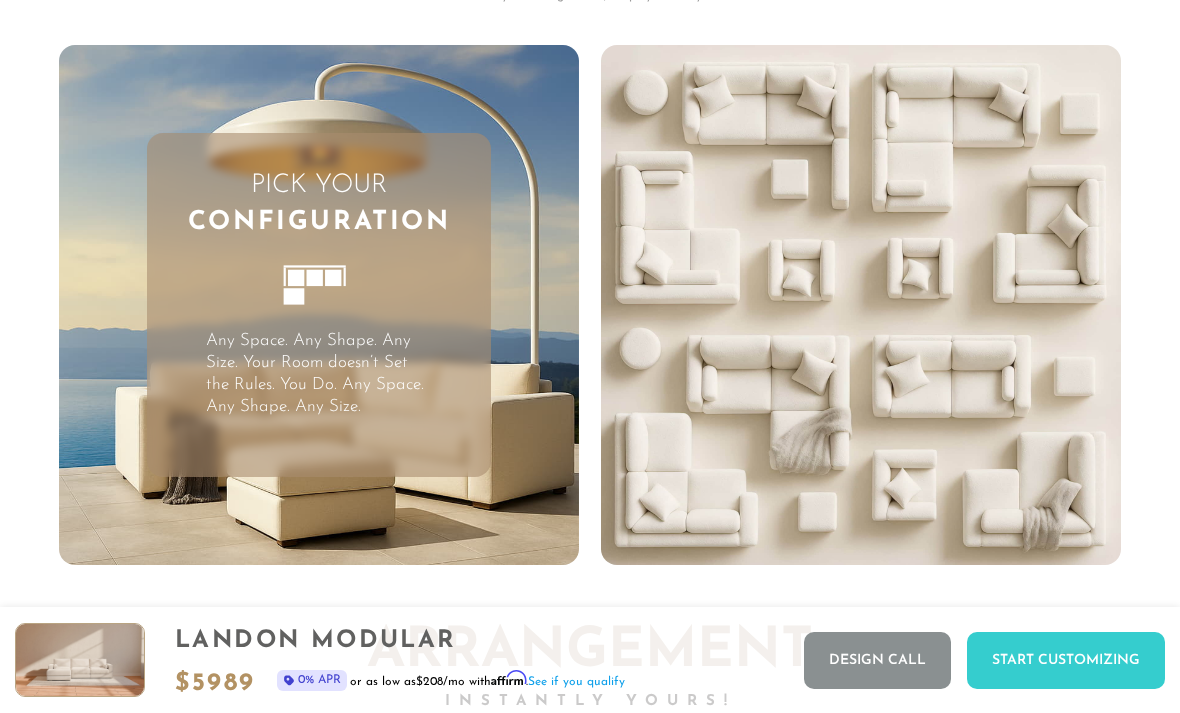 click 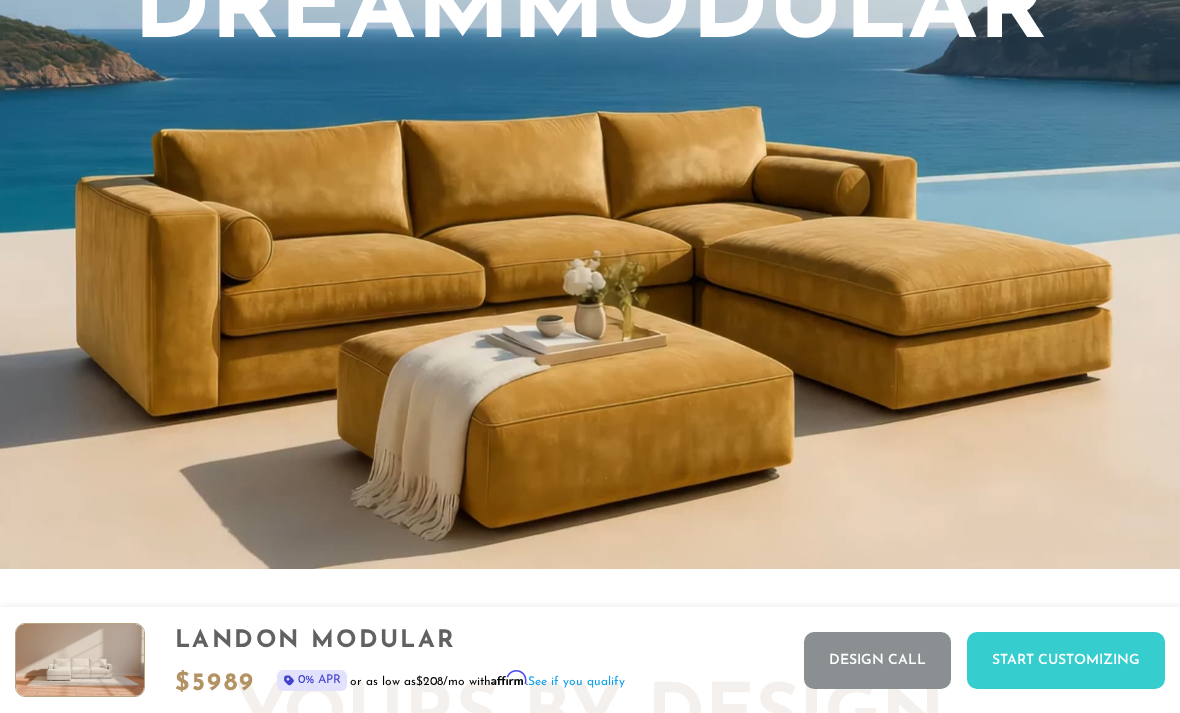 scroll, scrollTop: 0, scrollLeft: 0, axis: both 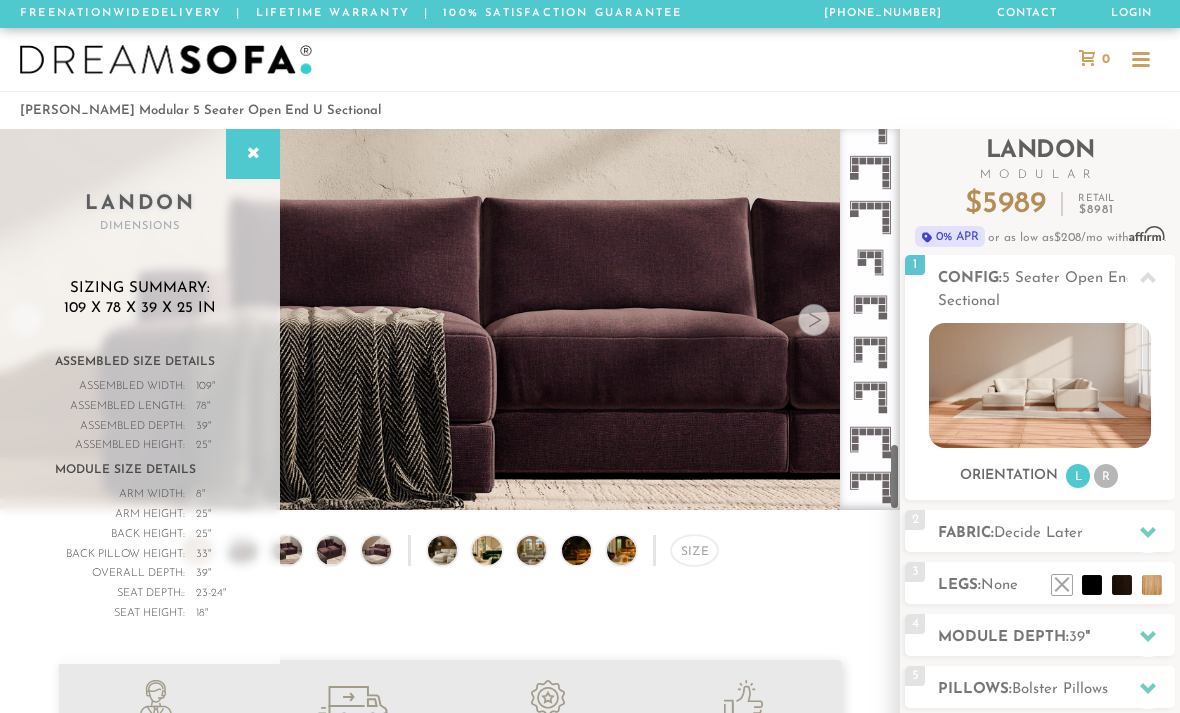 click on "Sofas L Sectionals U Sectionals" at bounding box center [1040, 406] 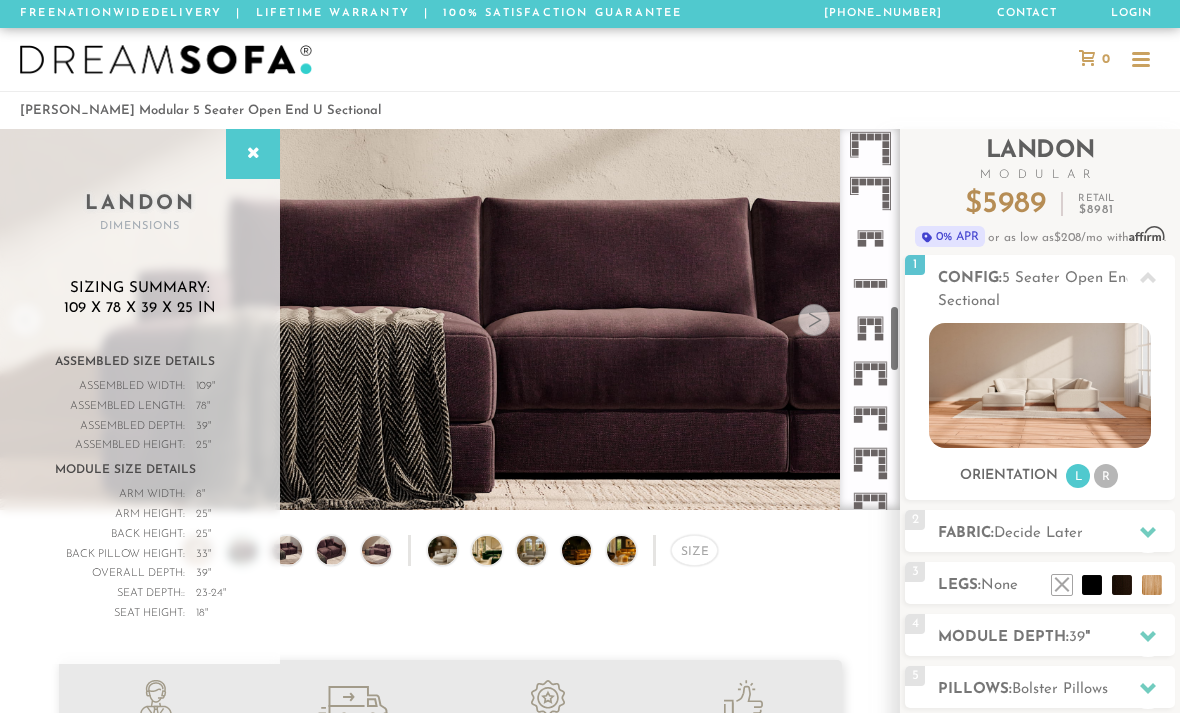 scroll, scrollTop: 981, scrollLeft: 0, axis: vertical 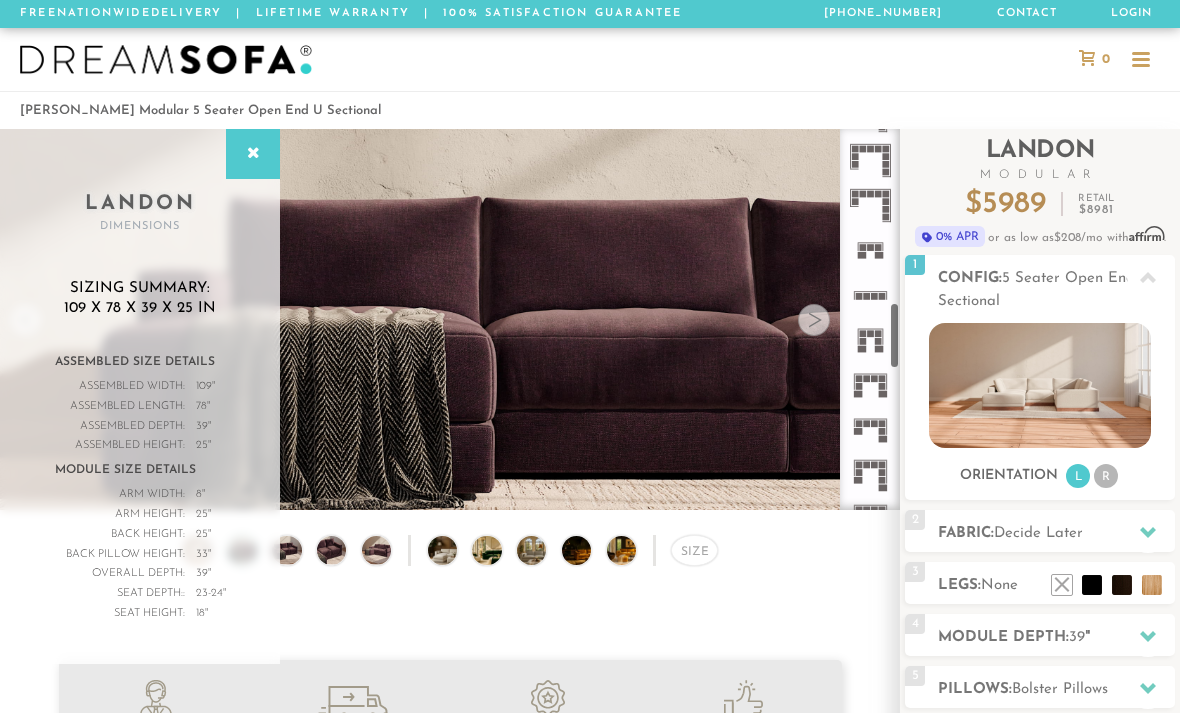 click 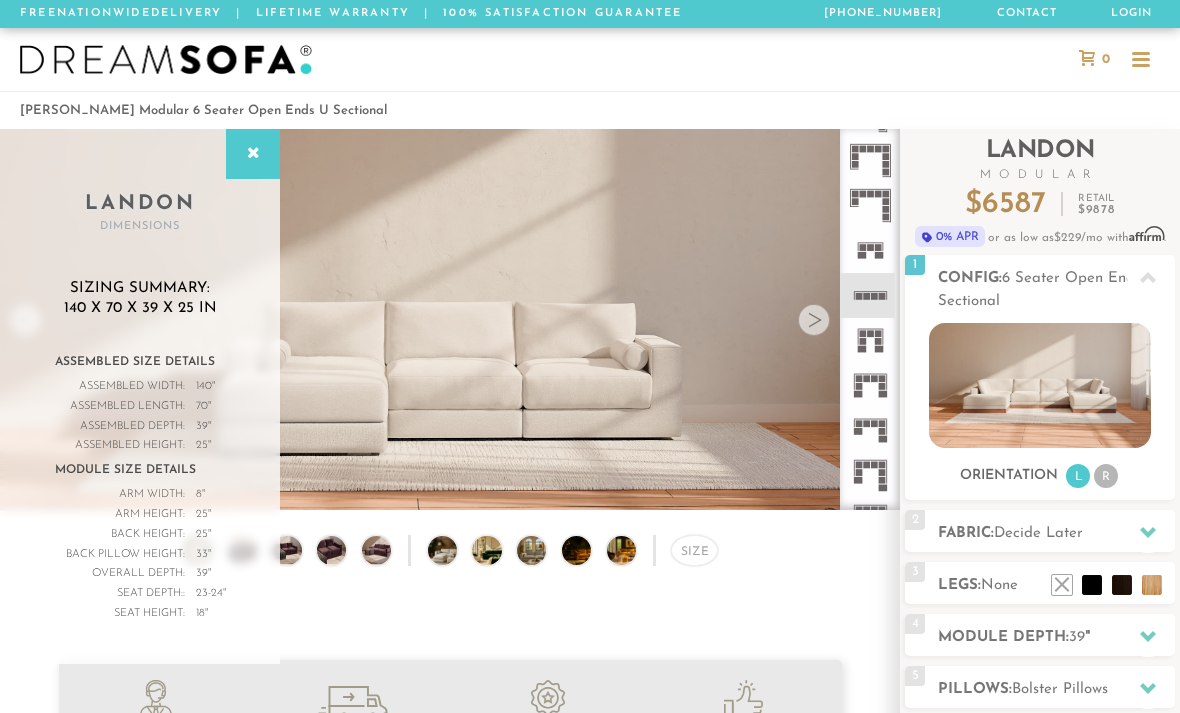 click at bounding box center [814, 320] 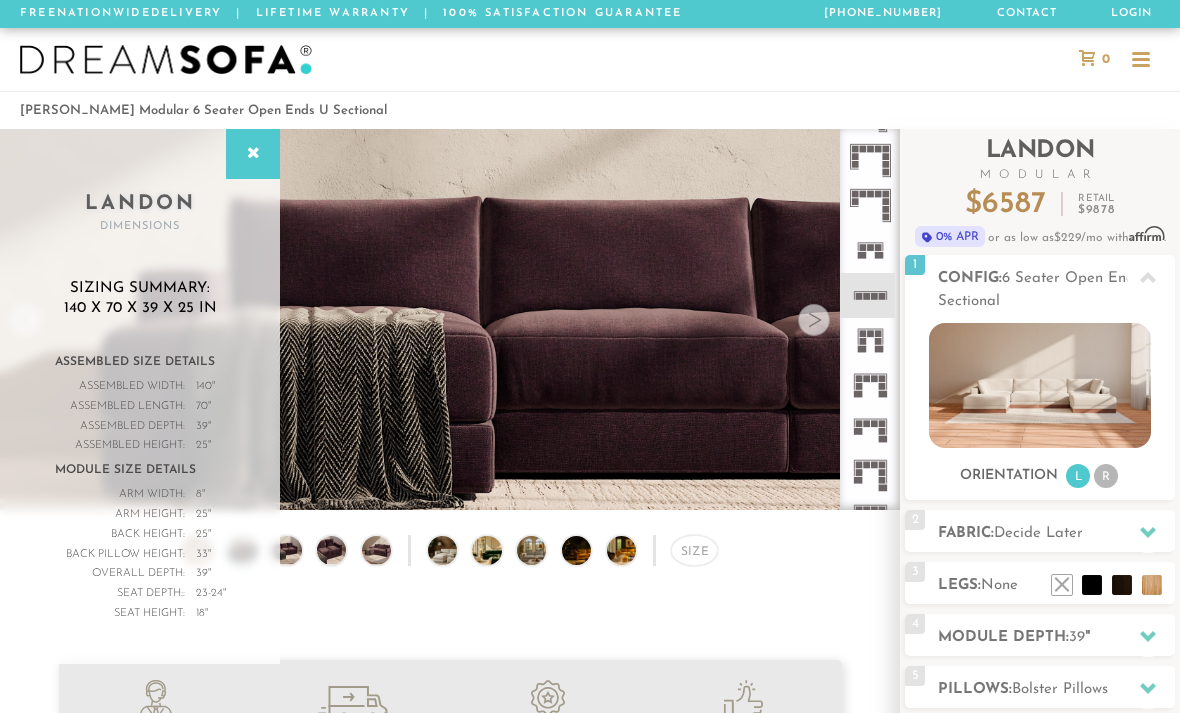 click at bounding box center [814, 320] 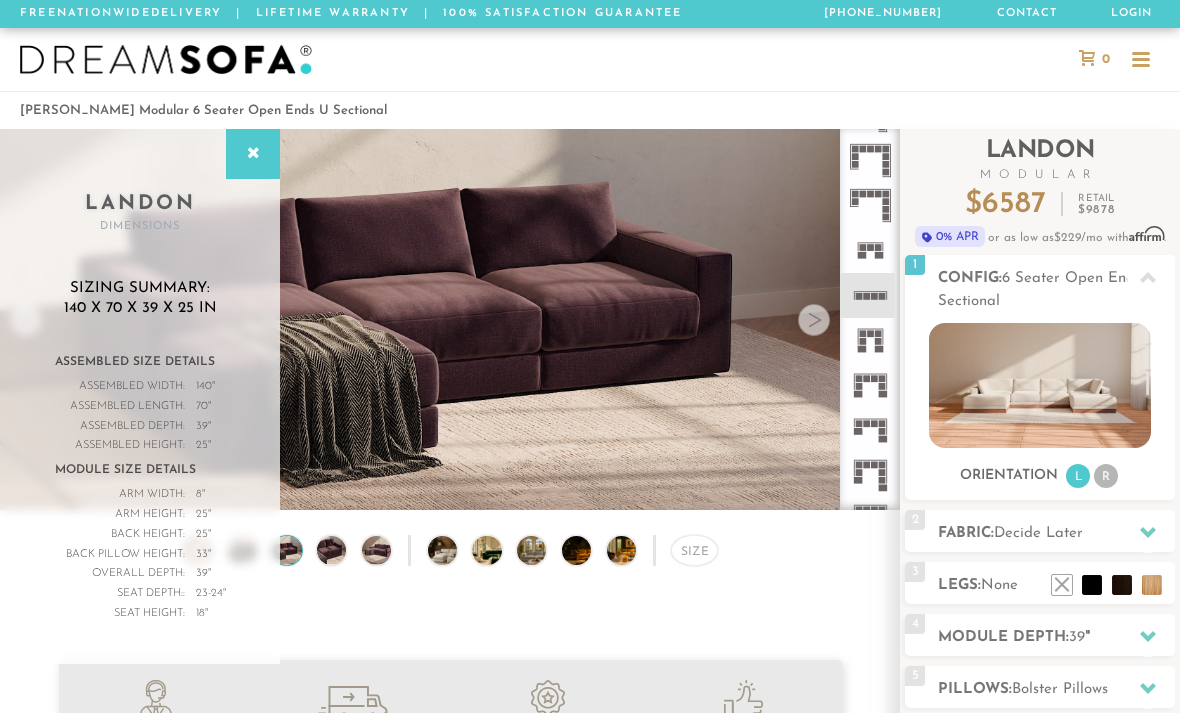 click at bounding box center (814, 320) 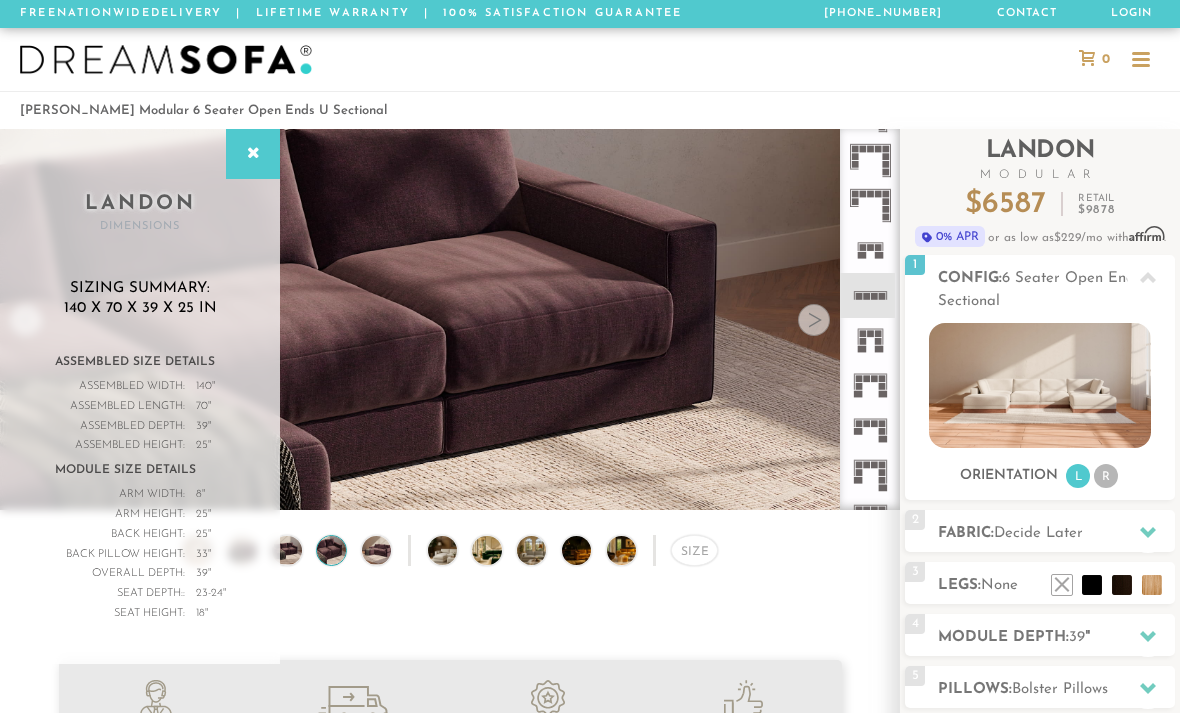 click at bounding box center [814, 320] 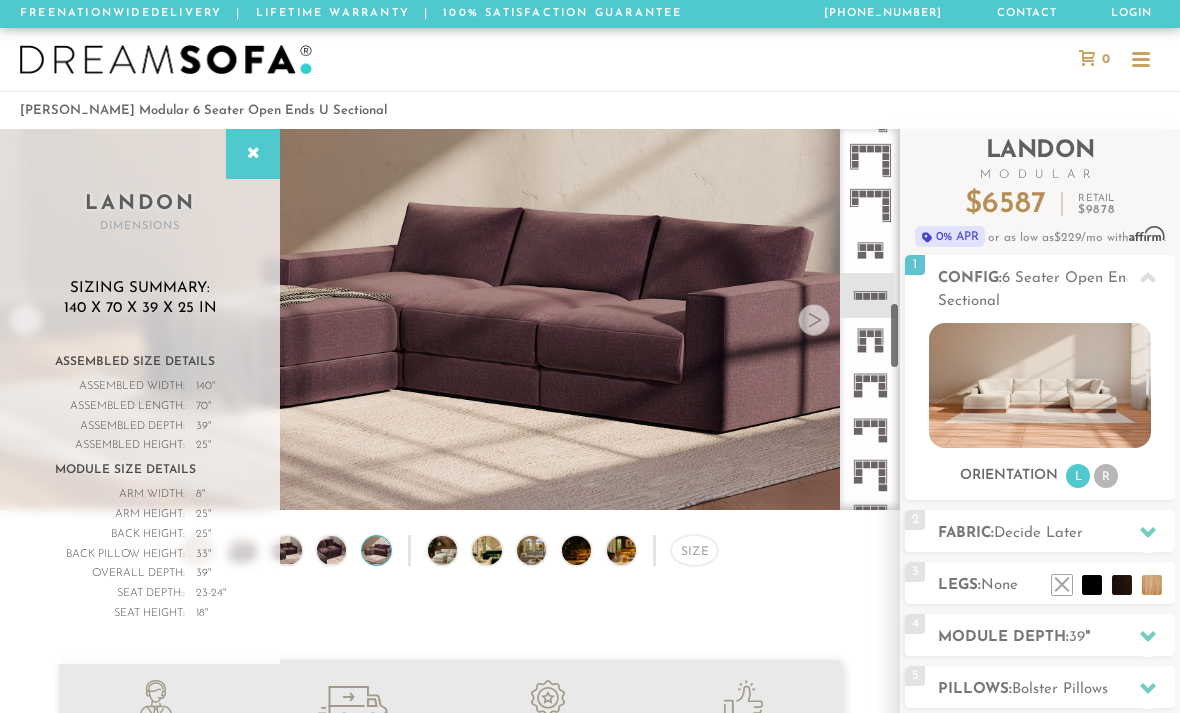 click 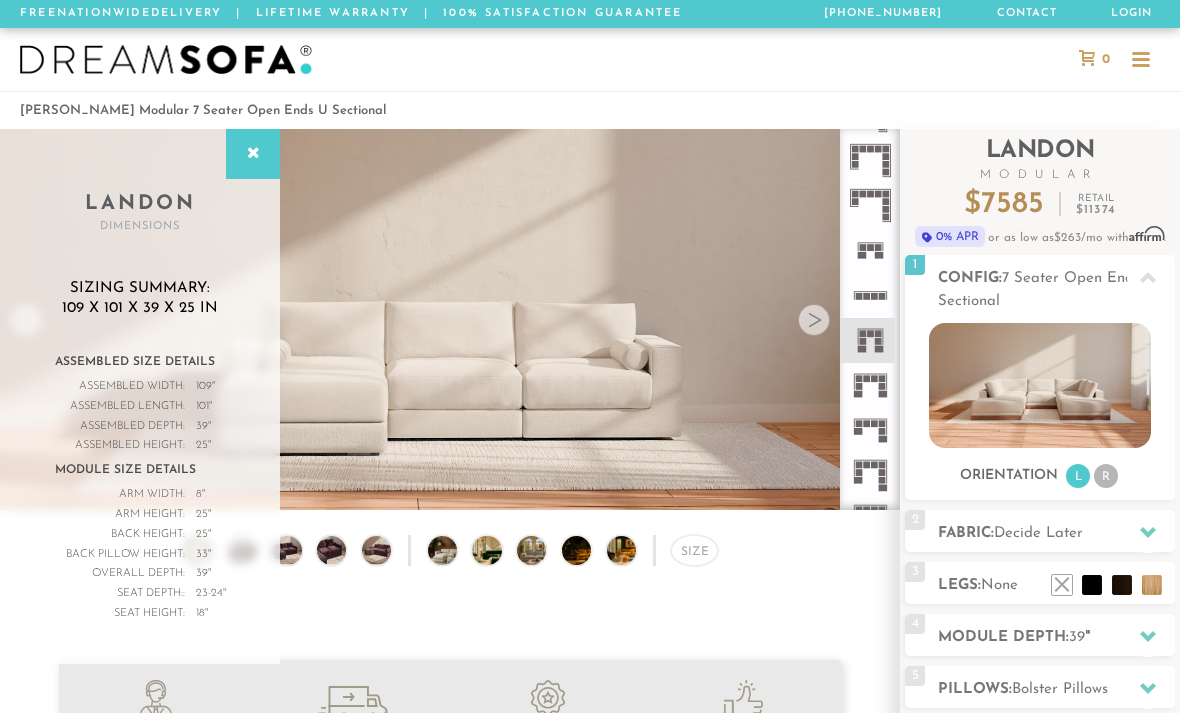 click 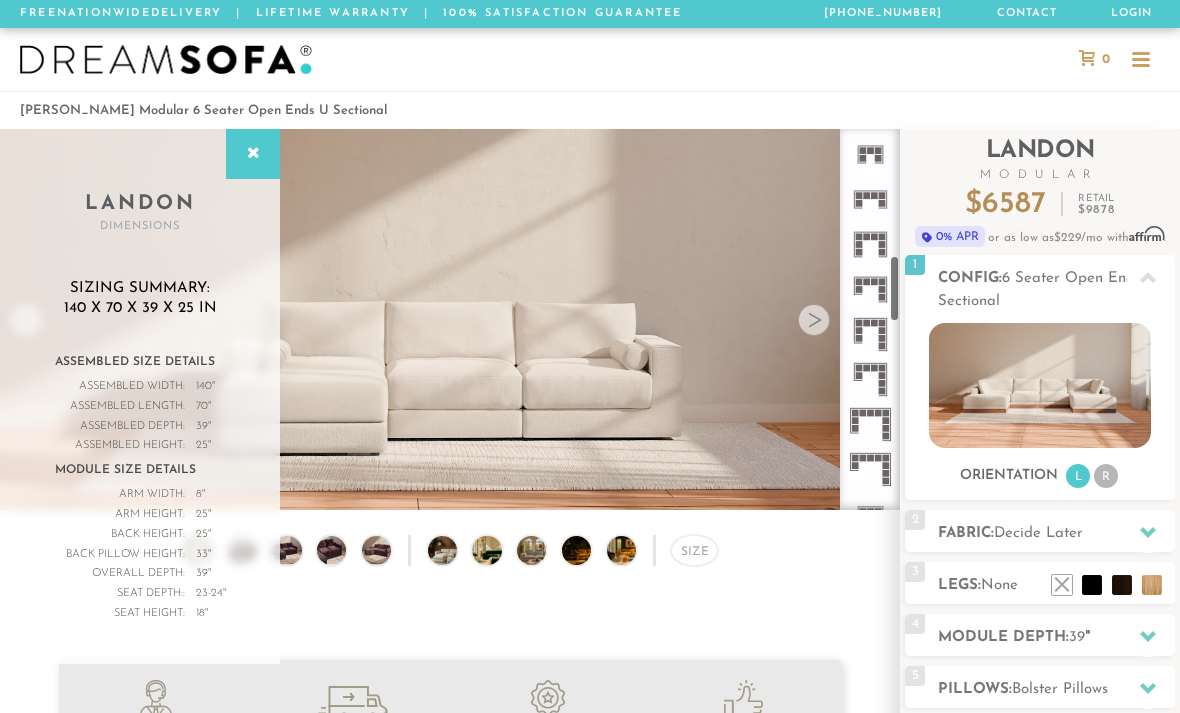 scroll, scrollTop: 632, scrollLeft: 0, axis: vertical 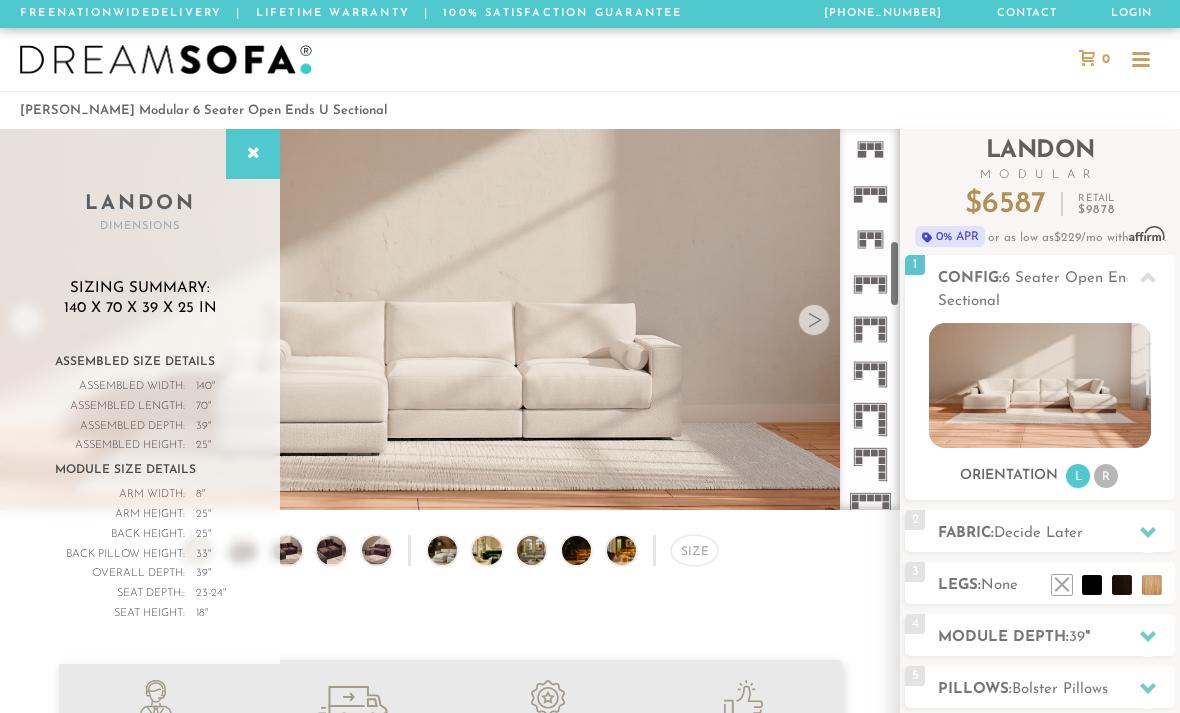 click 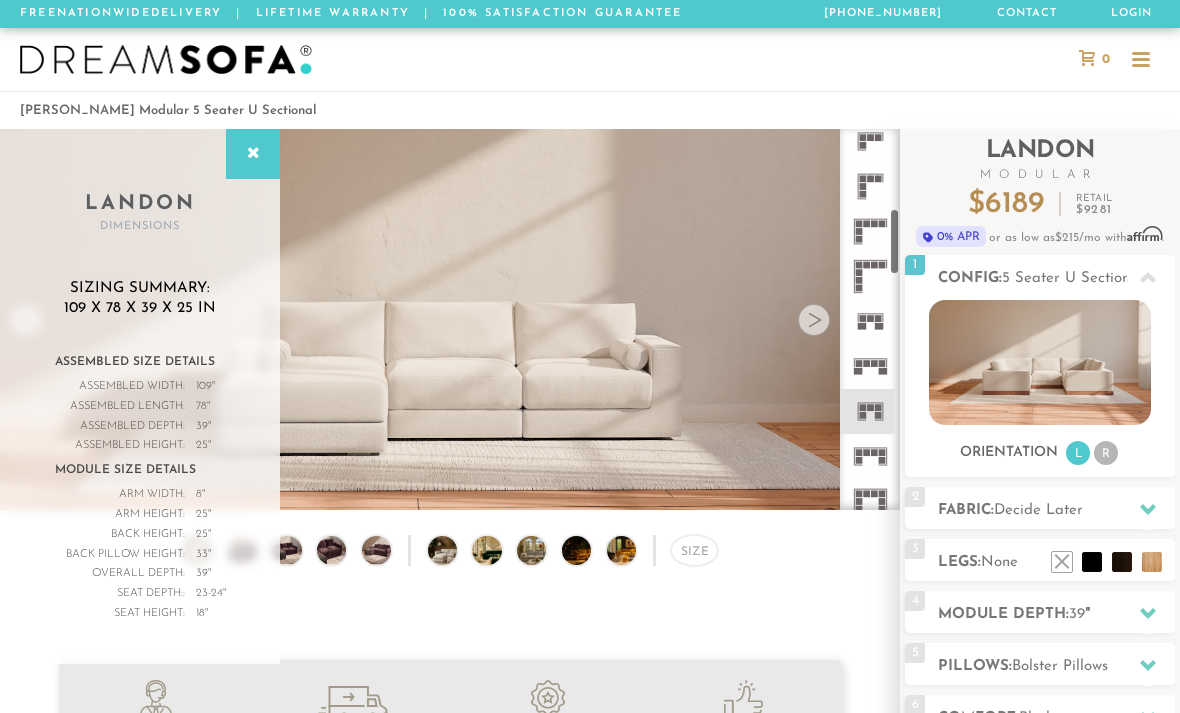 scroll, scrollTop: 451, scrollLeft: 0, axis: vertical 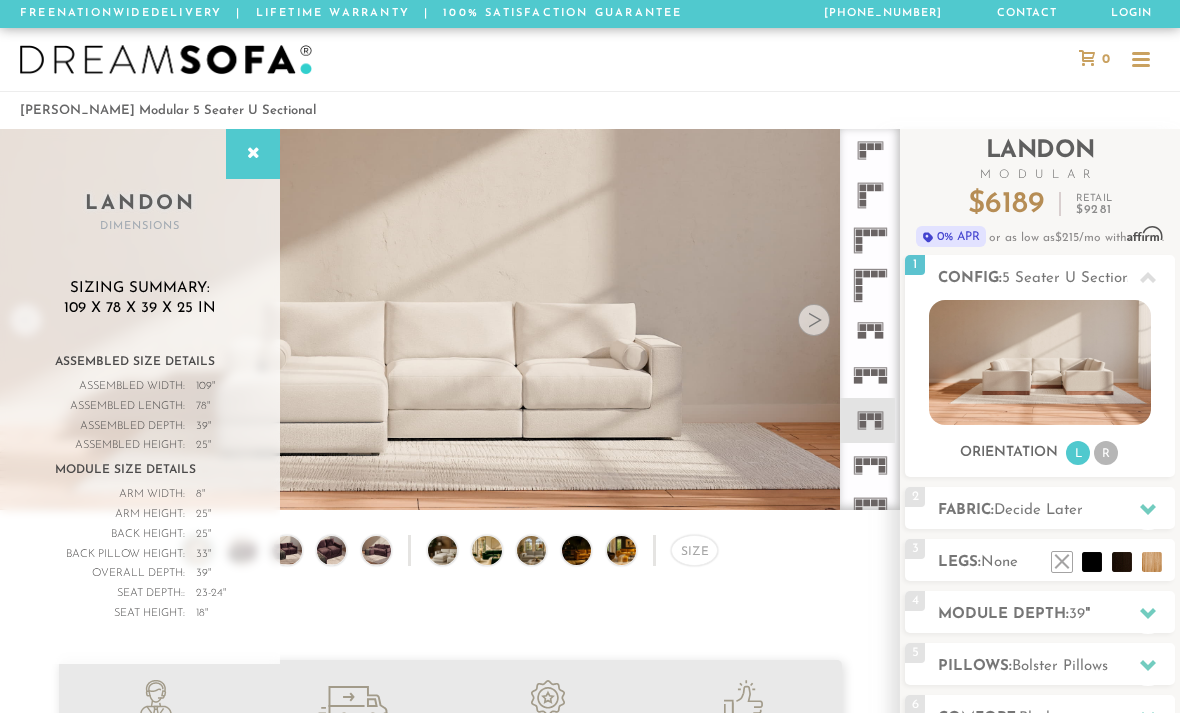 click 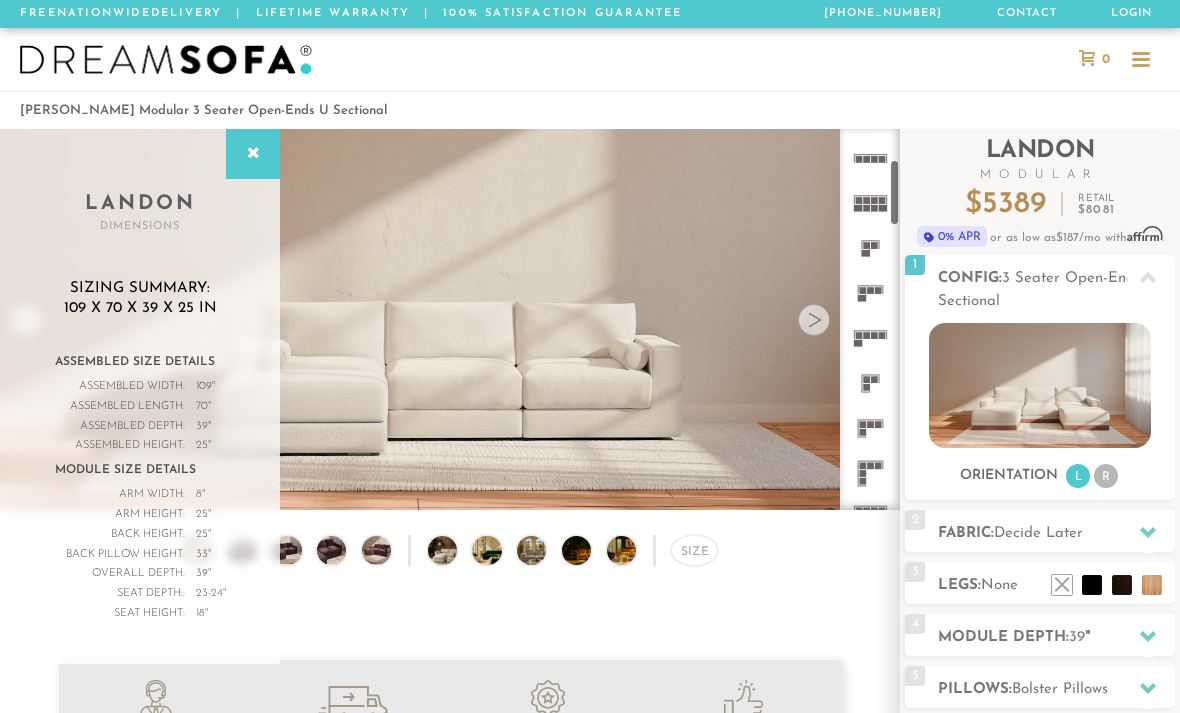 scroll, scrollTop: 172, scrollLeft: 0, axis: vertical 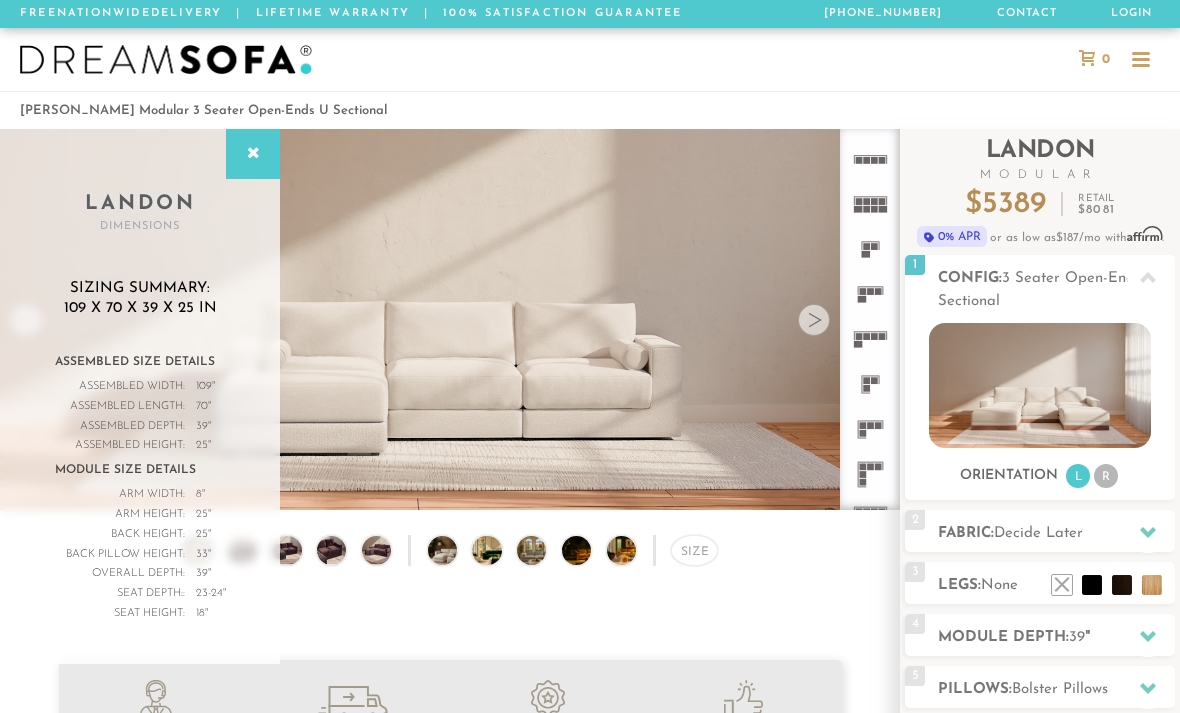 click 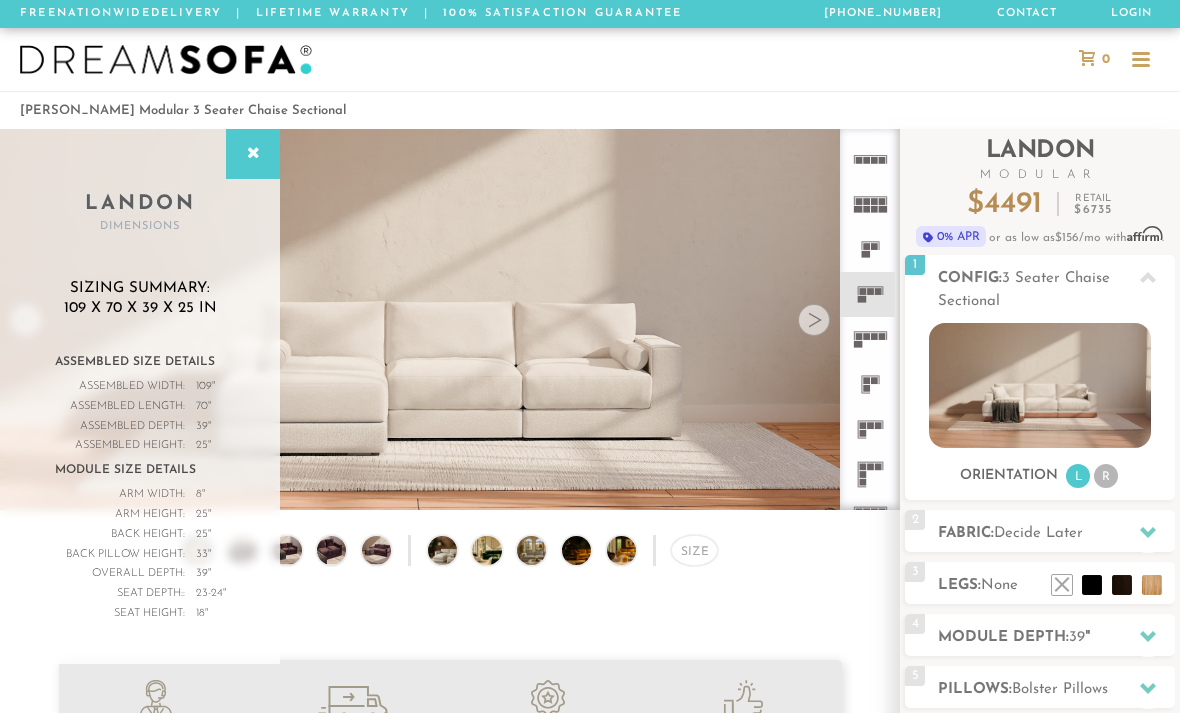 click at bounding box center (1039, 385) 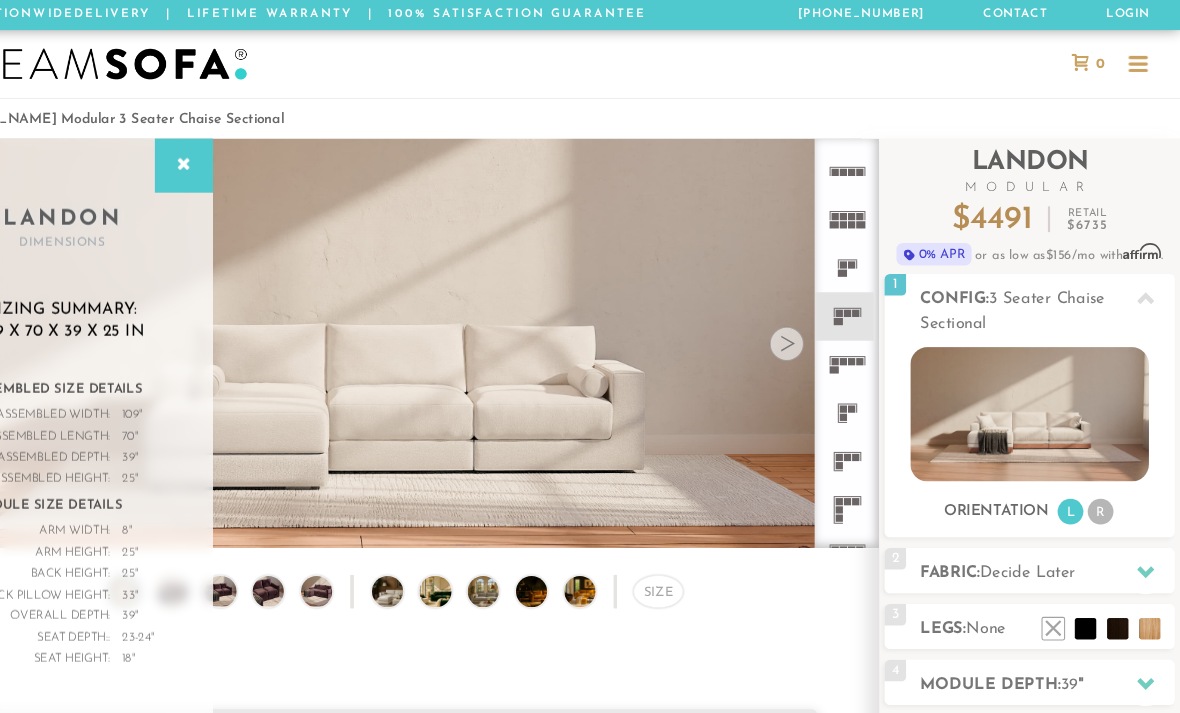 click at bounding box center [1039, 385] 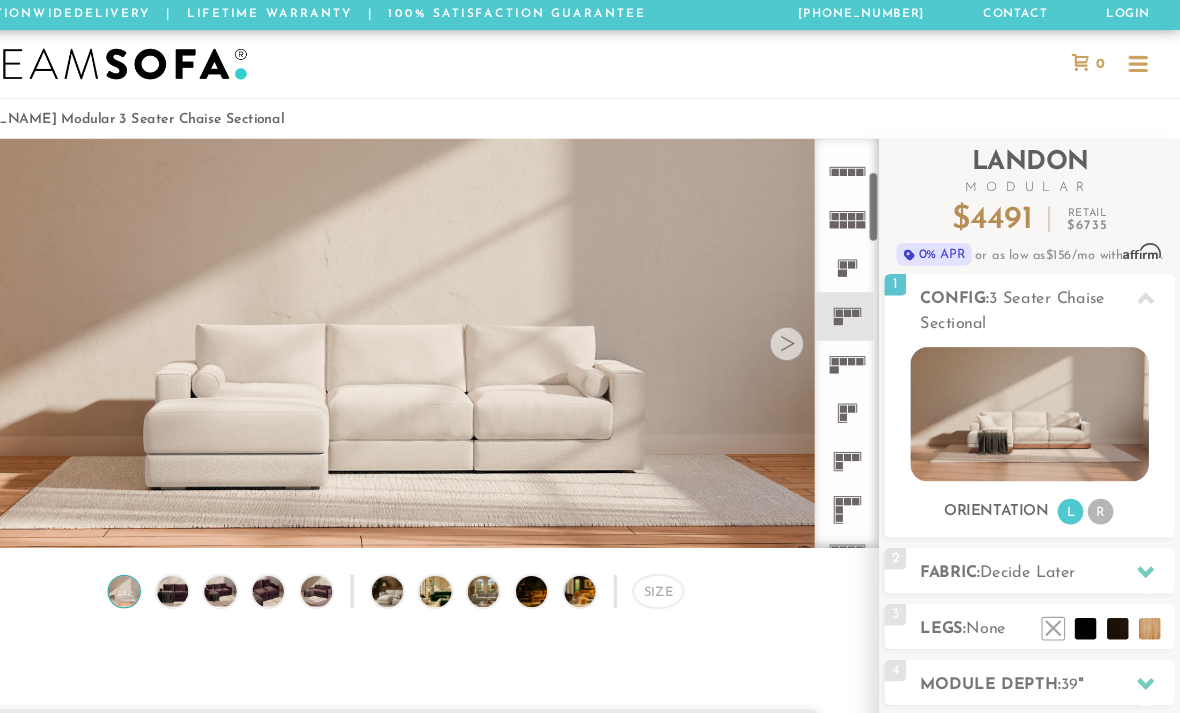 click 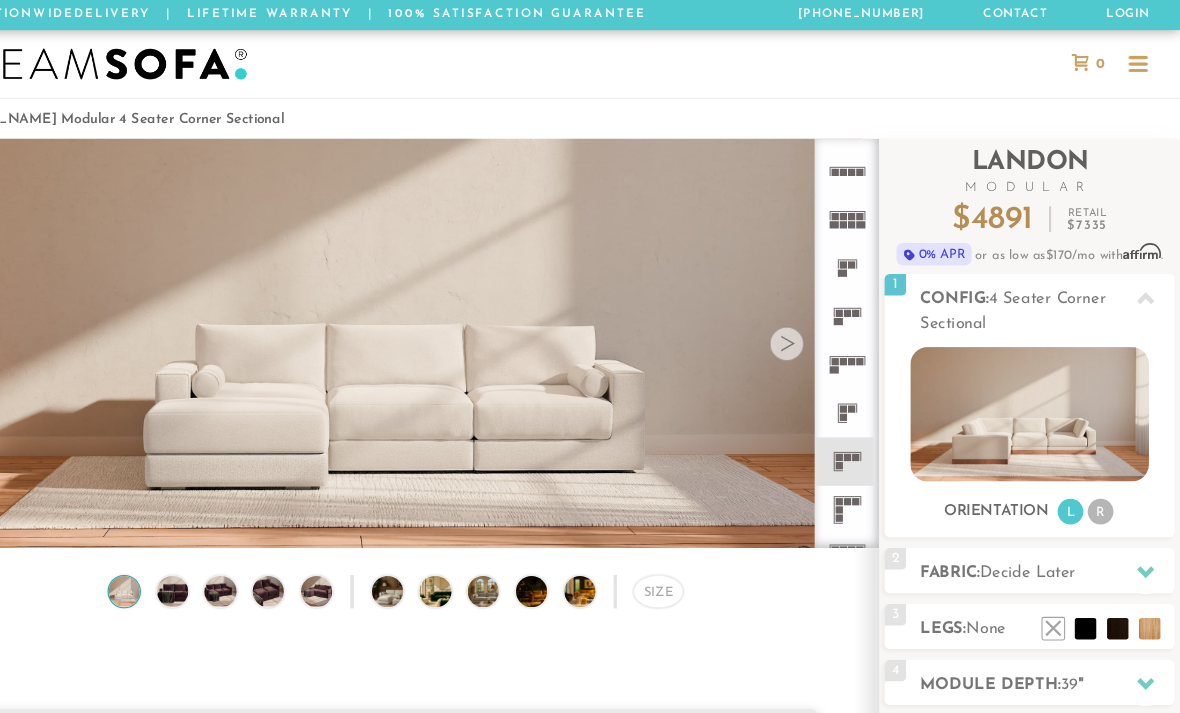 click at bounding box center [454, 550] 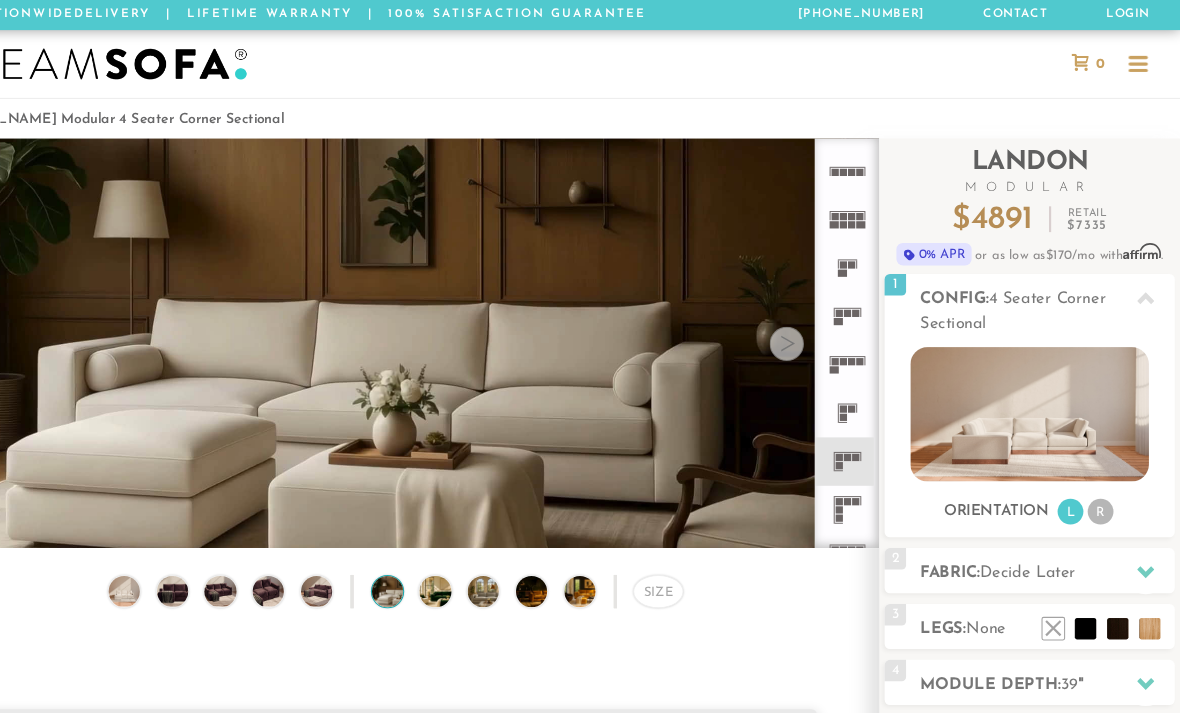 click at bounding box center [498, 550] 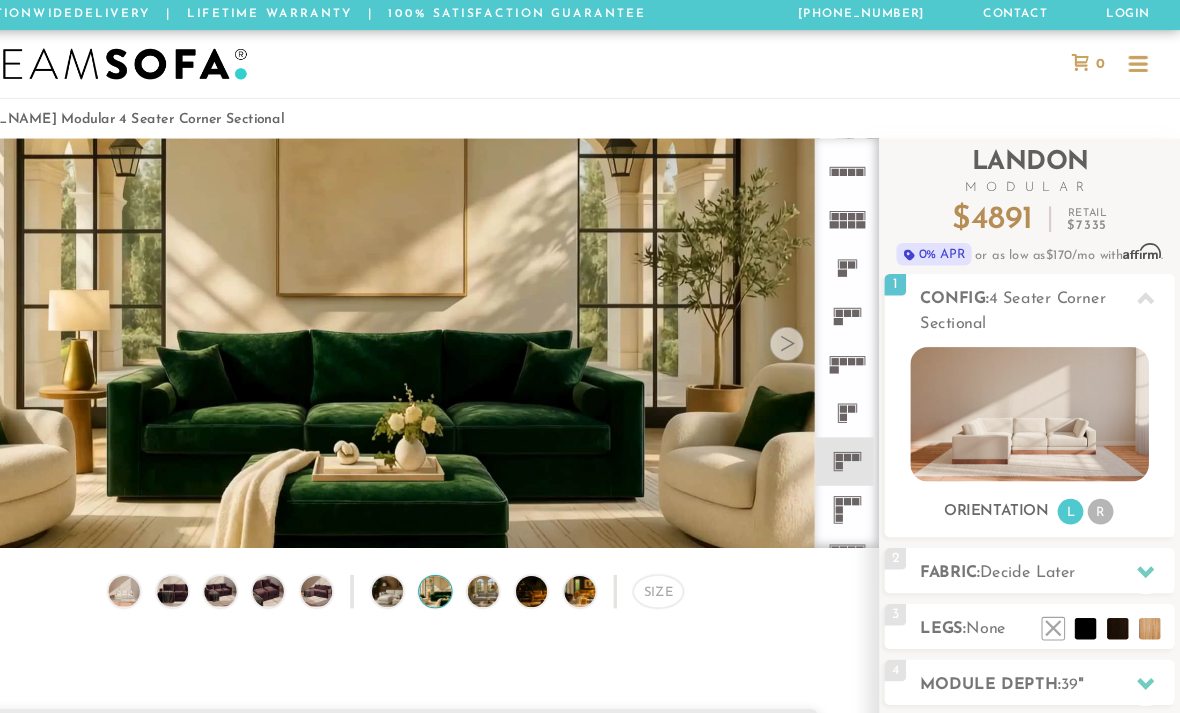 click at bounding box center [543, 550] 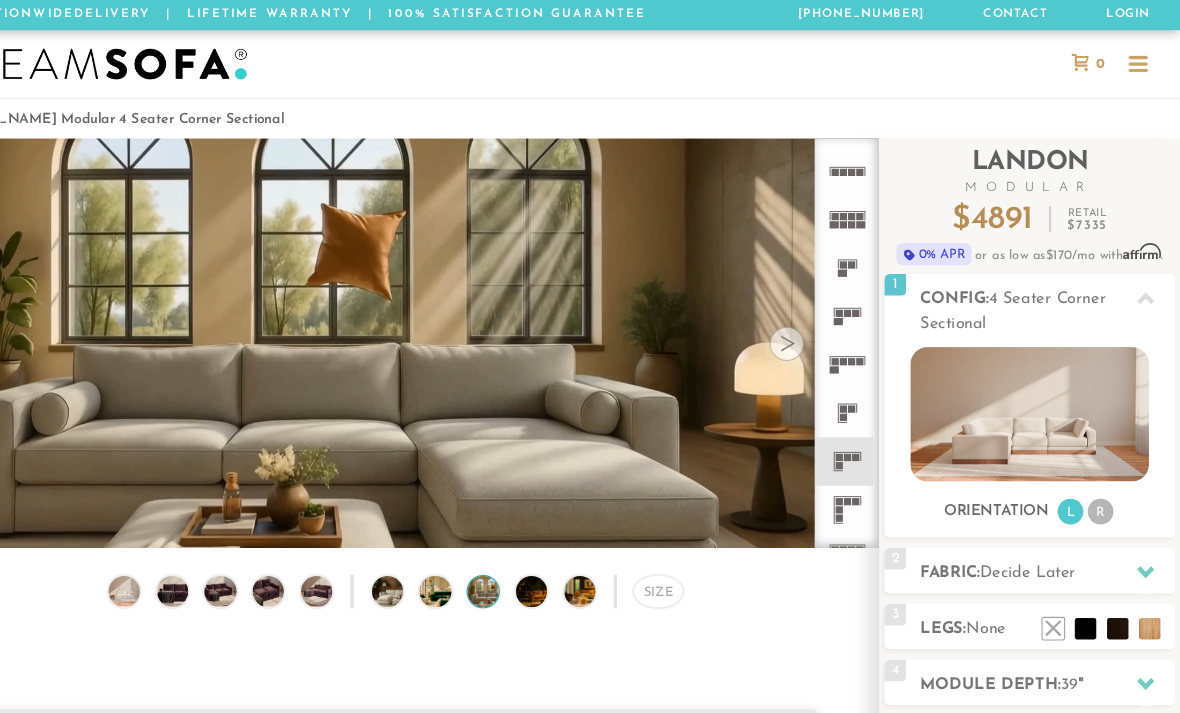 click at bounding box center (588, 550) 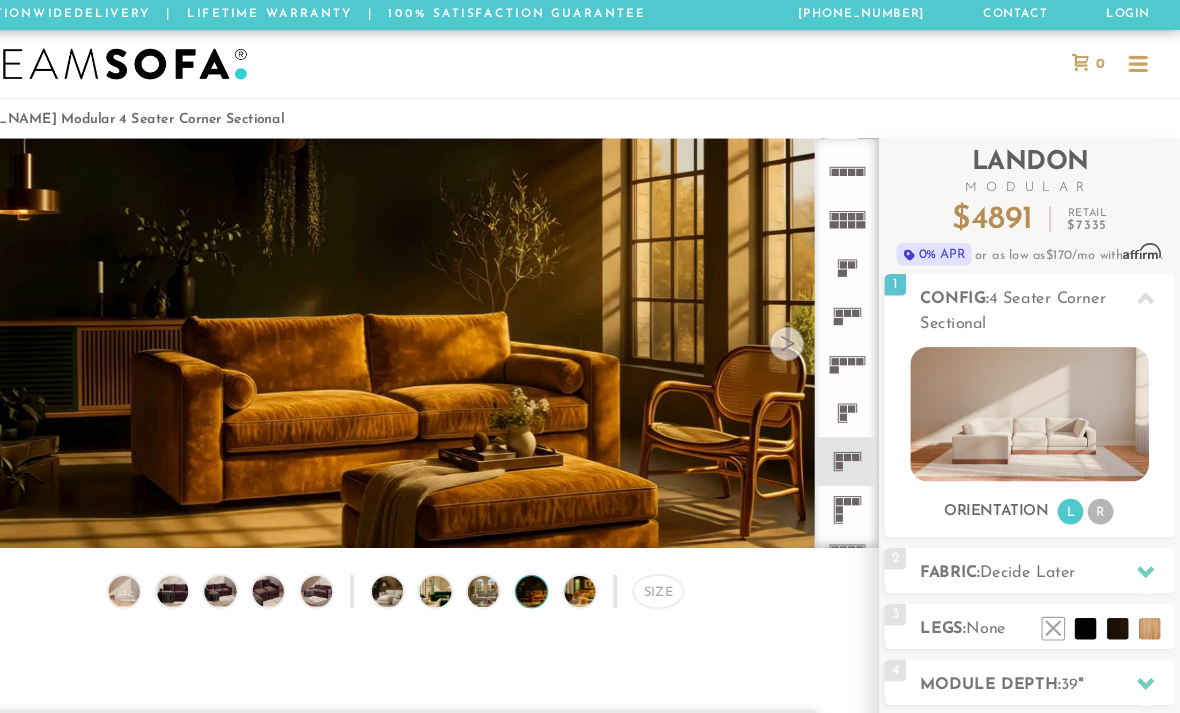 click on "[PHONE_NUMBER]
Free Nationwide Delivery
Lifetime Warranty
100% Satisfaction Guarantee
Free  Nationwide  Delivery  |  Lifetime Warranty  |  100% Satisfaction Guarantee
[PHONE_NUMBER]
Contact
Login
Sofas
Sectionals
Chairs
Beds
Reviews Sofas
Sofas" at bounding box center [590, 10583] 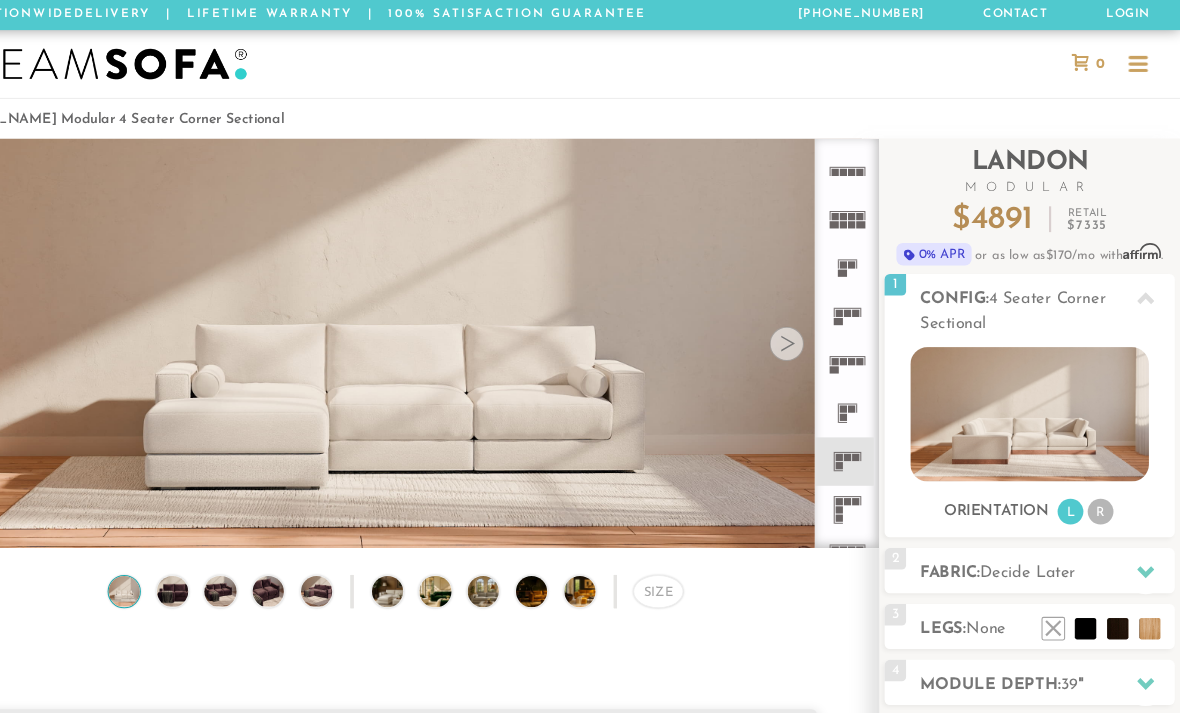 click at bounding box center (286, 550) 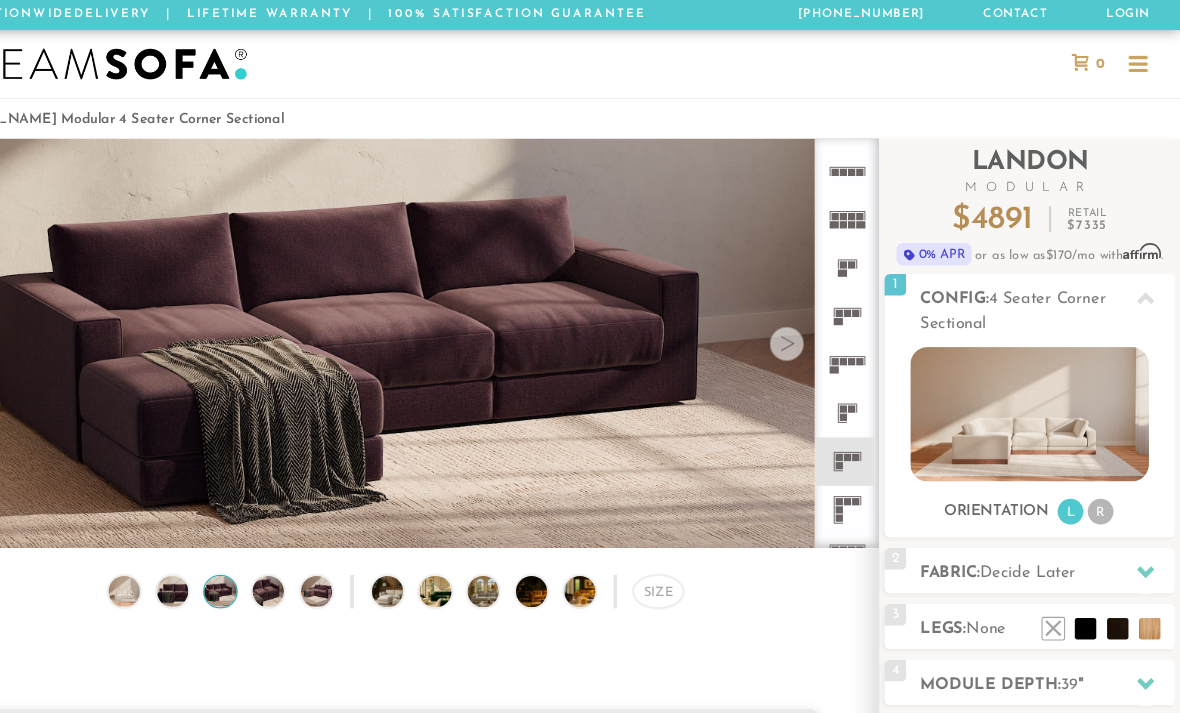 click at bounding box center [633, 550] 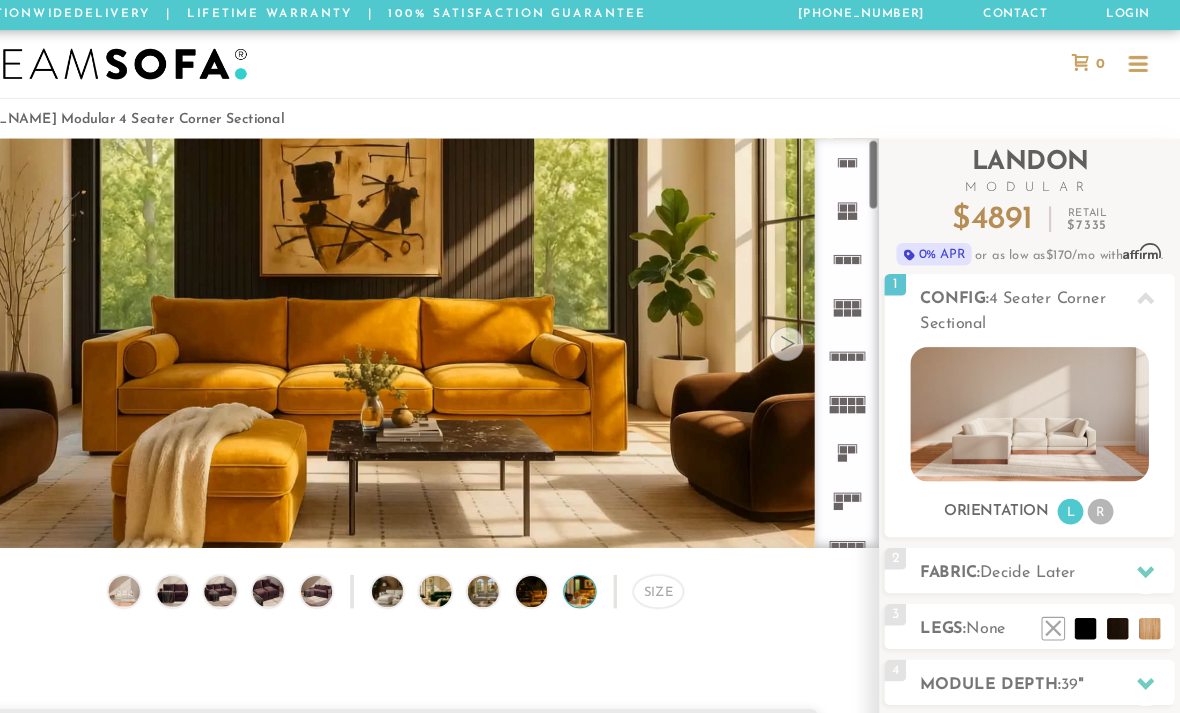 scroll, scrollTop: 0, scrollLeft: 0, axis: both 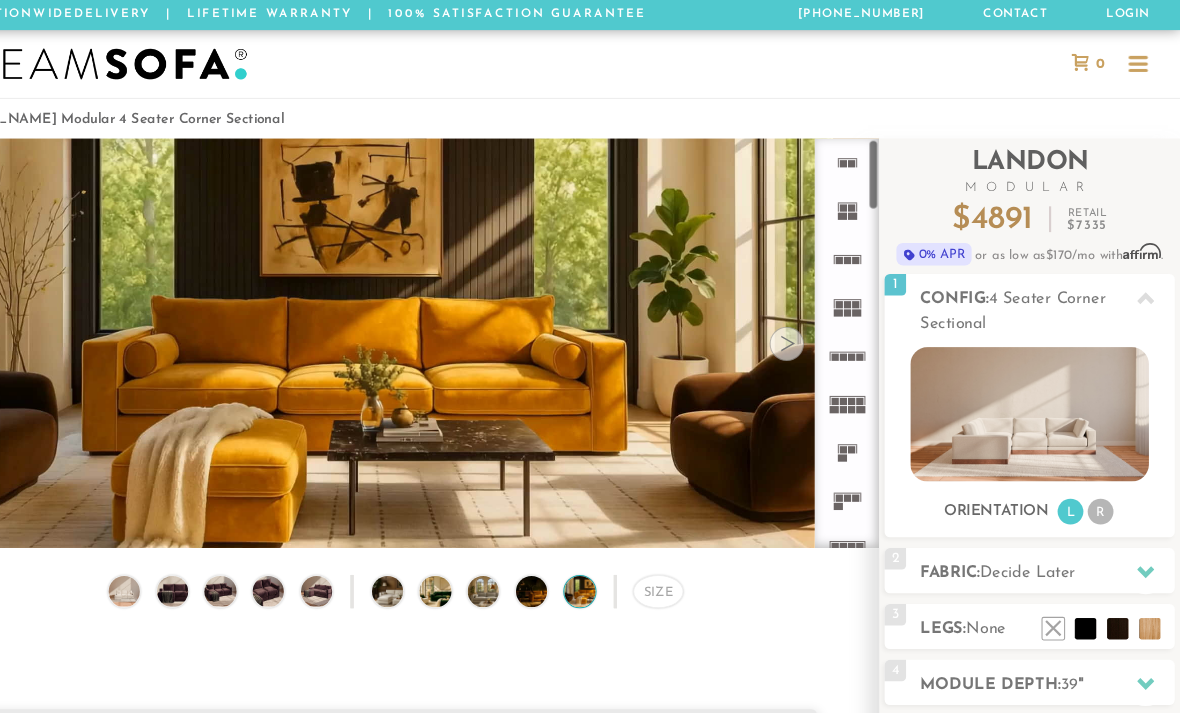 click 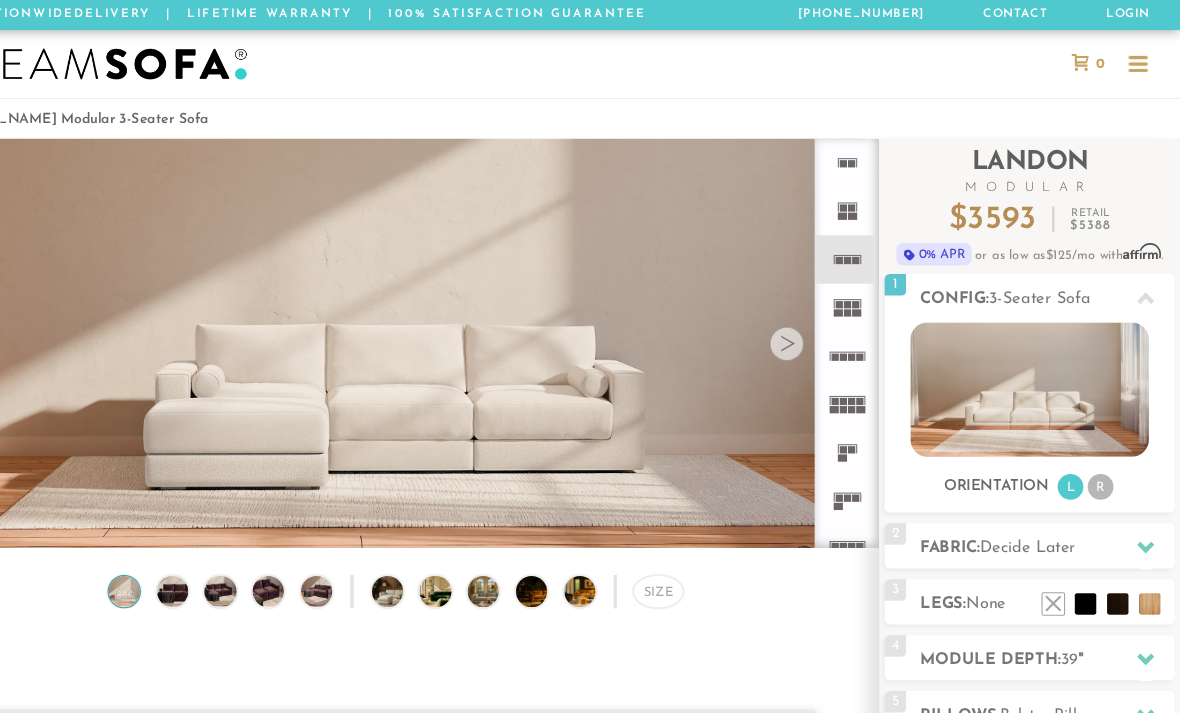 click at bounding box center [814, 320] 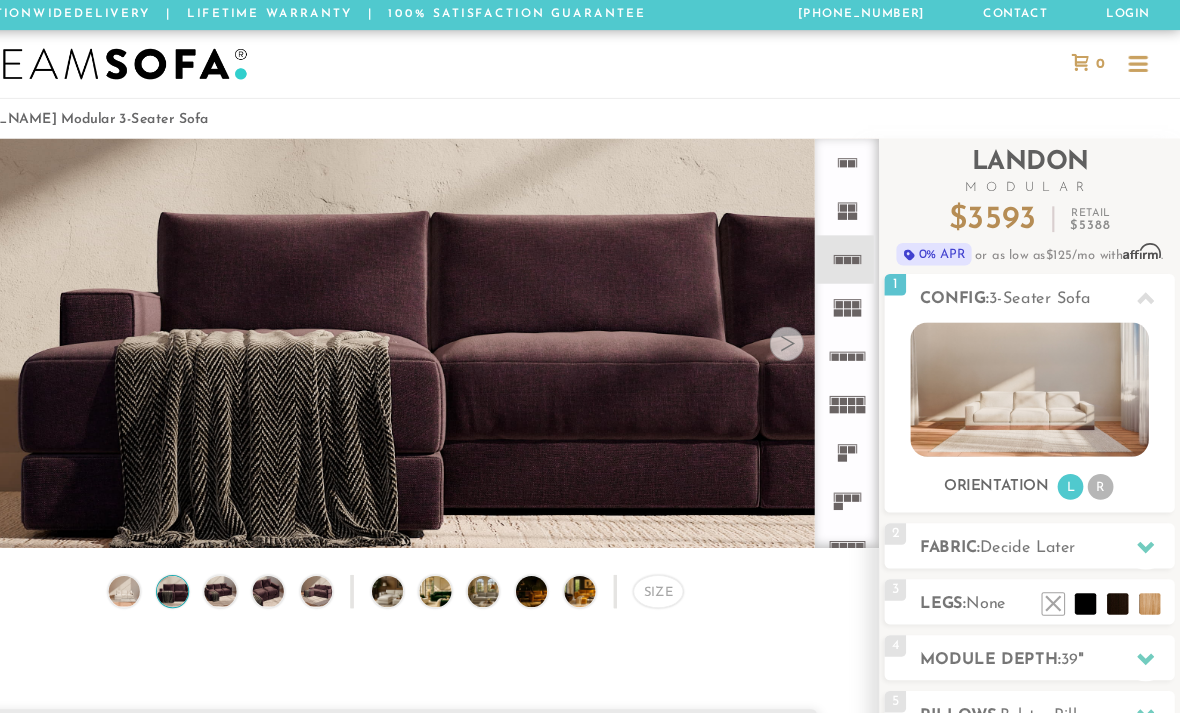 click at bounding box center (814, 320) 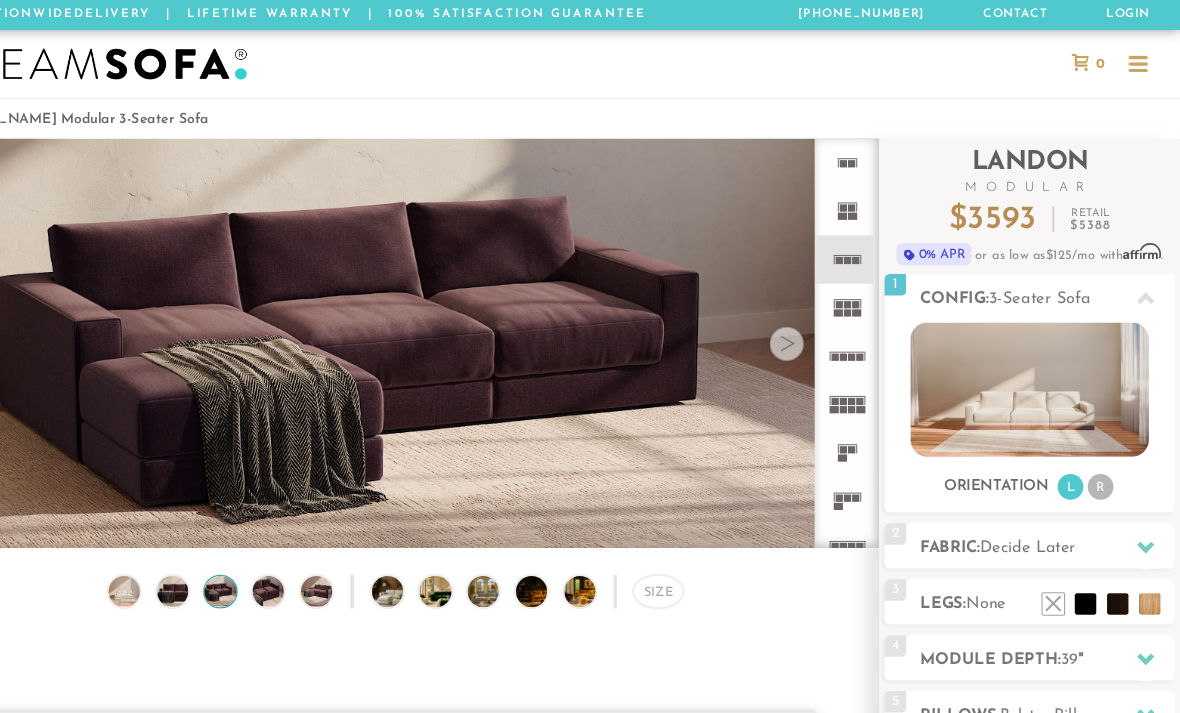 click at bounding box center [814, 320] 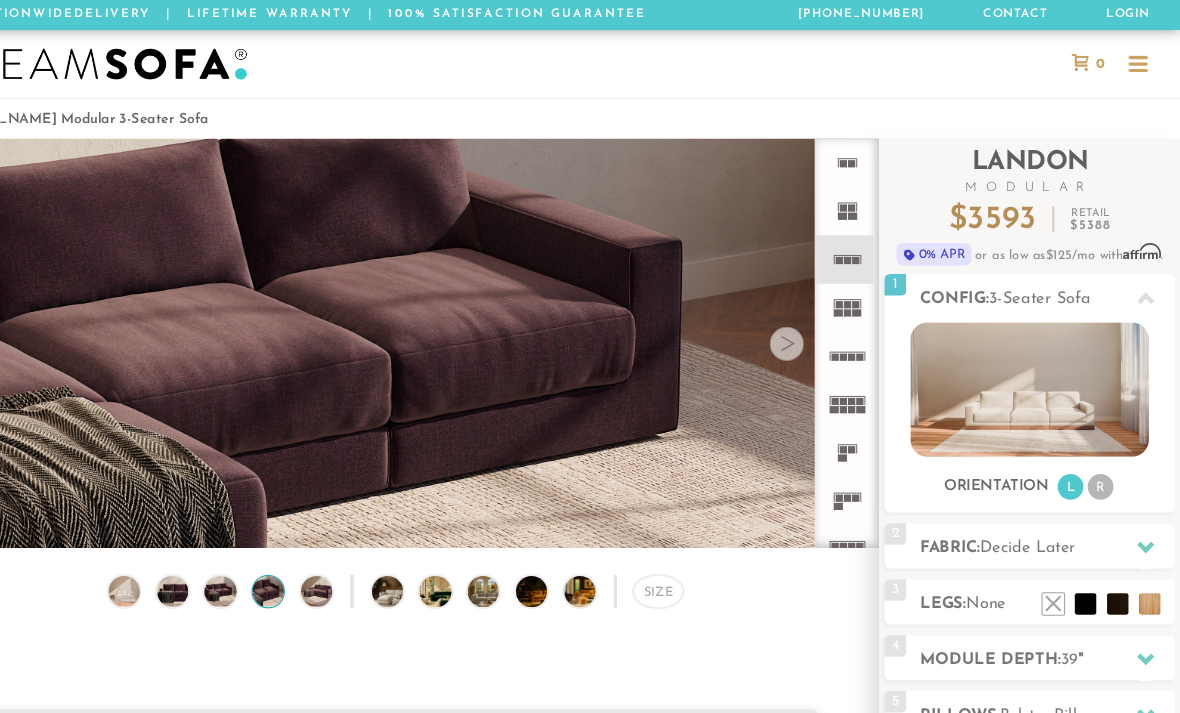 click at bounding box center [814, 320] 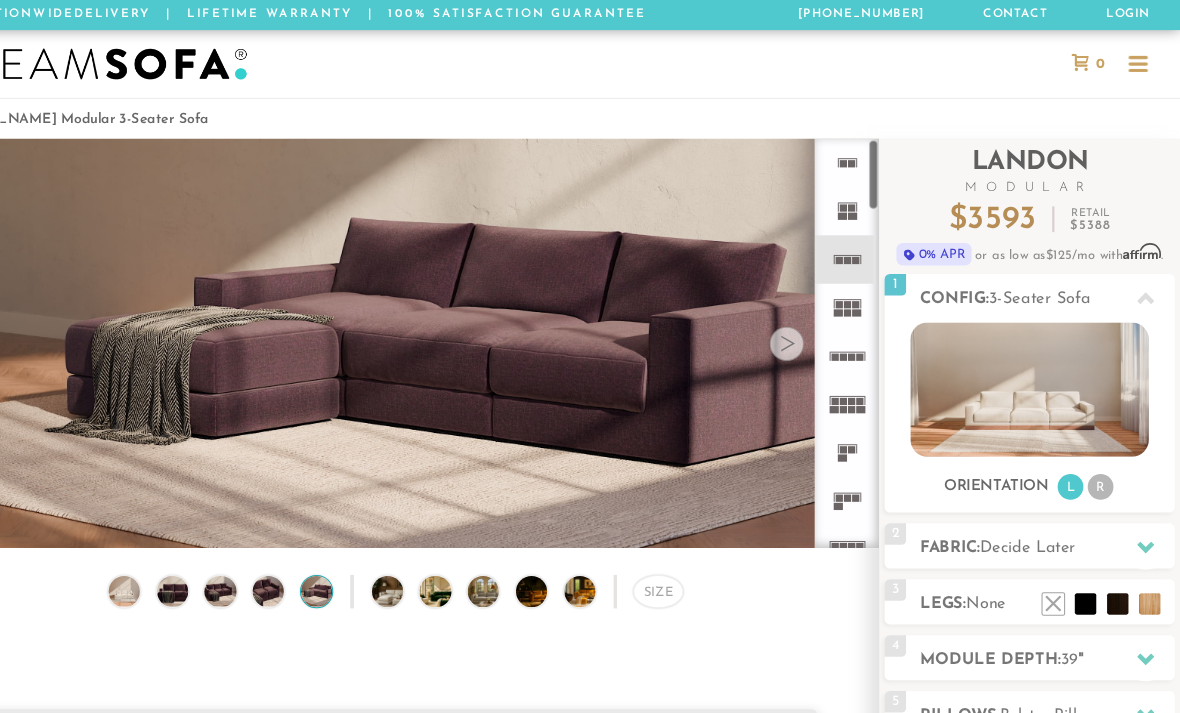 click 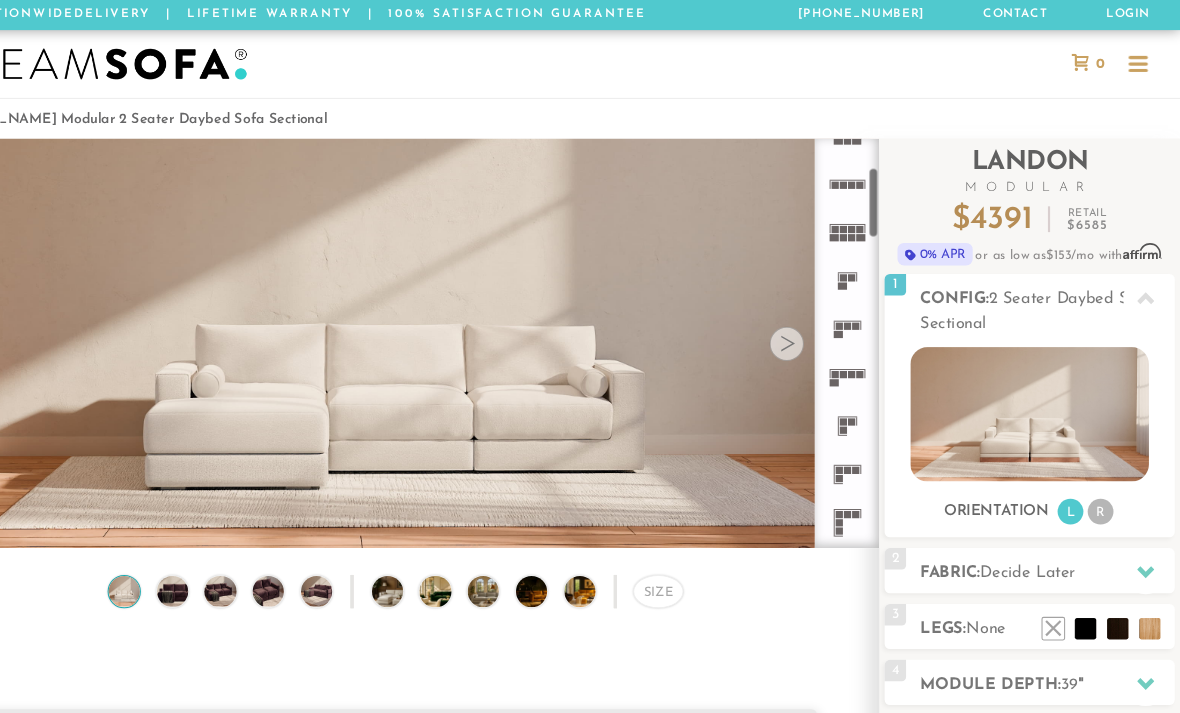 scroll, scrollTop: 170, scrollLeft: 0, axis: vertical 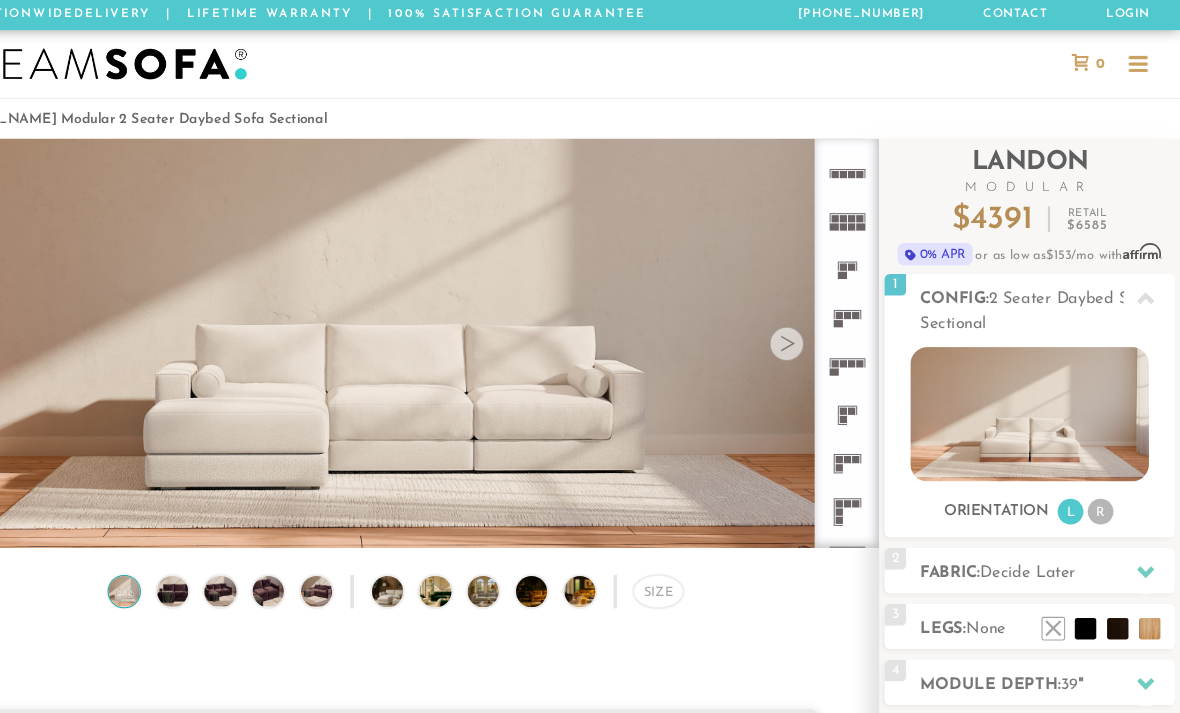click 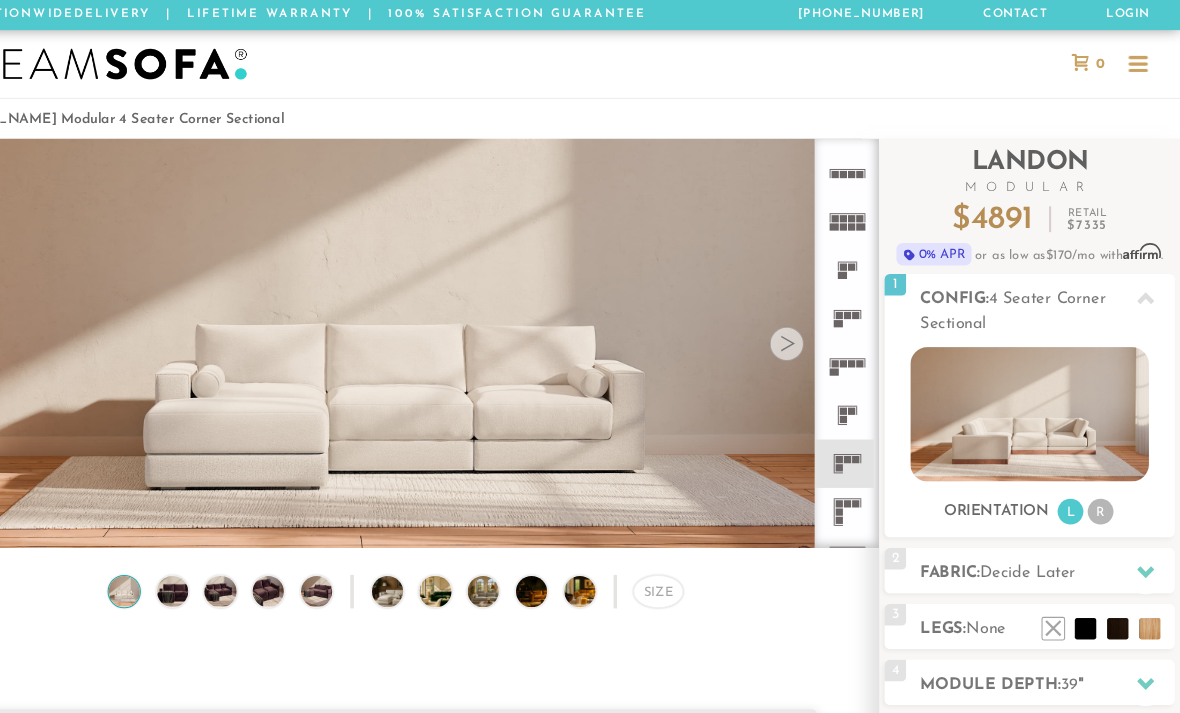 click at bounding box center [1039, 385] 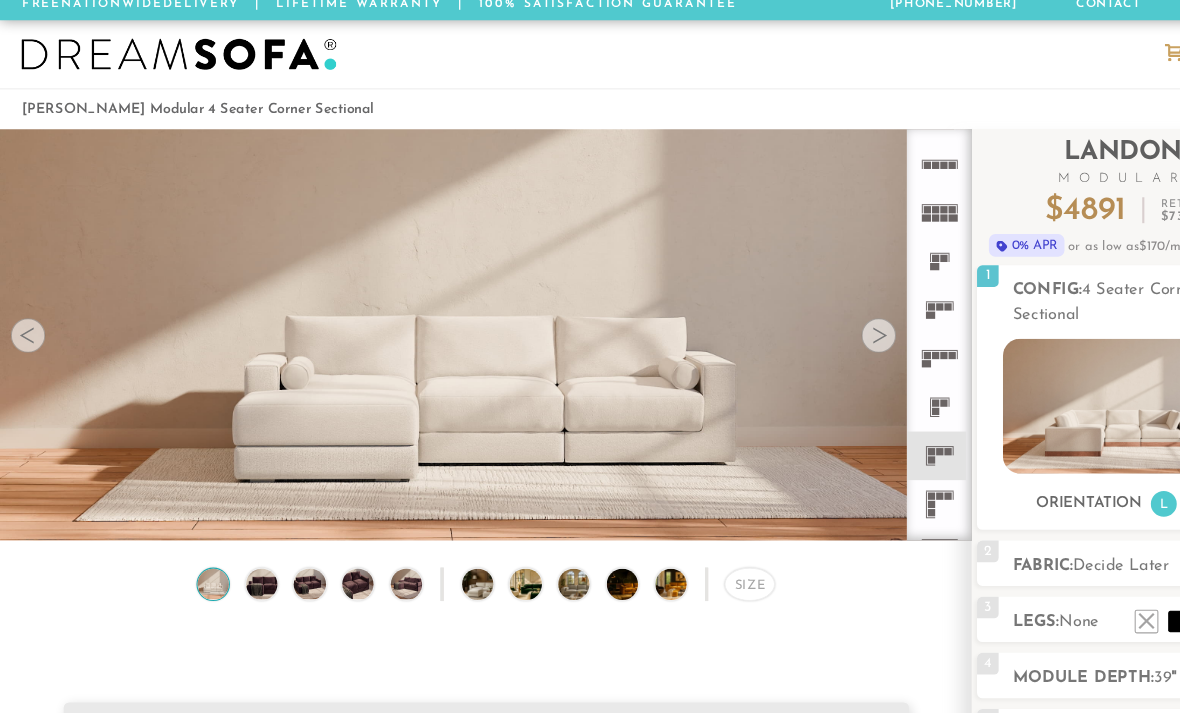 click on "Size" at bounding box center [694, 550] 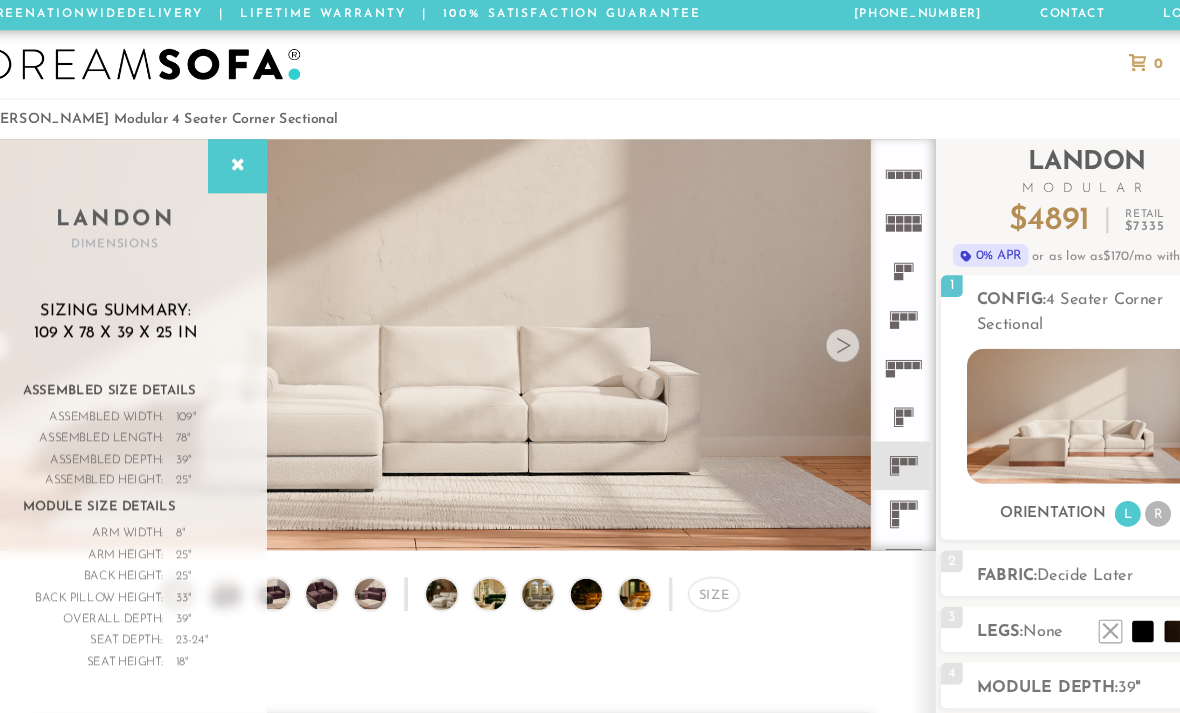 click 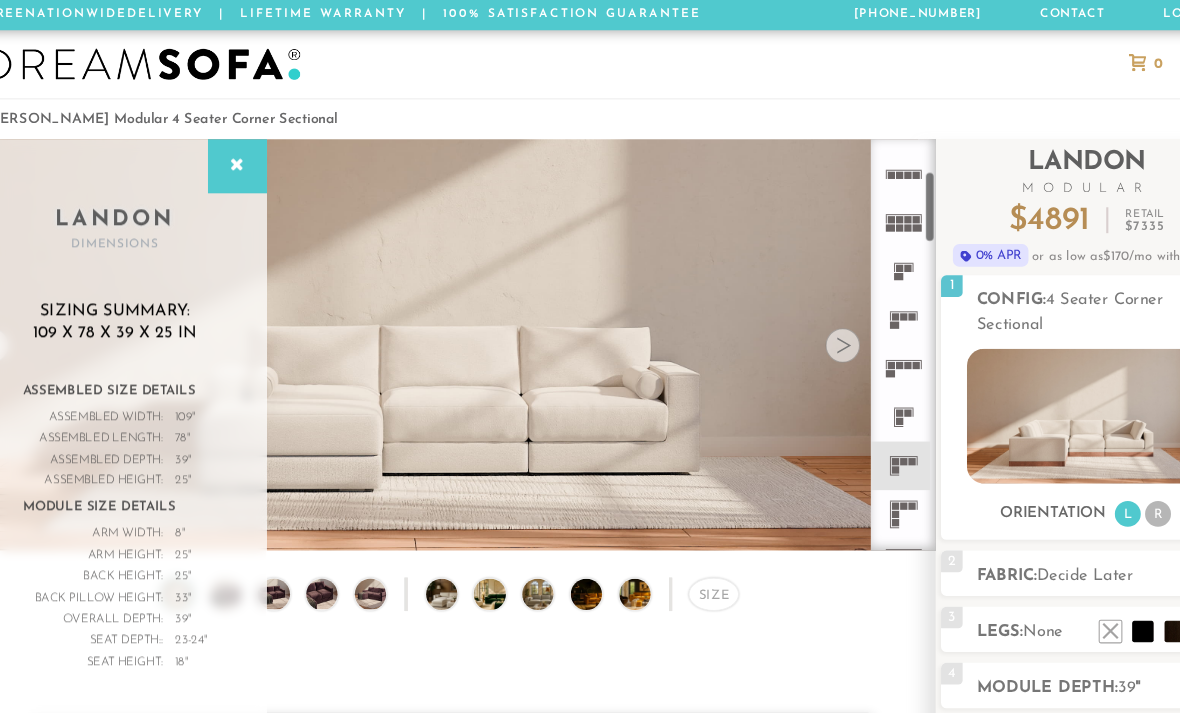 click 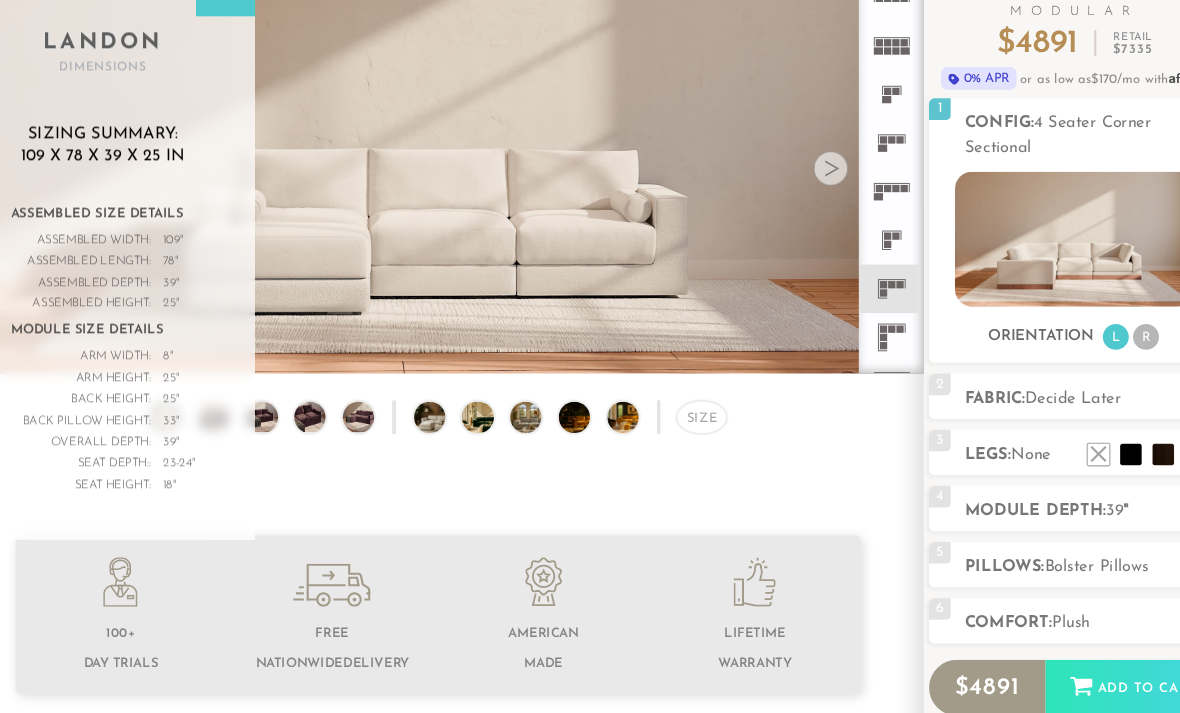 scroll, scrollTop: 163, scrollLeft: 0, axis: vertical 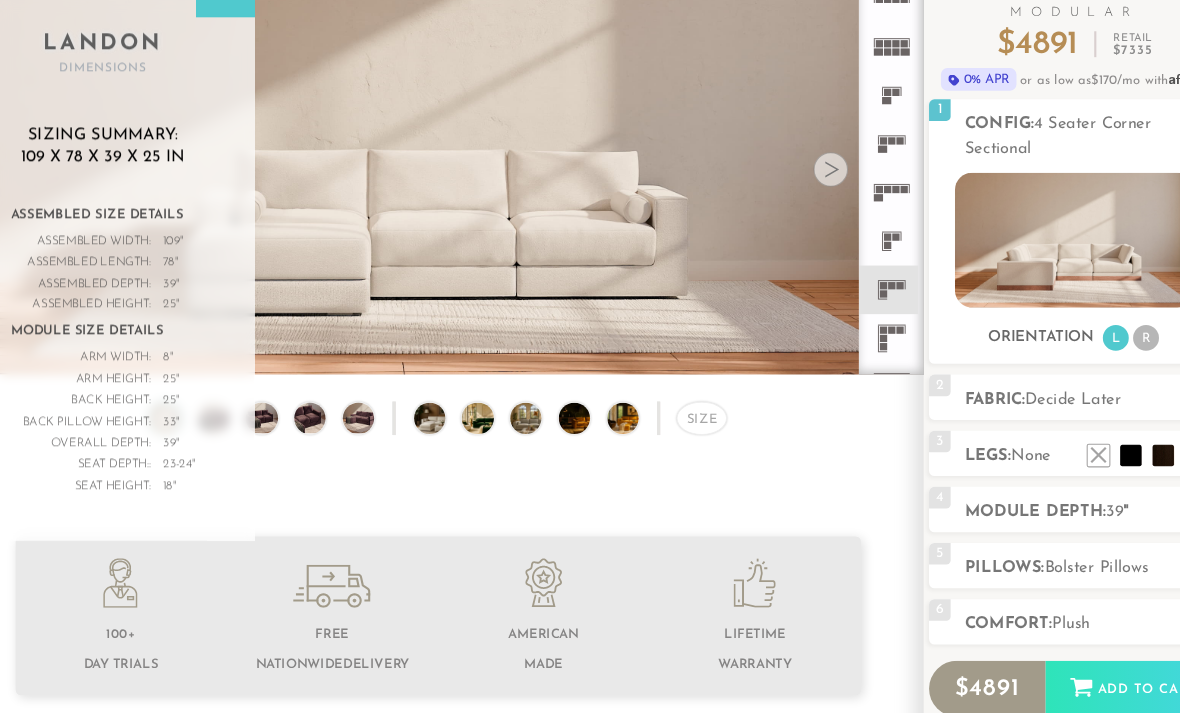 click on "Plush" at bounding box center [1036, 578] 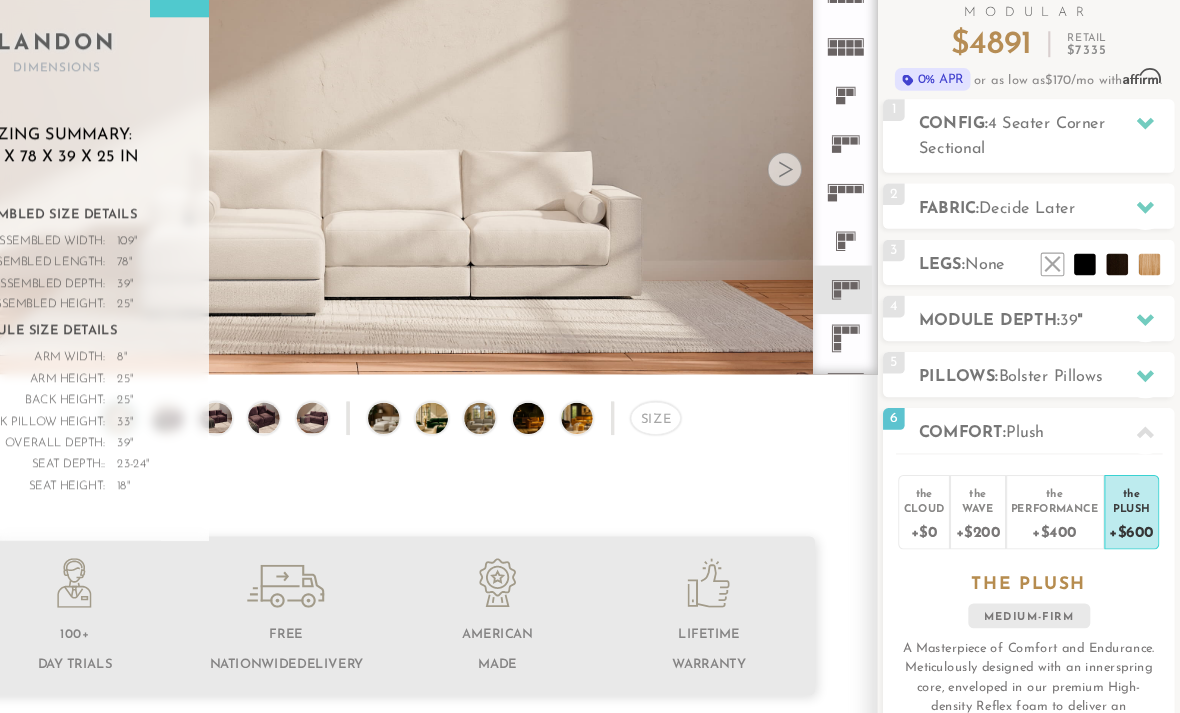 click on "Performance" at bounding box center [1064, 470] 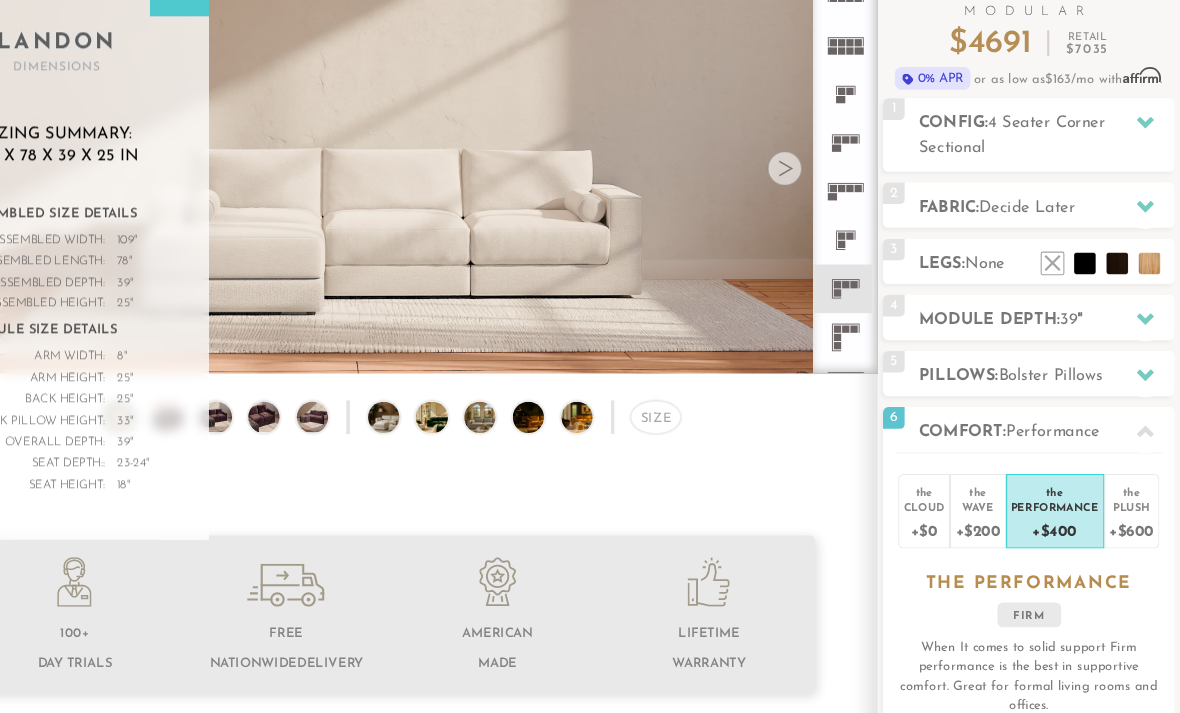 click on "+$200" at bounding box center [992, 490] 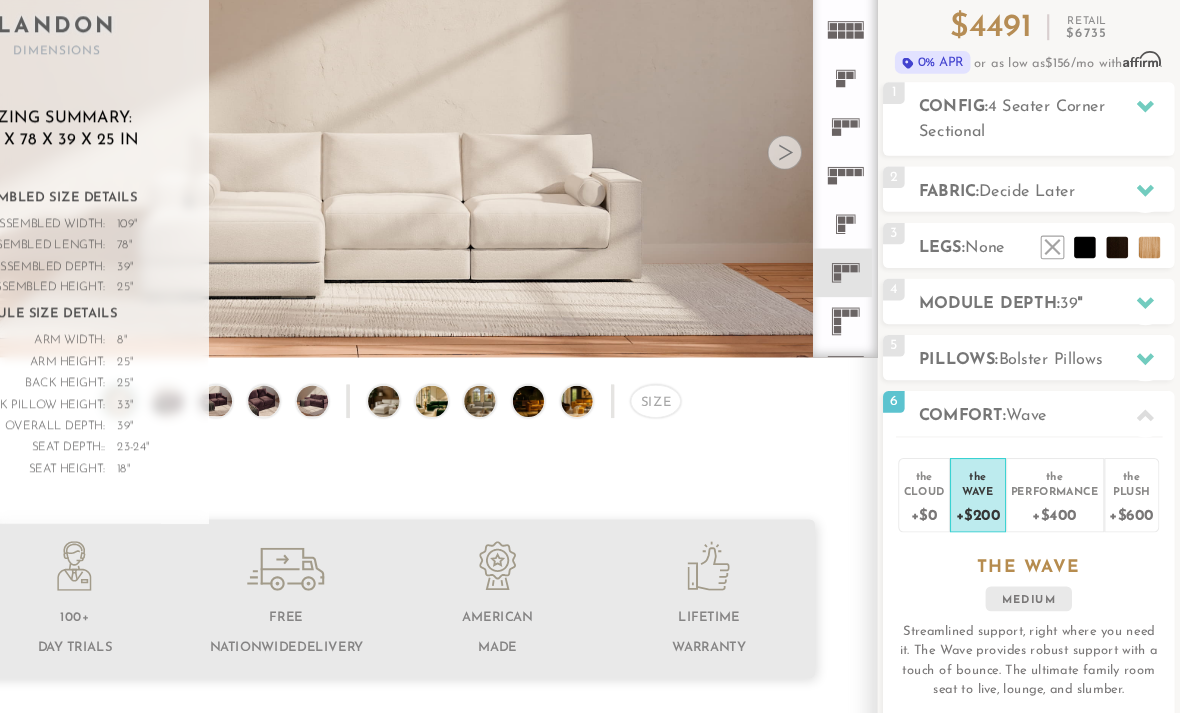 scroll, scrollTop: 179, scrollLeft: 0, axis: vertical 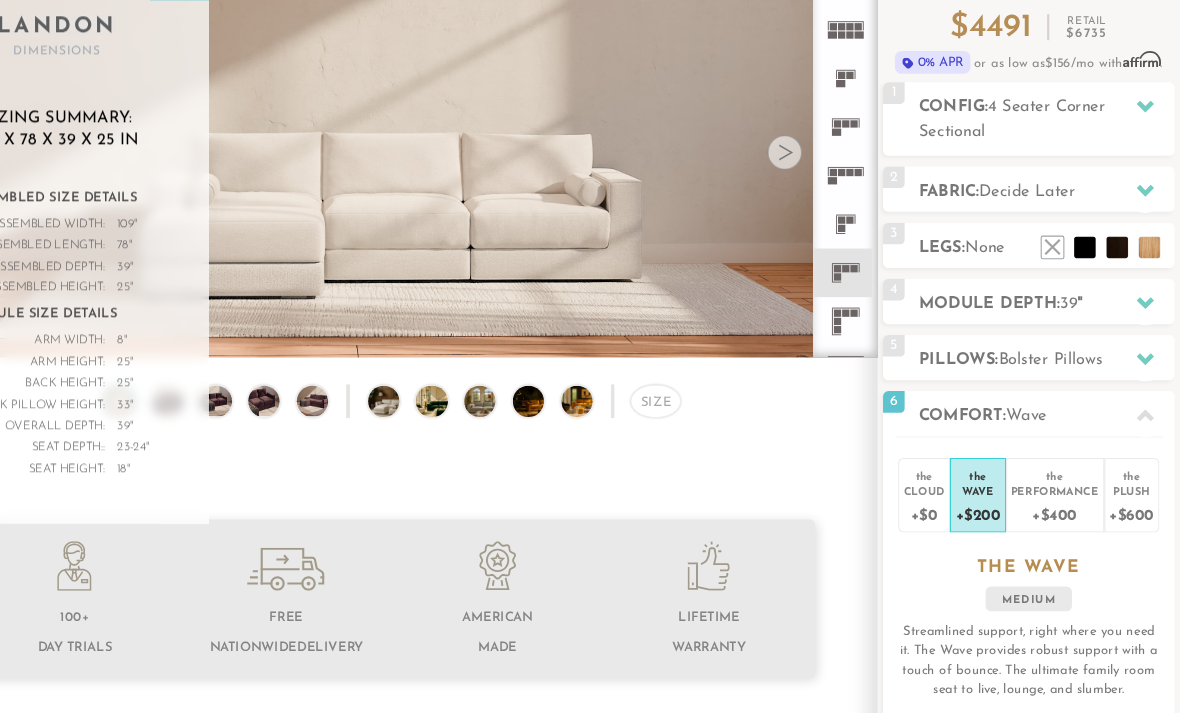 click on "Cloud" at bounding box center (943, 454) 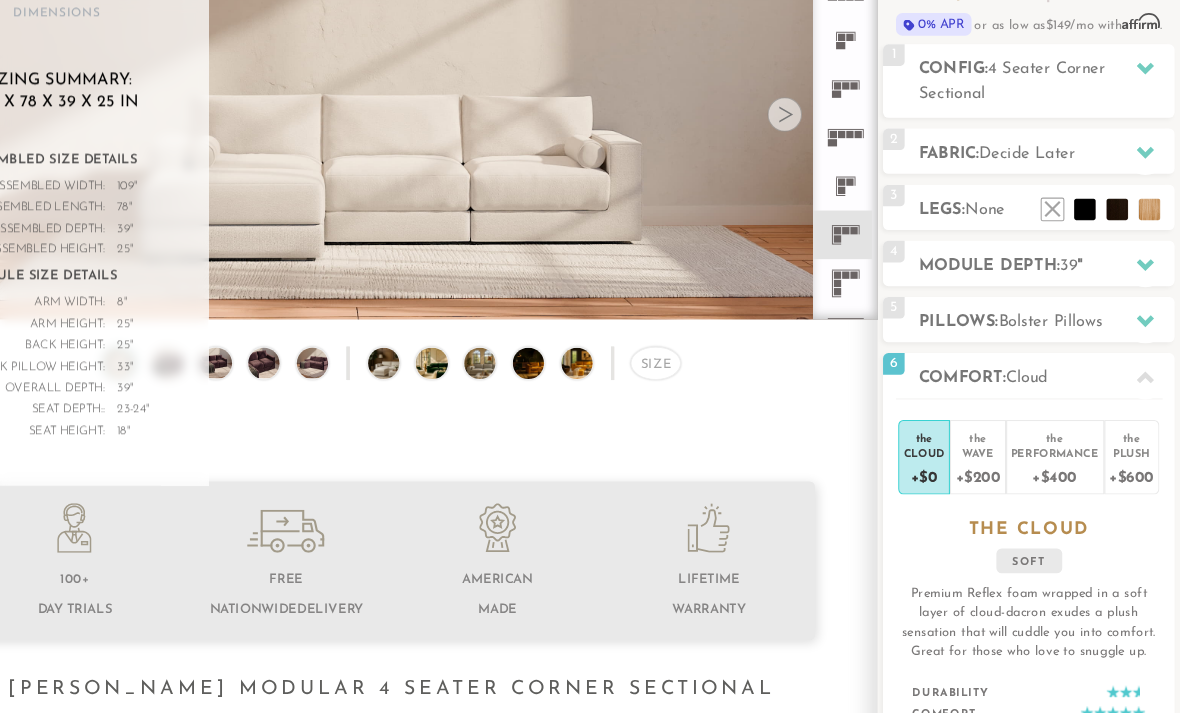 scroll, scrollTop: 222, scrollLeft: 0, axis: vertical 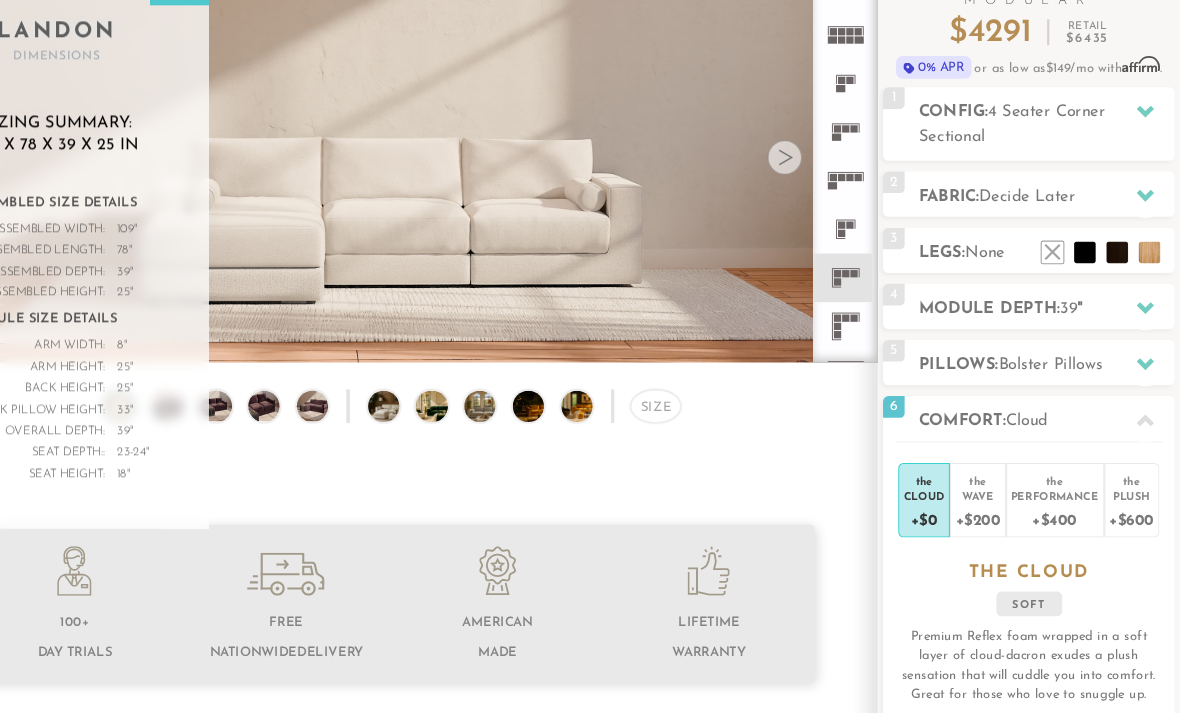 click on "the" at bounding box center (992, 442) 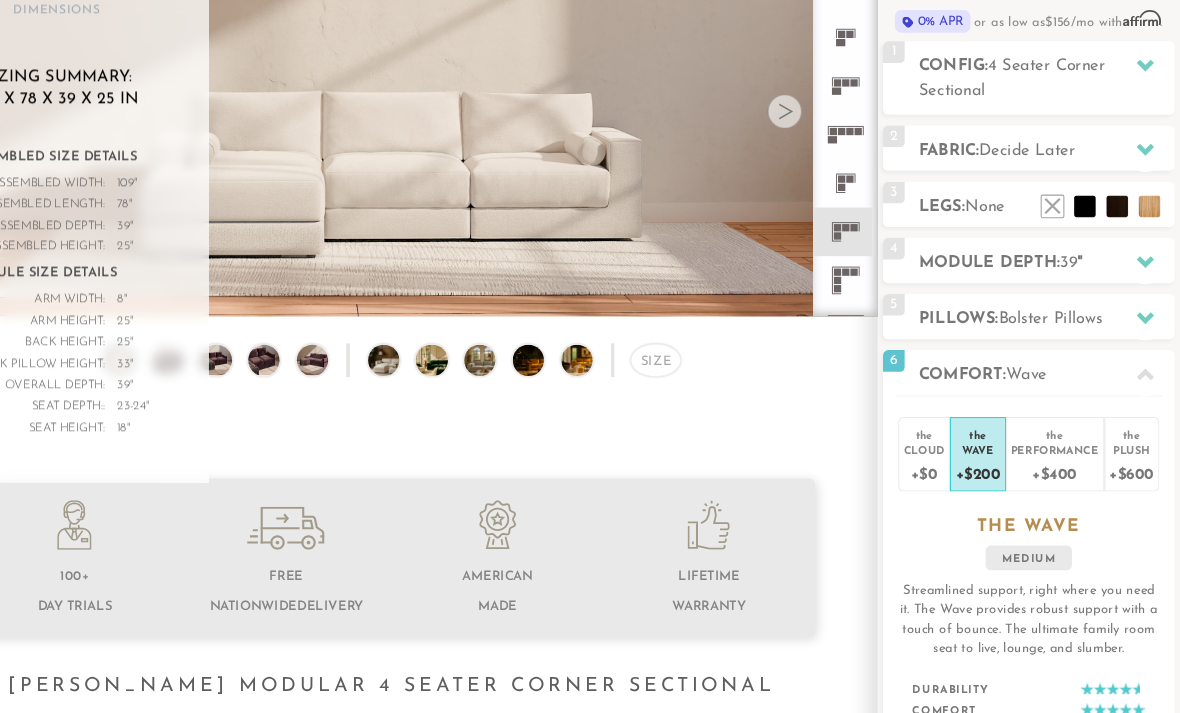scroll, scrollTop: 217, scrollLeft: 0, axis: vertical 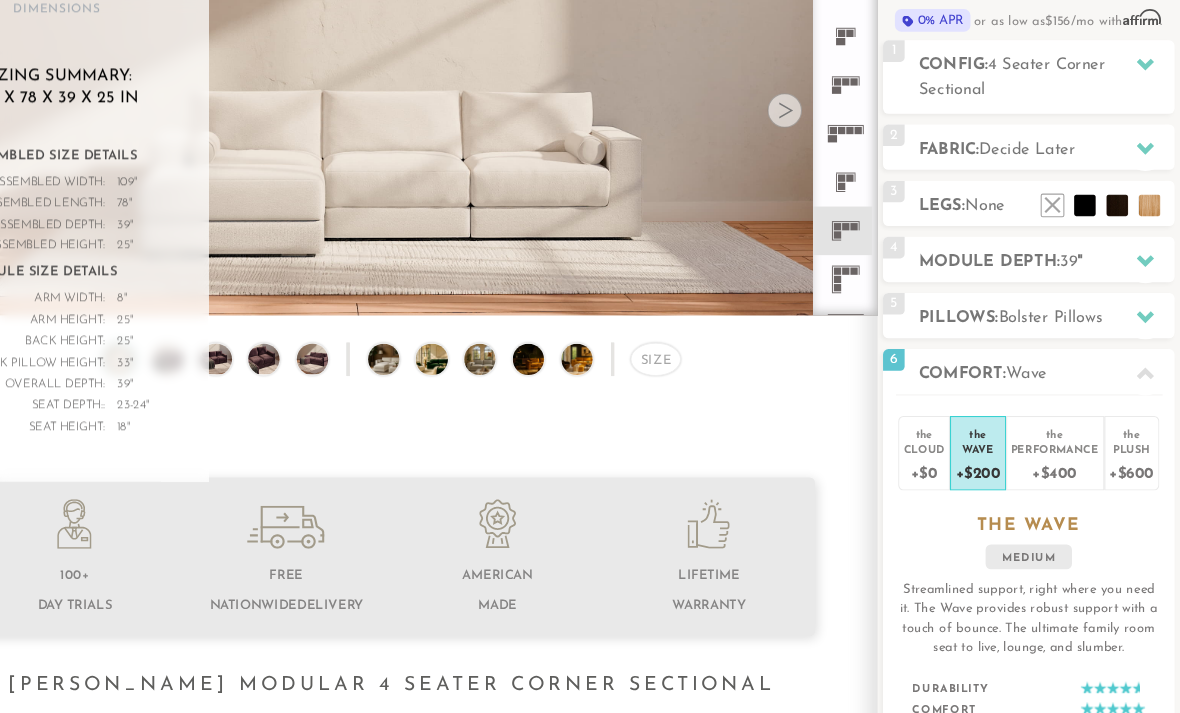 click on "+$600" at bounding box center (1135, 437) 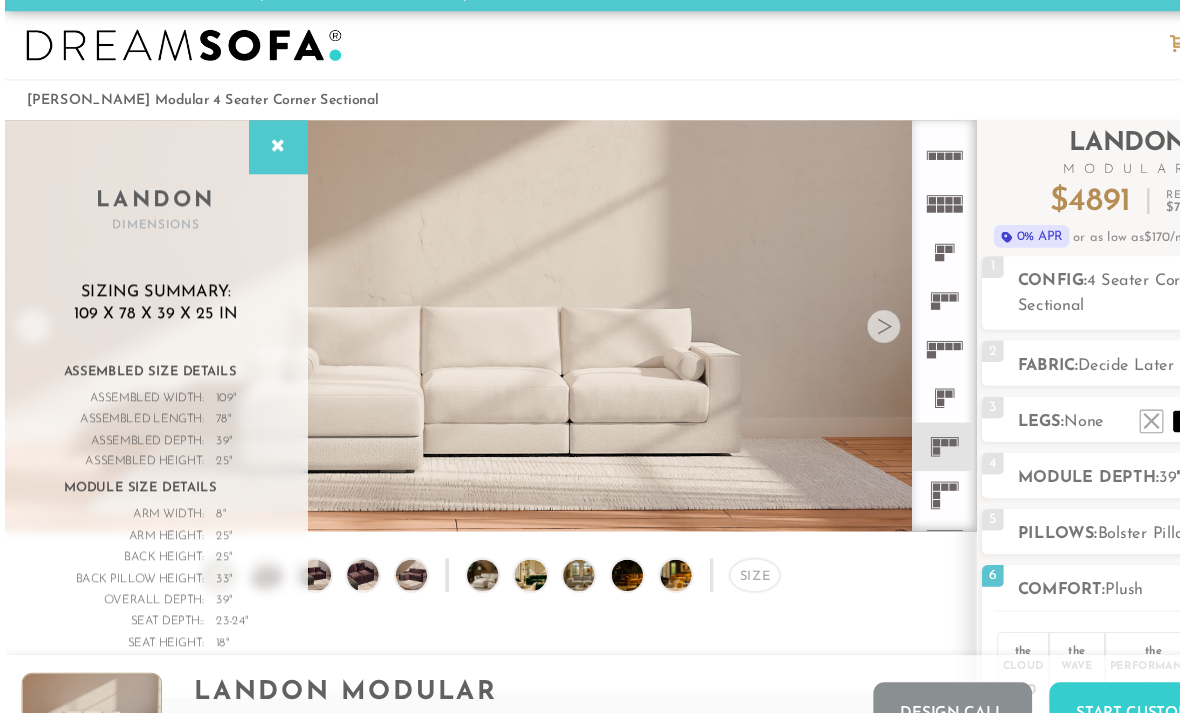 scroll, scrollTop: 5, scrollLeft: 0, axis: vertical 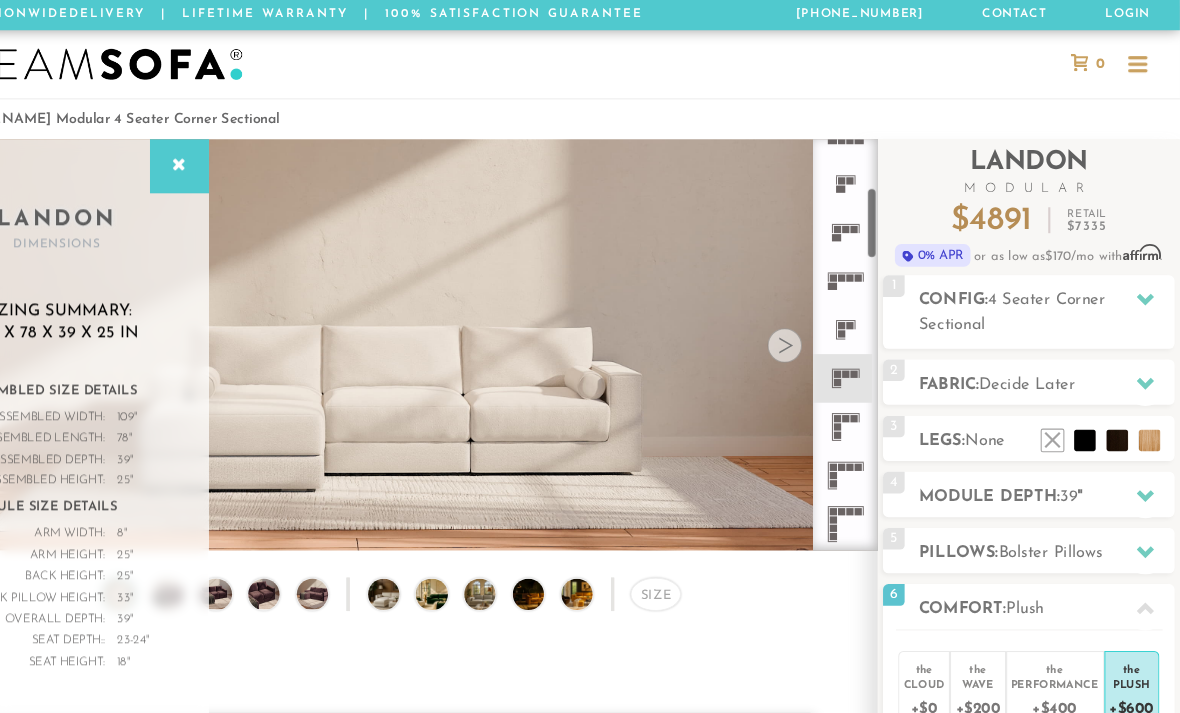 click 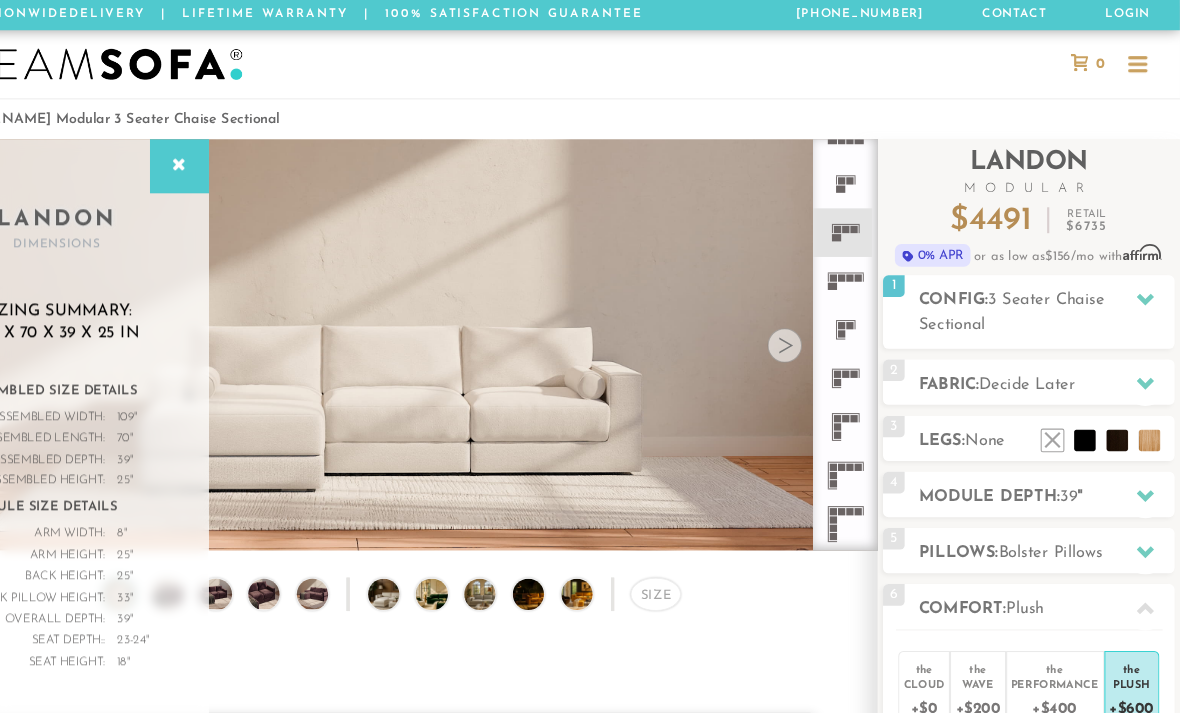 click 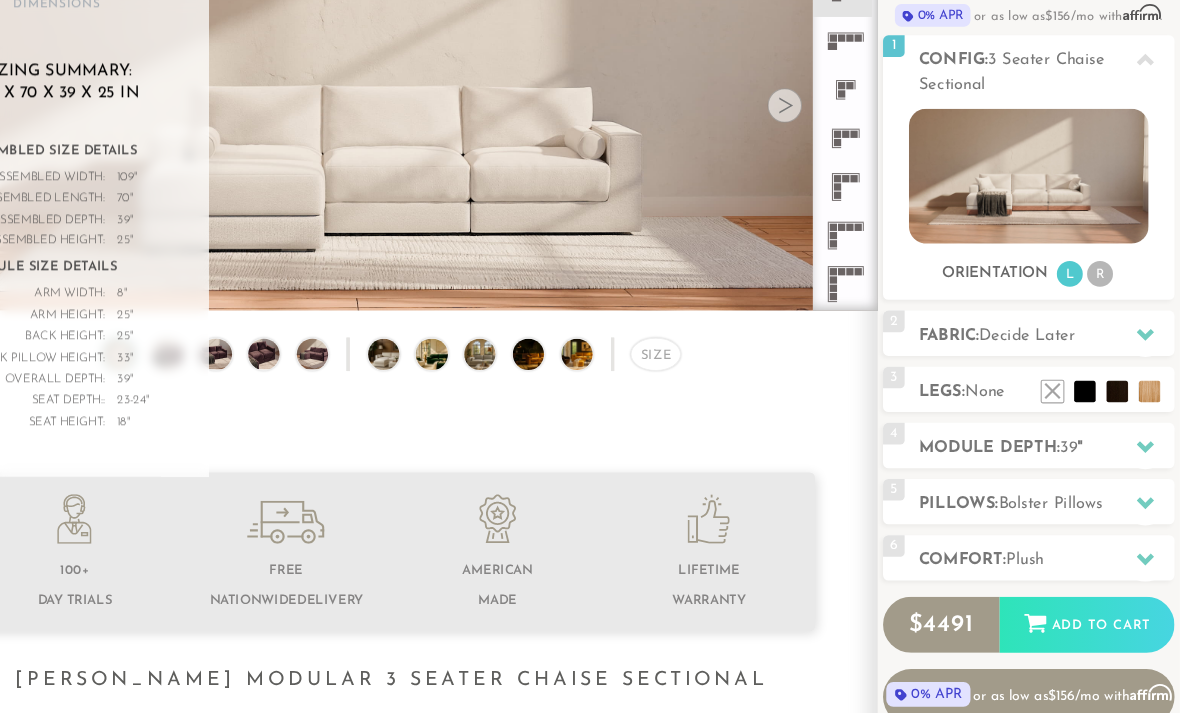 scroll, scrollTop: 222, scrollLeft: 0, axis: vertical 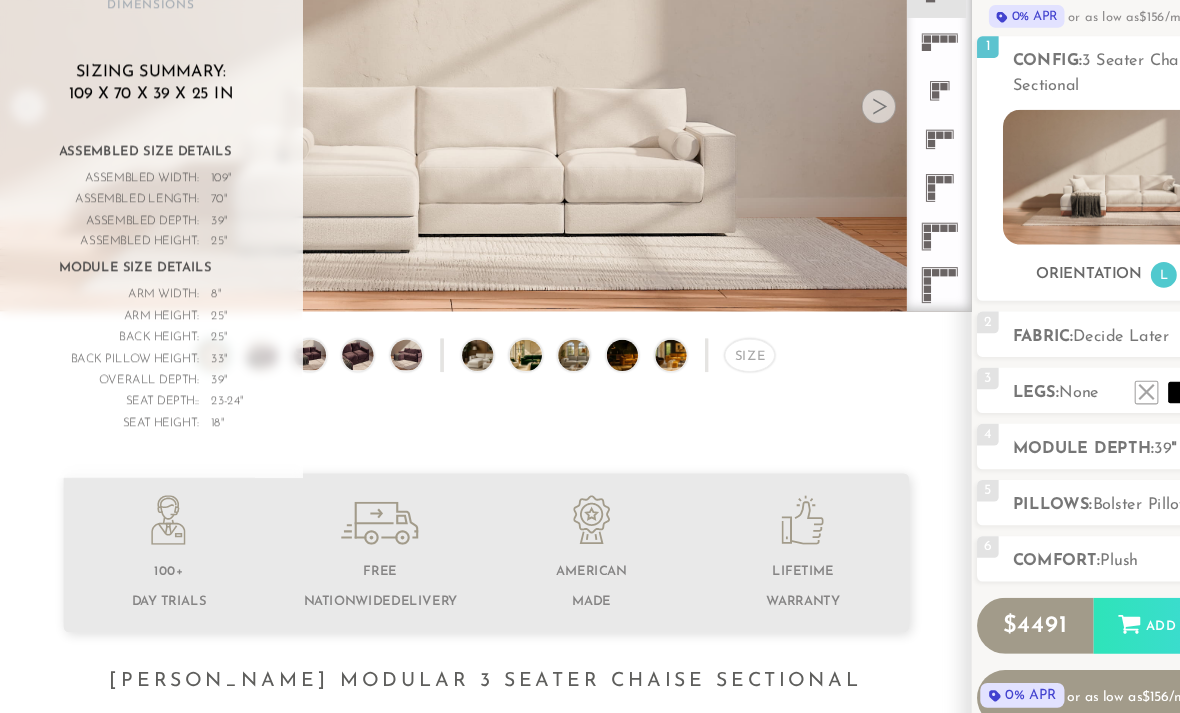 click at bounding box center (588, 328) 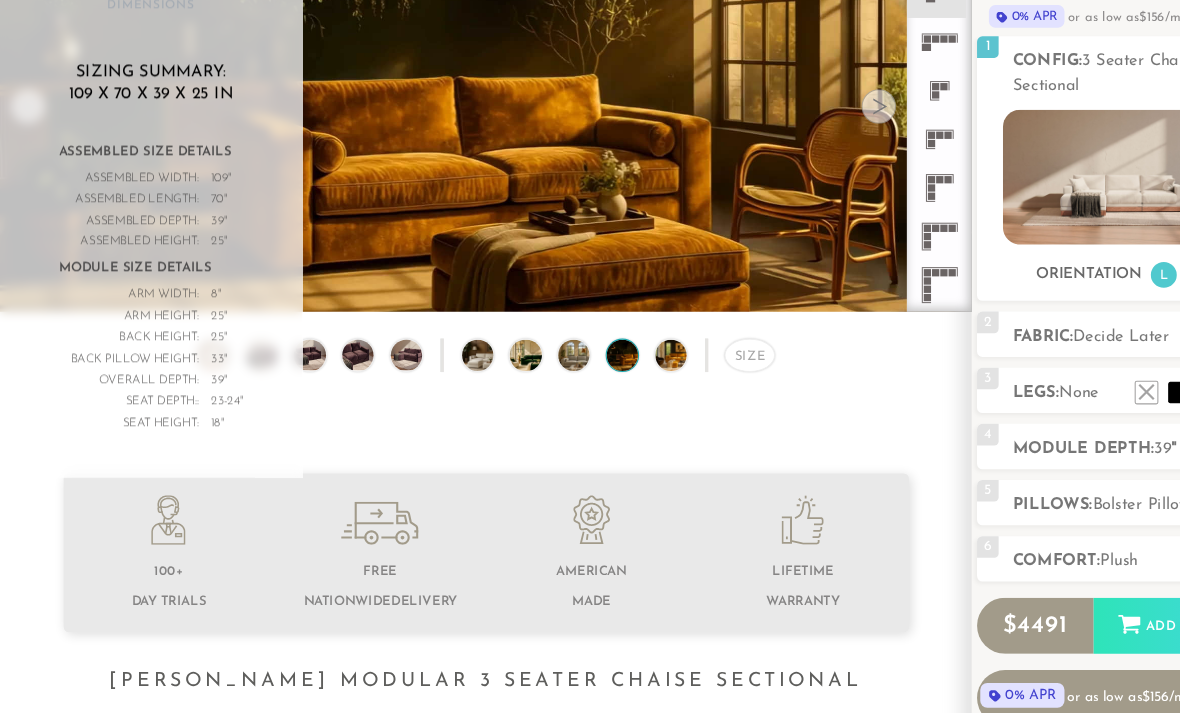 scroll, scrollTop: 222, scrollLeft: 0, axis: vertical 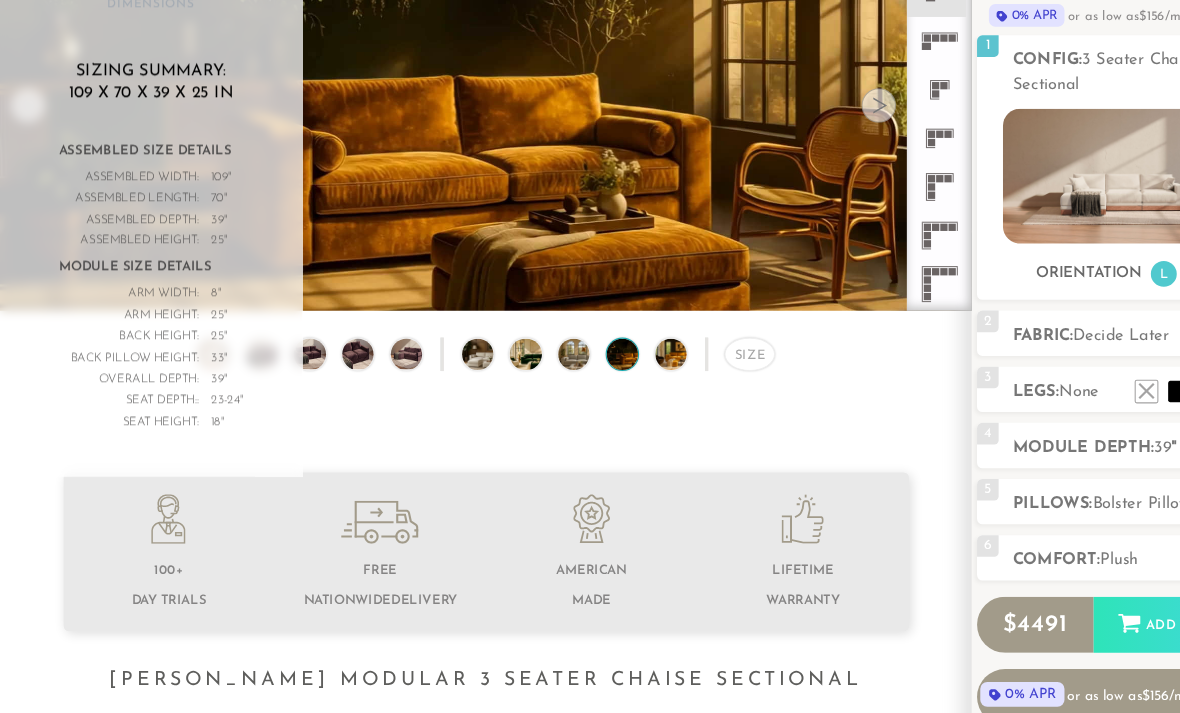 click at bounding box center [633, 328] 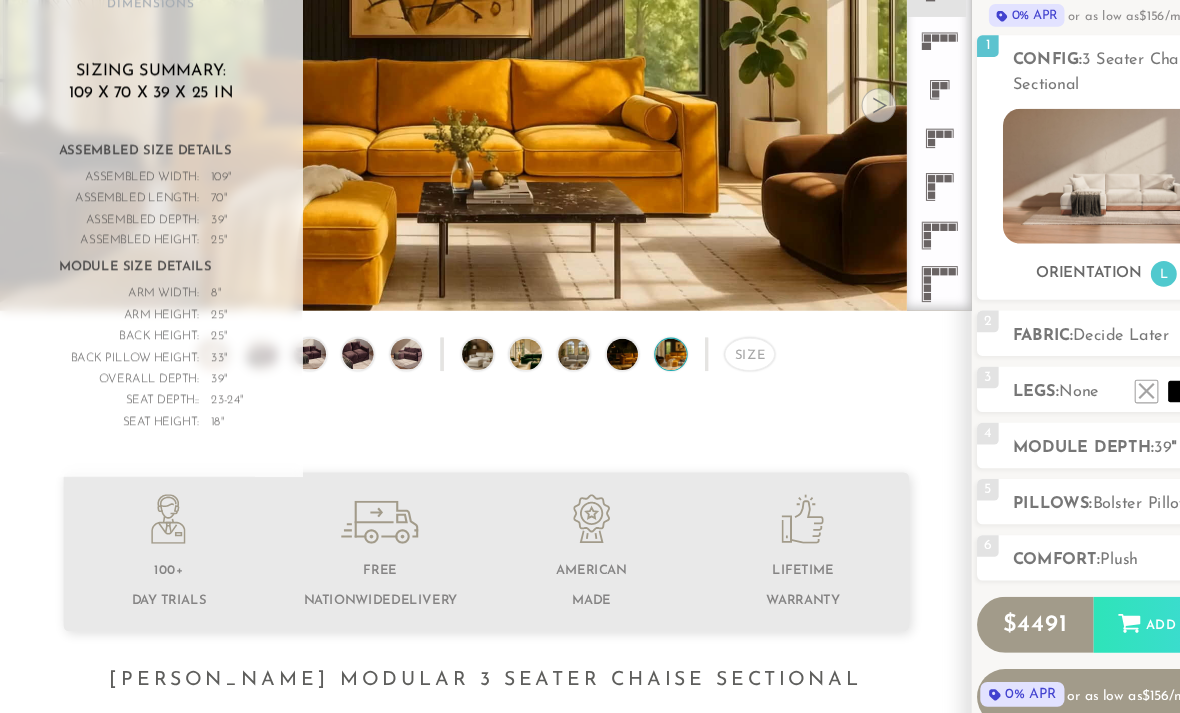 click at bounding box center (498, 328) 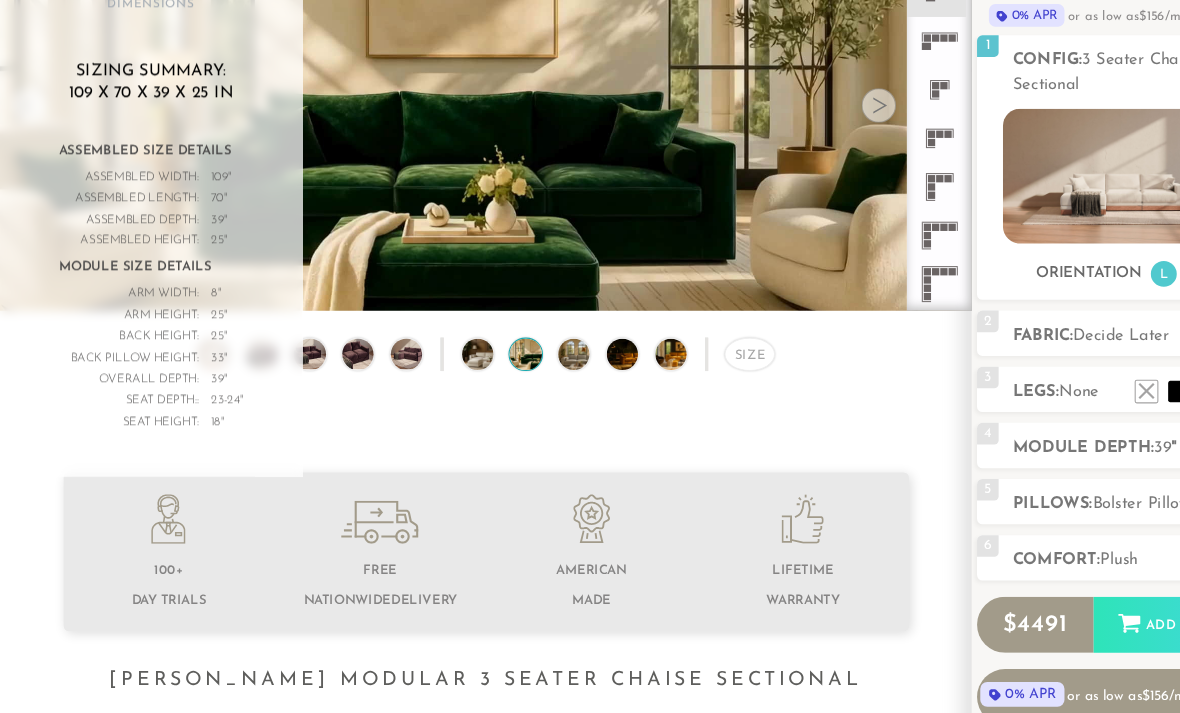 click at bounding box center (454, 328) 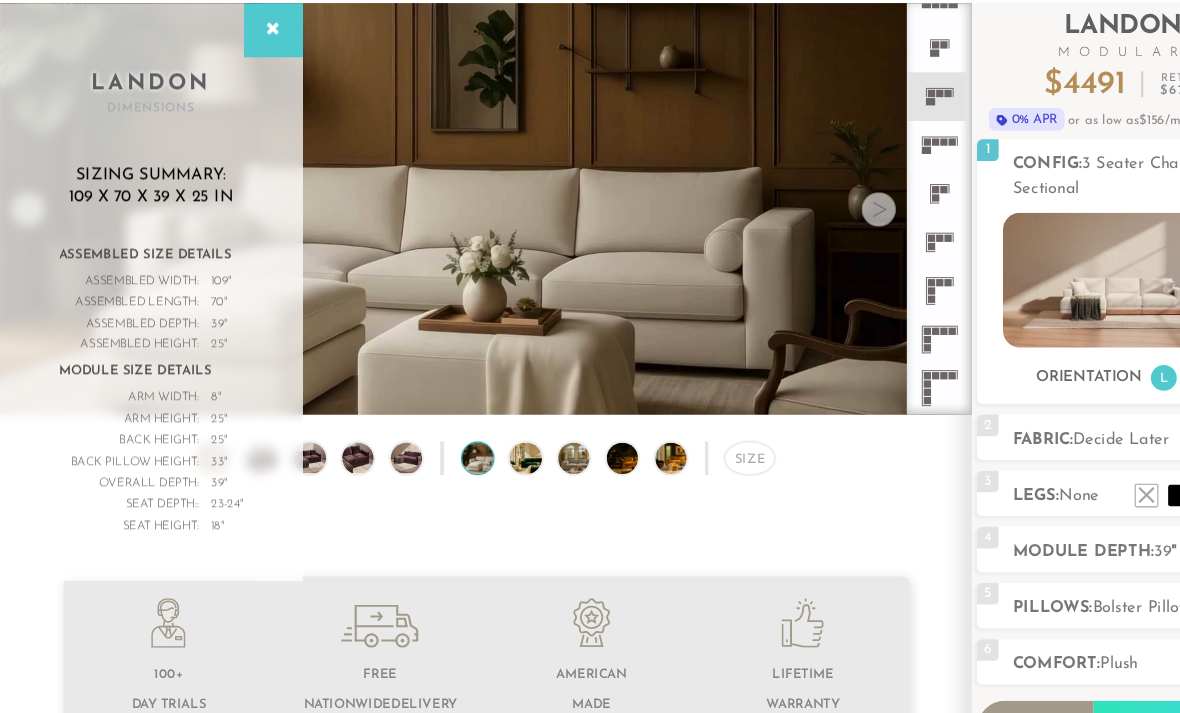 scroll, scrollTop: 49, scrollLeft: 0, axis: vertical 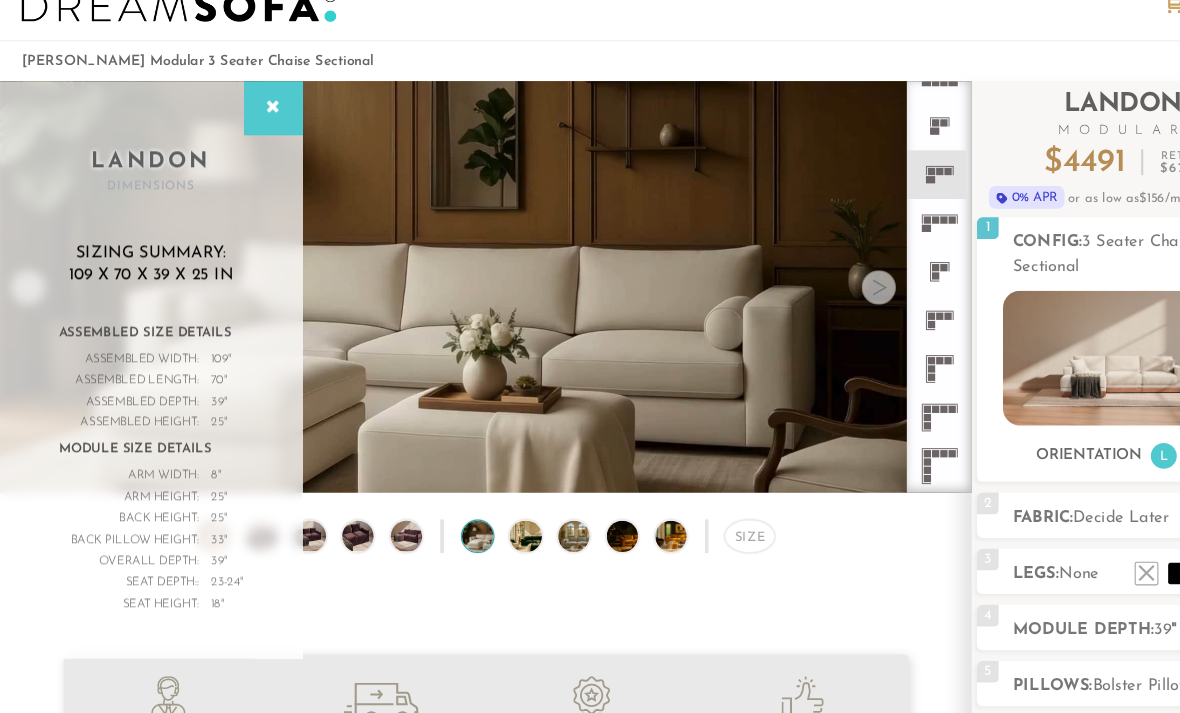 click at bounding box center [814, 271] 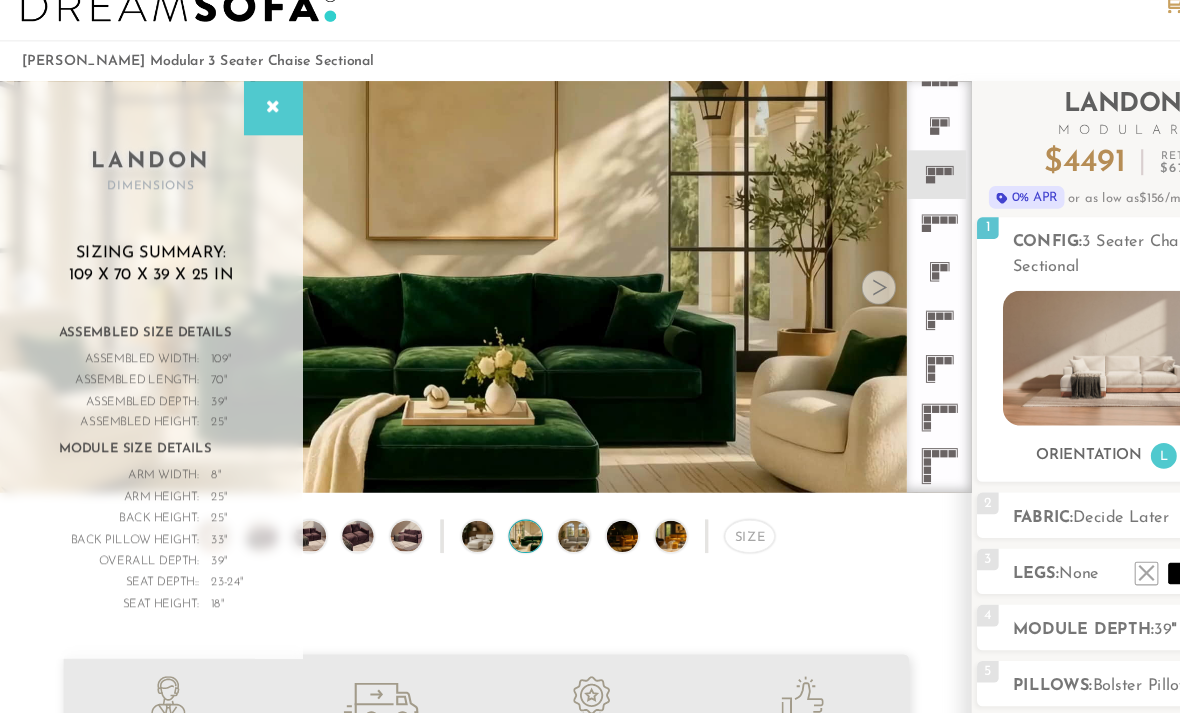click at bounding box center (814, 271) 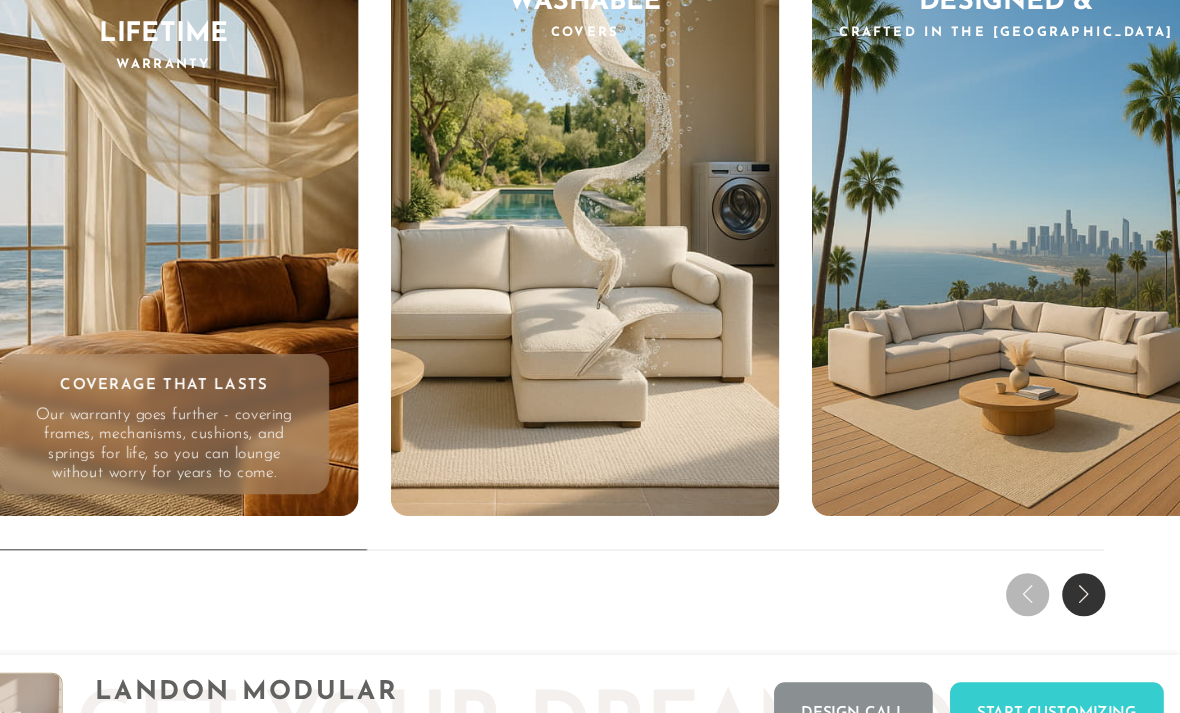 scroll, scrollTop: 17921, scrollLeft: 0, axis: vertical 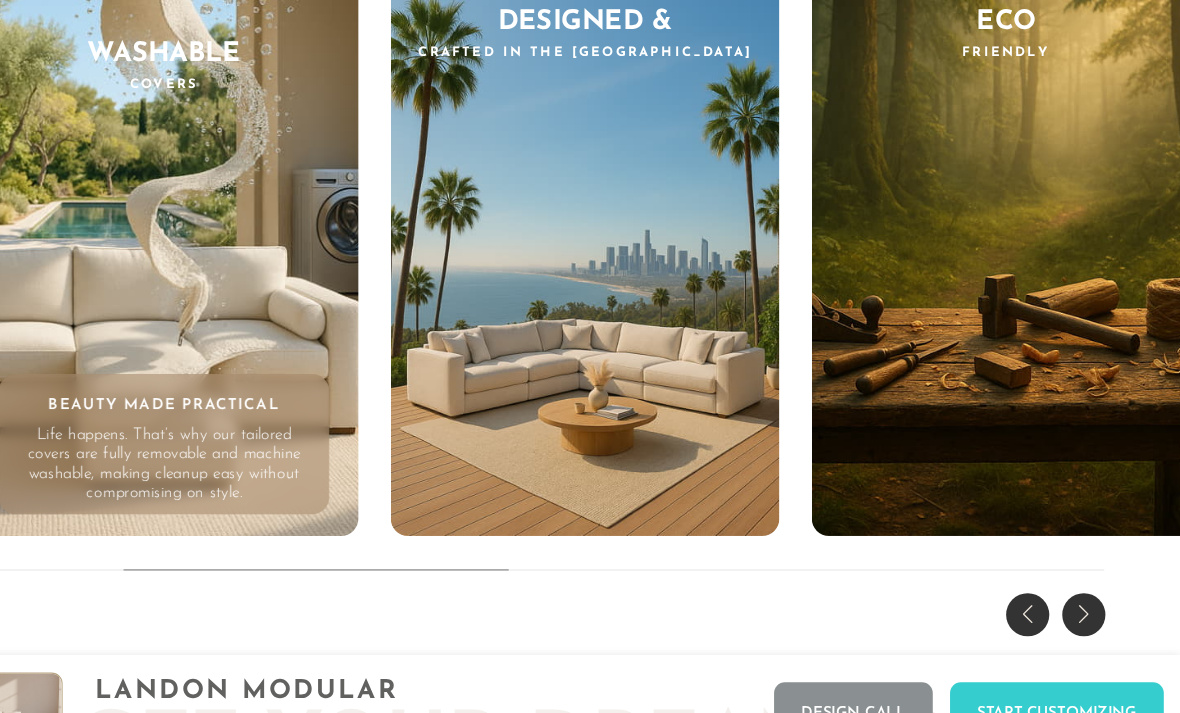 click on "THE DREAM EXPERIENCE
Every Feature, Every Feeling - Reimagined.
Enduring frames, cloud-soft fabrics, and easy care let you live boldly, lounge stylishly, and love your space for years to come.
Lifetime Warranty
Coverage That Lasts
Our warranty goes further - covering frames, mechanisms, cushions, and springs for life, so you can lounge without worry for years to come.
Washable Covers
Beauty Made Practical" at bounding box center (590, 153) 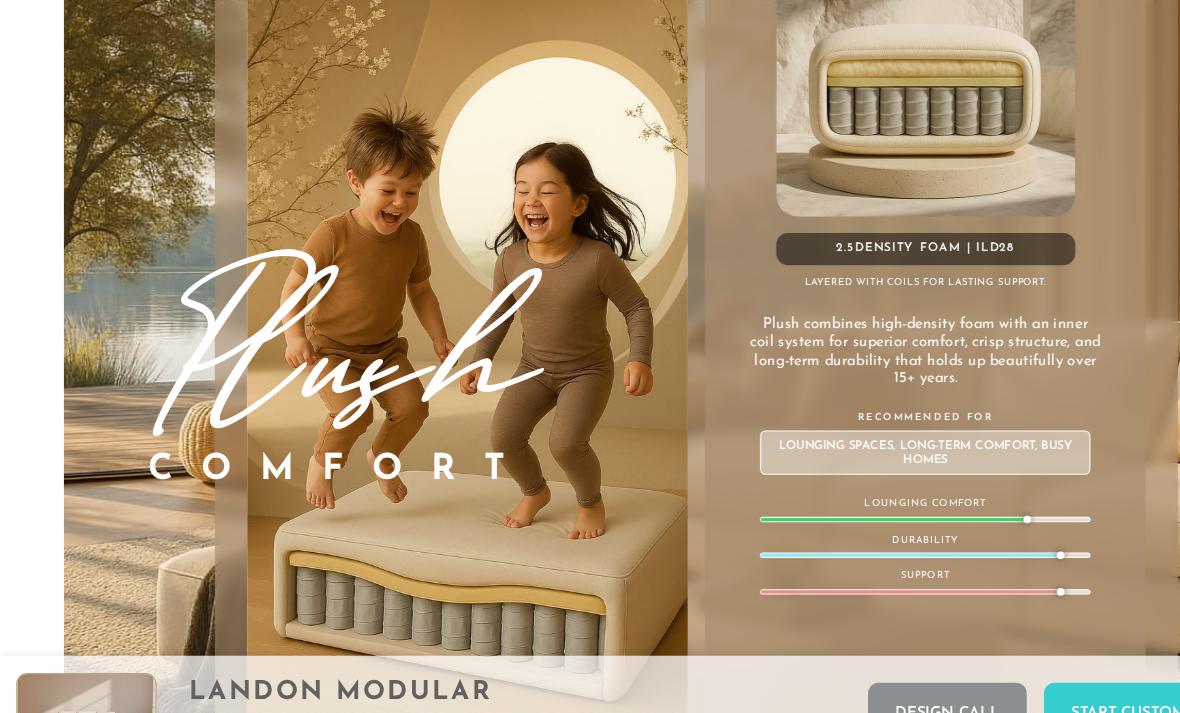 scroll, scrollTop: 10057, scrollLeft: 0, axis: vertical 